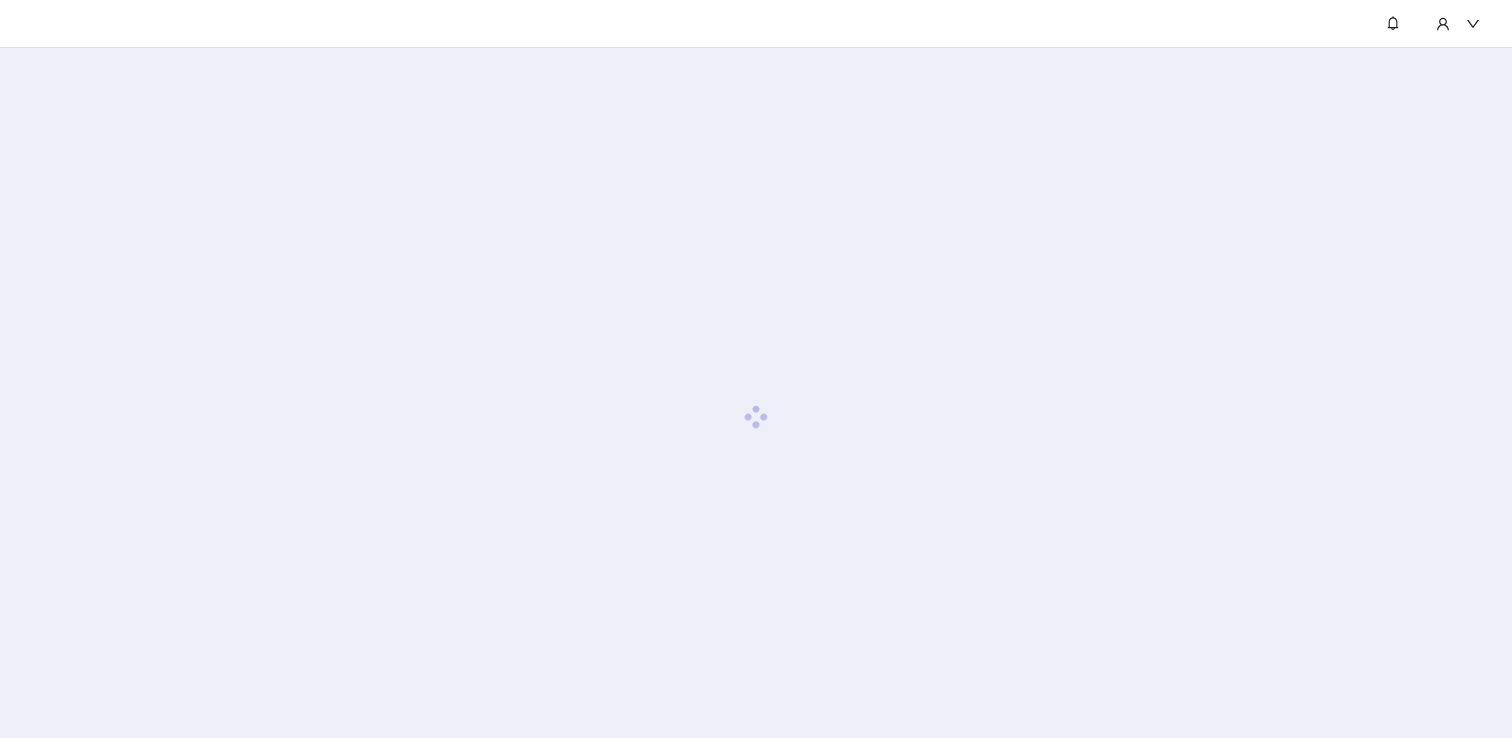 scroll, scrollTop: 0, scrollLeft: 0, axis: both 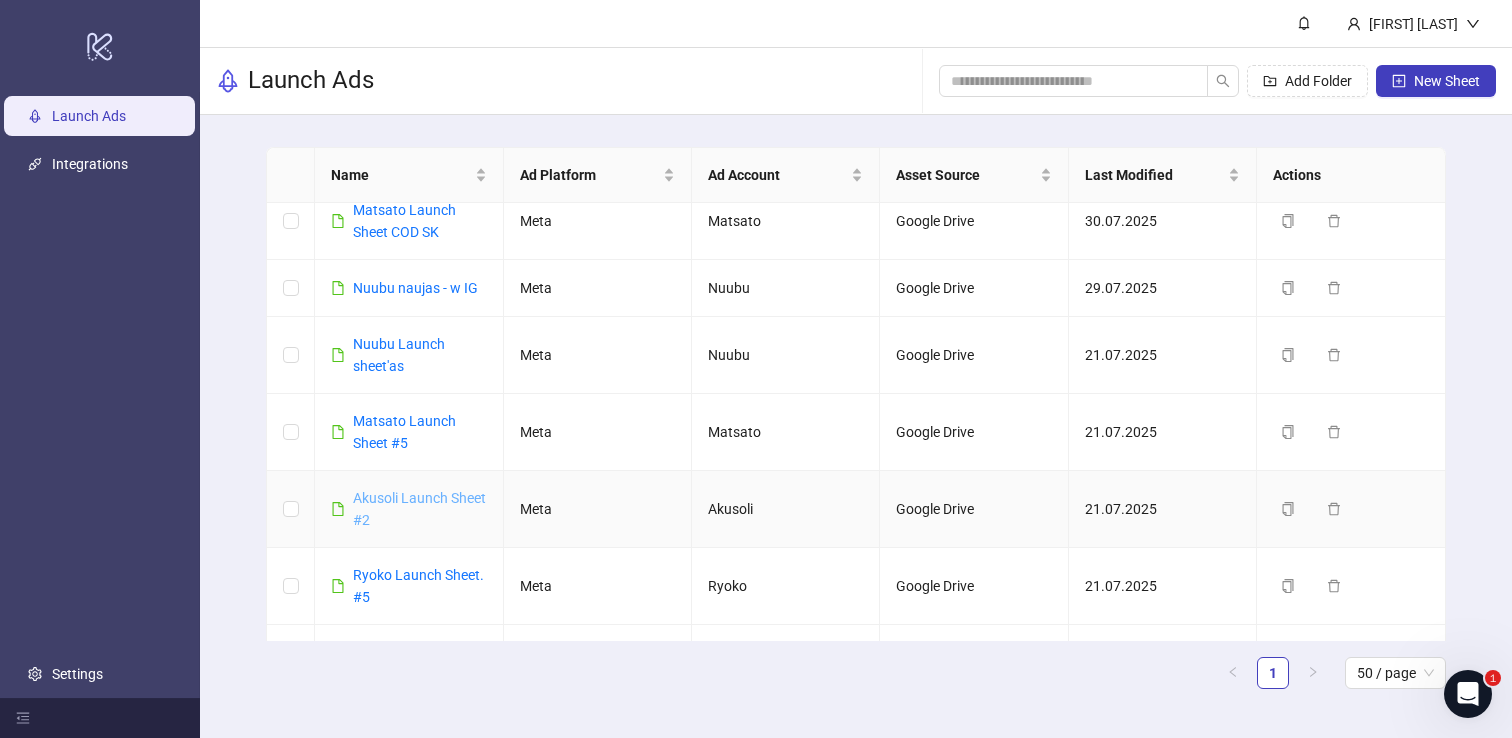 click on "Akusoli Launch Sheet #2" at bounding box center [419, 509] 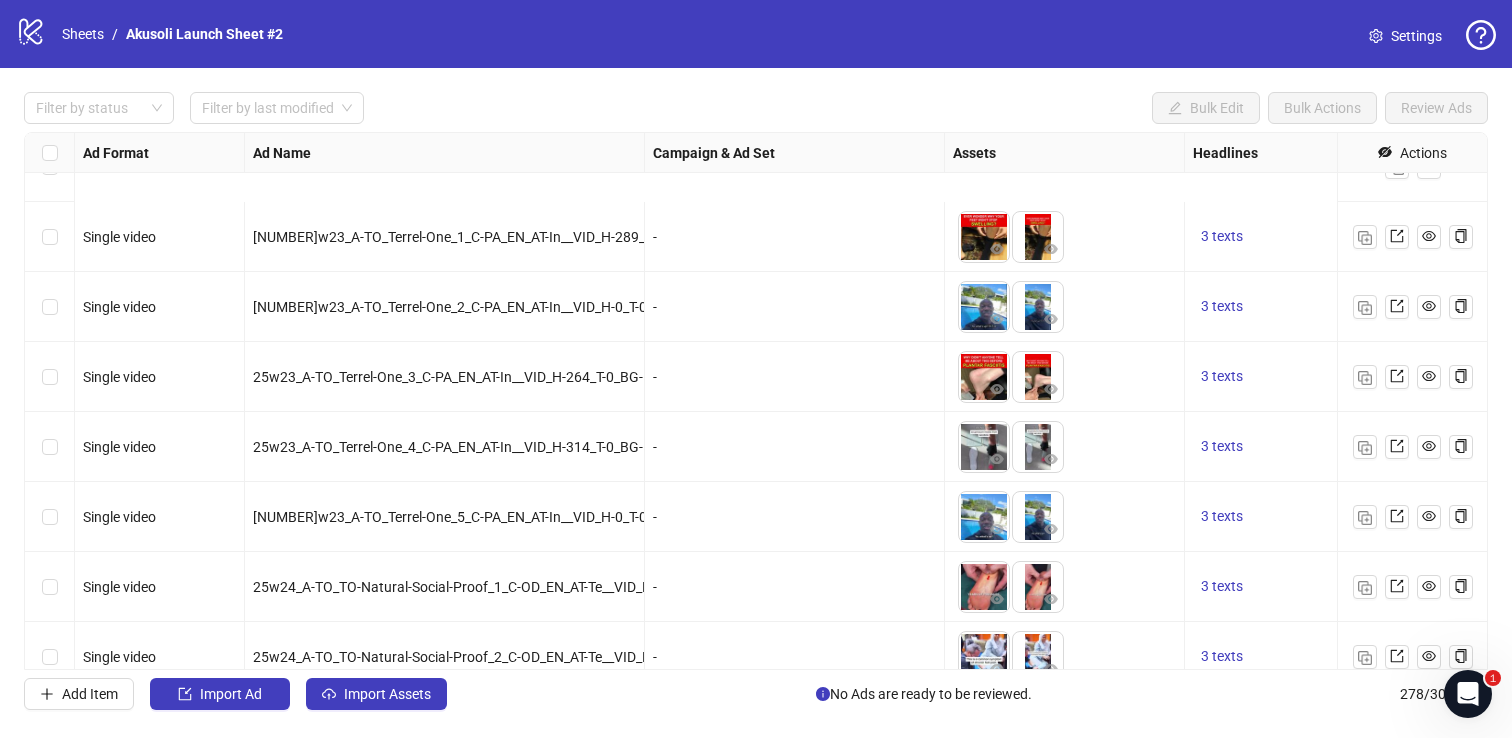 scroll, scrollTop: 218, scrollLeft: 0, axis: vertical 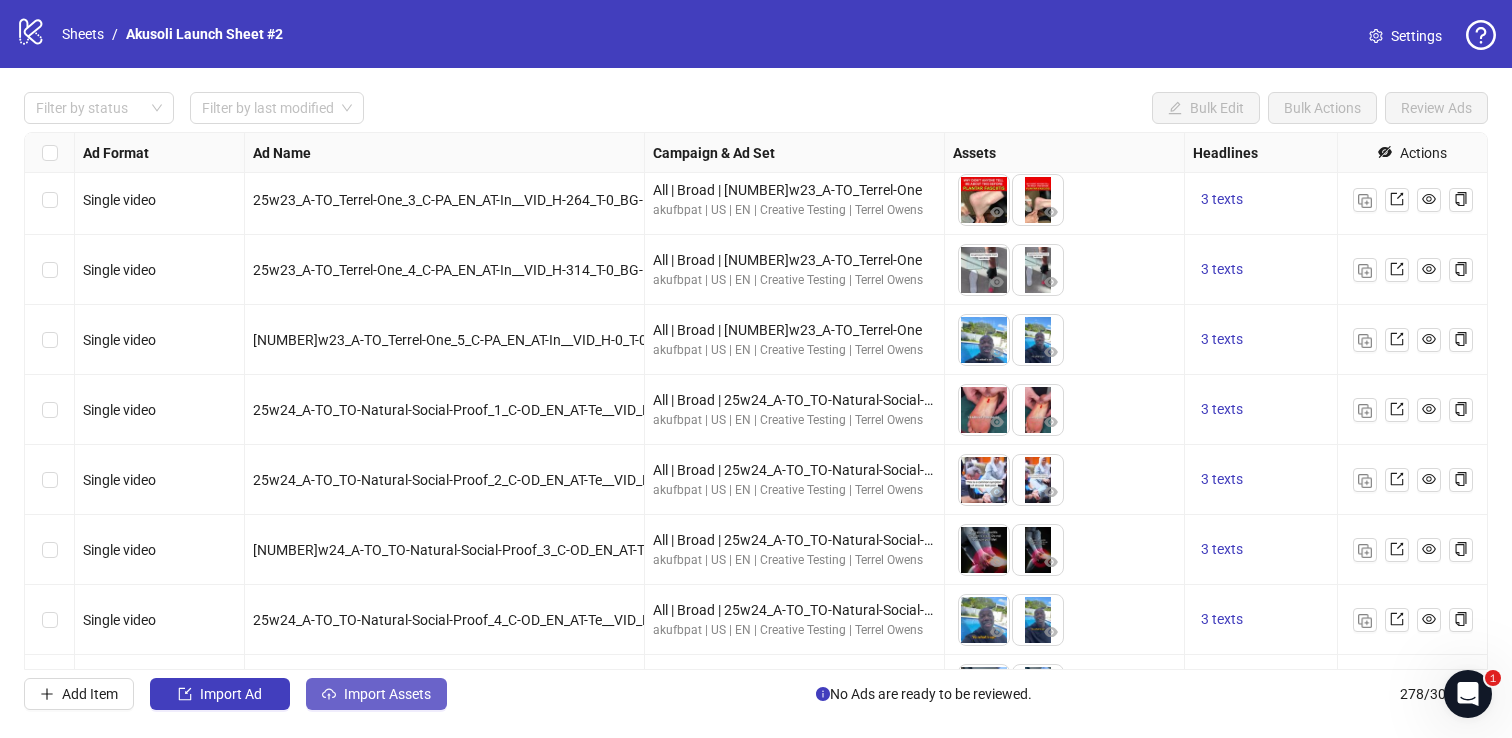 click on "Import Assets" at bounding box center (387, 694) 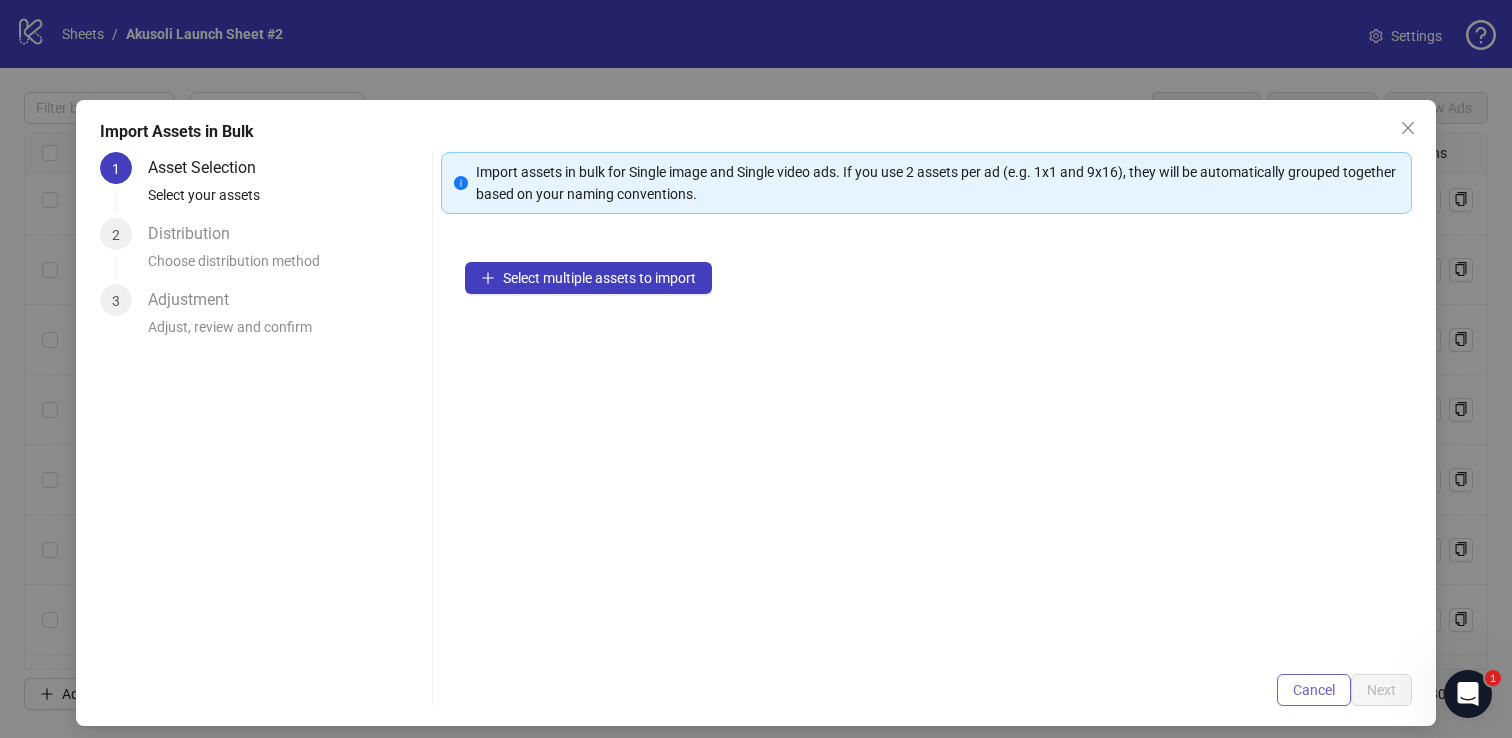 click on "Cancel" at bounding box center (1314, 690) 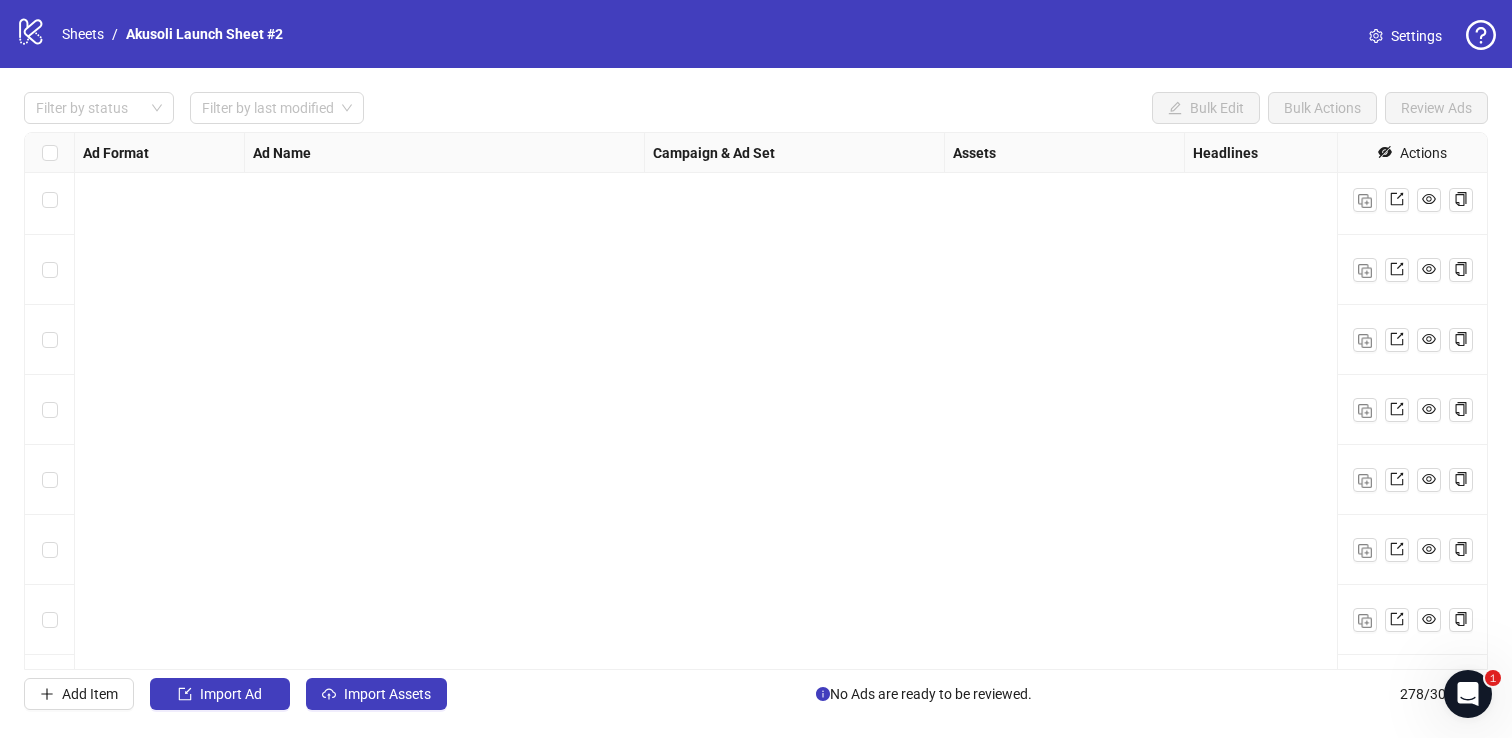 scroll, scrollTop: 1168, scrollLeft: 0, axis: vertical 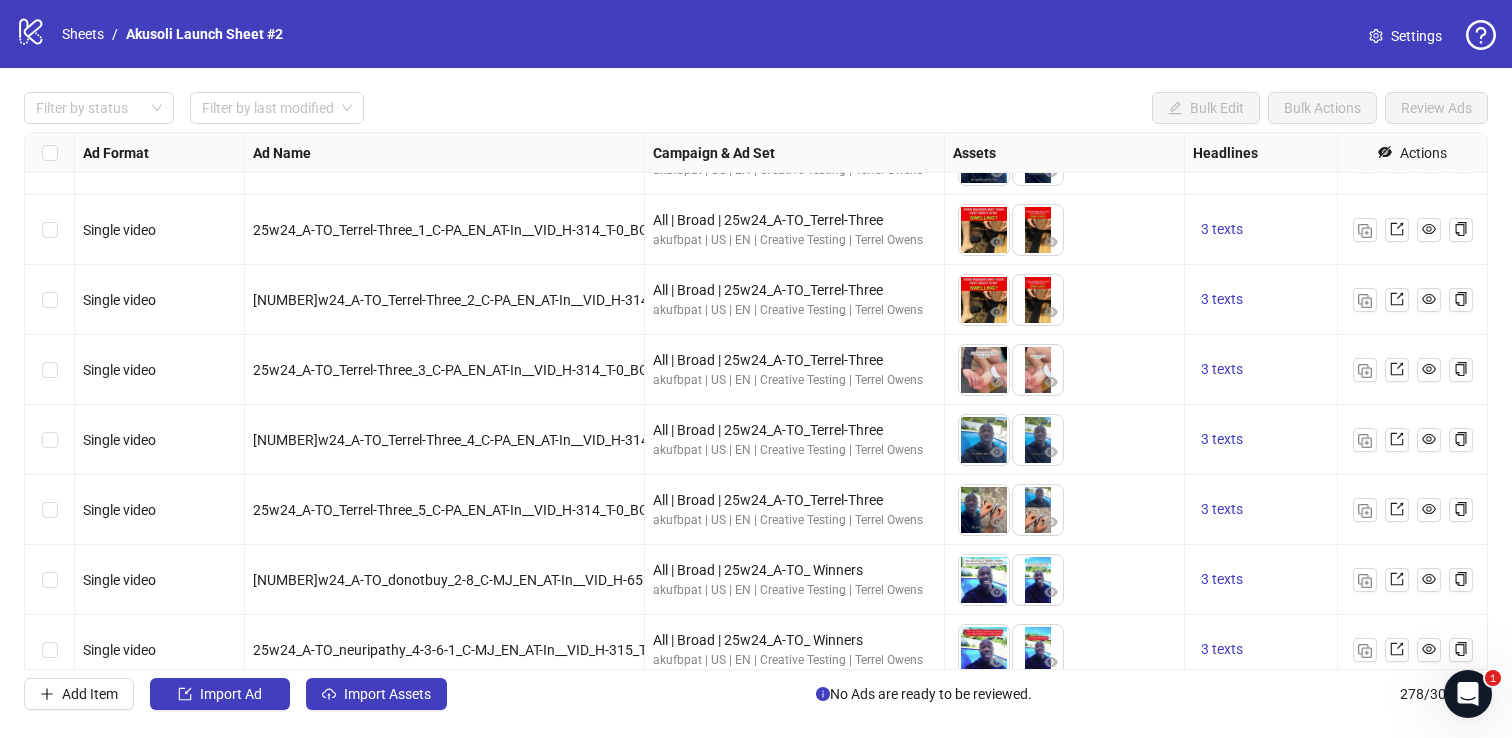 click on "Filter by status Filter by last modified Bulk Edit Bulk Actions Review Ads Ad Format Ad Name Campaign & Ad Set Assets Headlines Primary Texts Descriptions Destination URL App Product Page ID Display URL Leadgen Form Product Set ID Call to Action Actions Single video 25w24_A-TO_Terrel-Two_4_C-PA_EN_AT-In__VID_H-314_T-0_BG-Ra_D-70 All | Broad | 25w24_A-TO_Terrel-Two akufbpat | US | EN | Creative Testing | Terrel Owens
To pick up a draggable item, press the space bar.
While dragging, use the arrow keys to move the item.
Press space again to drop the item in its new position, or press escape to cancel.
3 texts 1 texts - Single video 25w24_A-TO_Terrel-Two_5_C-PA_EN_AT-In__VID_H-0_T-0_BG-Ra_D-70 All | Broad | 25w24_A-TO_Terrel-Two akufbpat | US | EN | Creative Testing | Terrel Owens
To pick up a draggable item, press the space bar.
While dragging, use the arrow keys to move the item.
Press space again to drop the item in its new position, or press escape to cancel.
3 texts 1 texts" at bounding box center (756, 401) 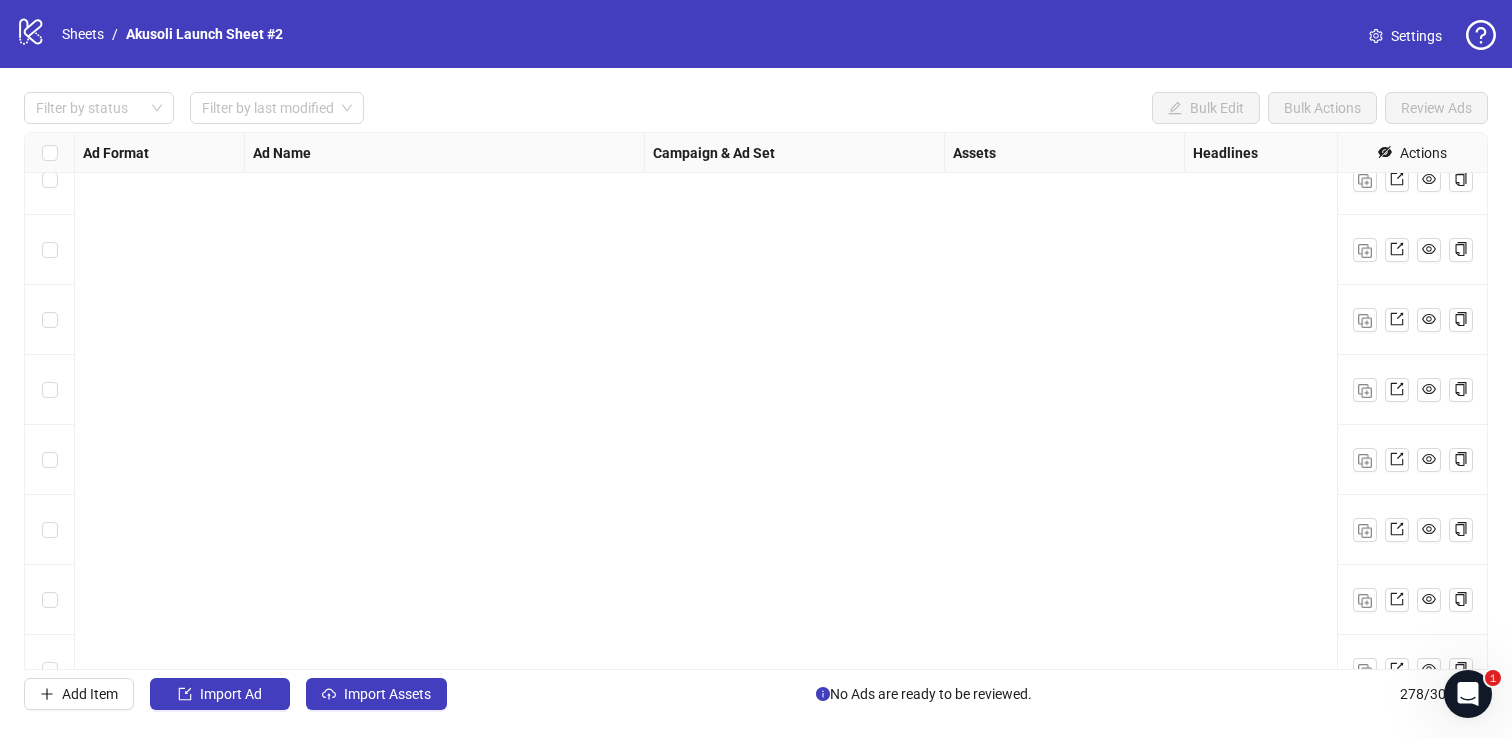 scroll, scrollTop: 18964, scrollLeft: 0, axis: vertical 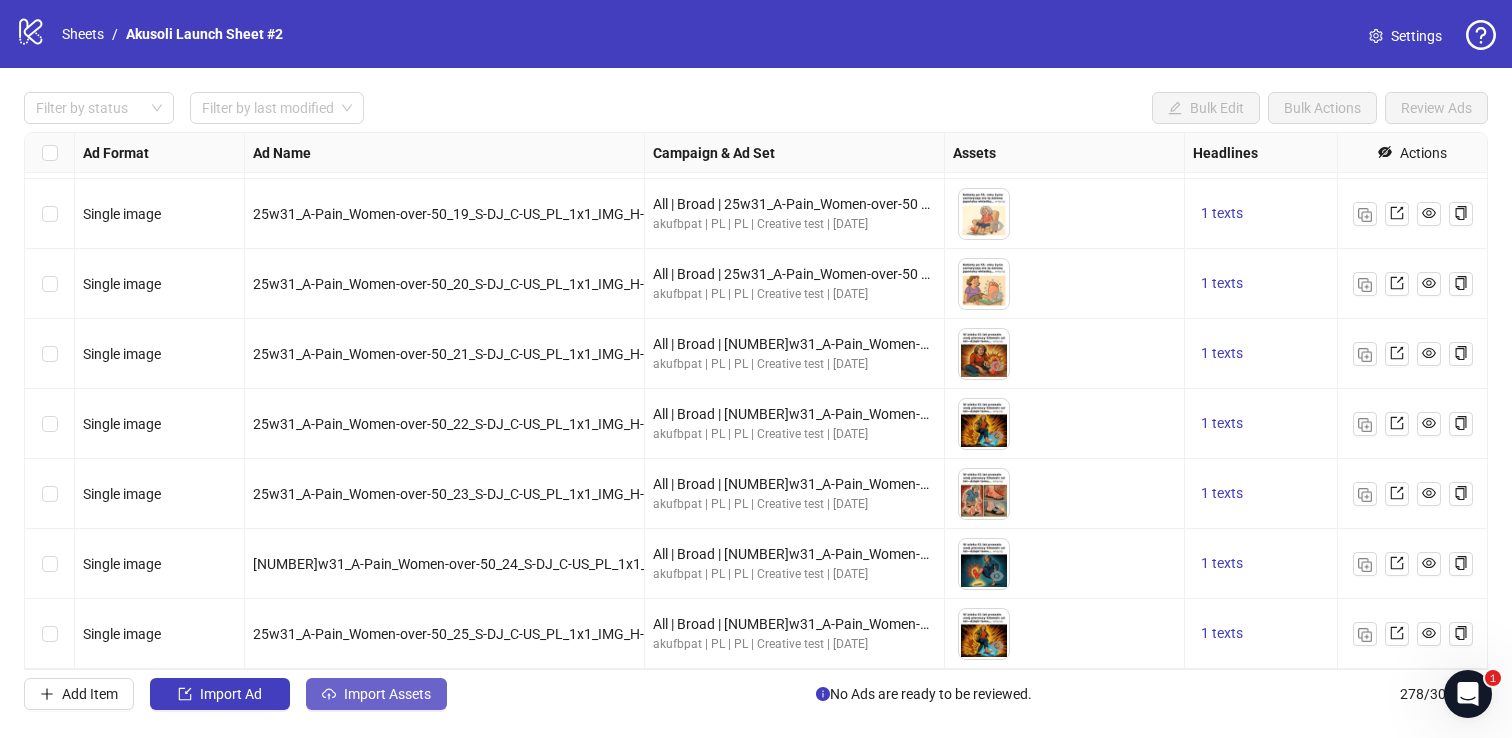 click on "Import Assets" at bounding box center [387, 694] 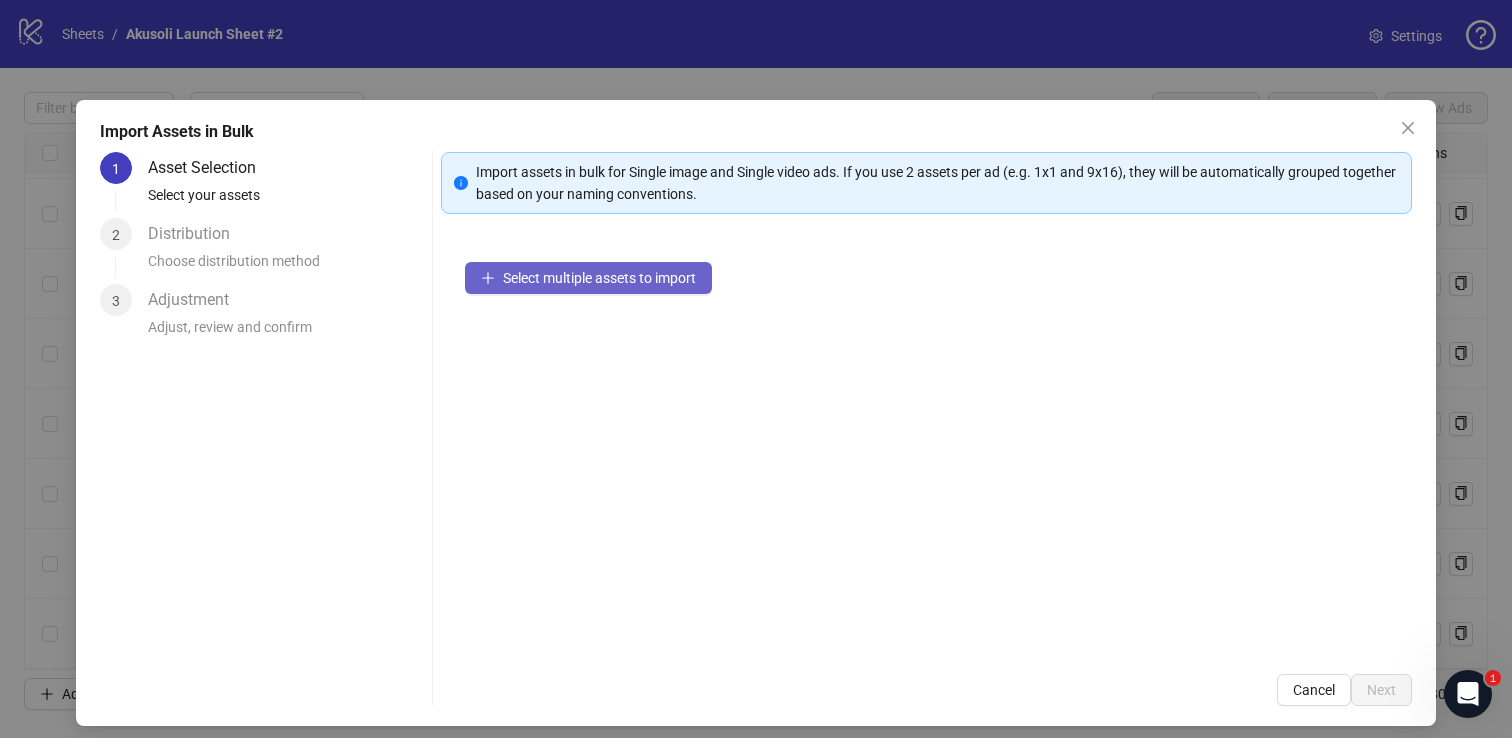 click on "Select multiple assets to import" at bounding box center (599, 278) 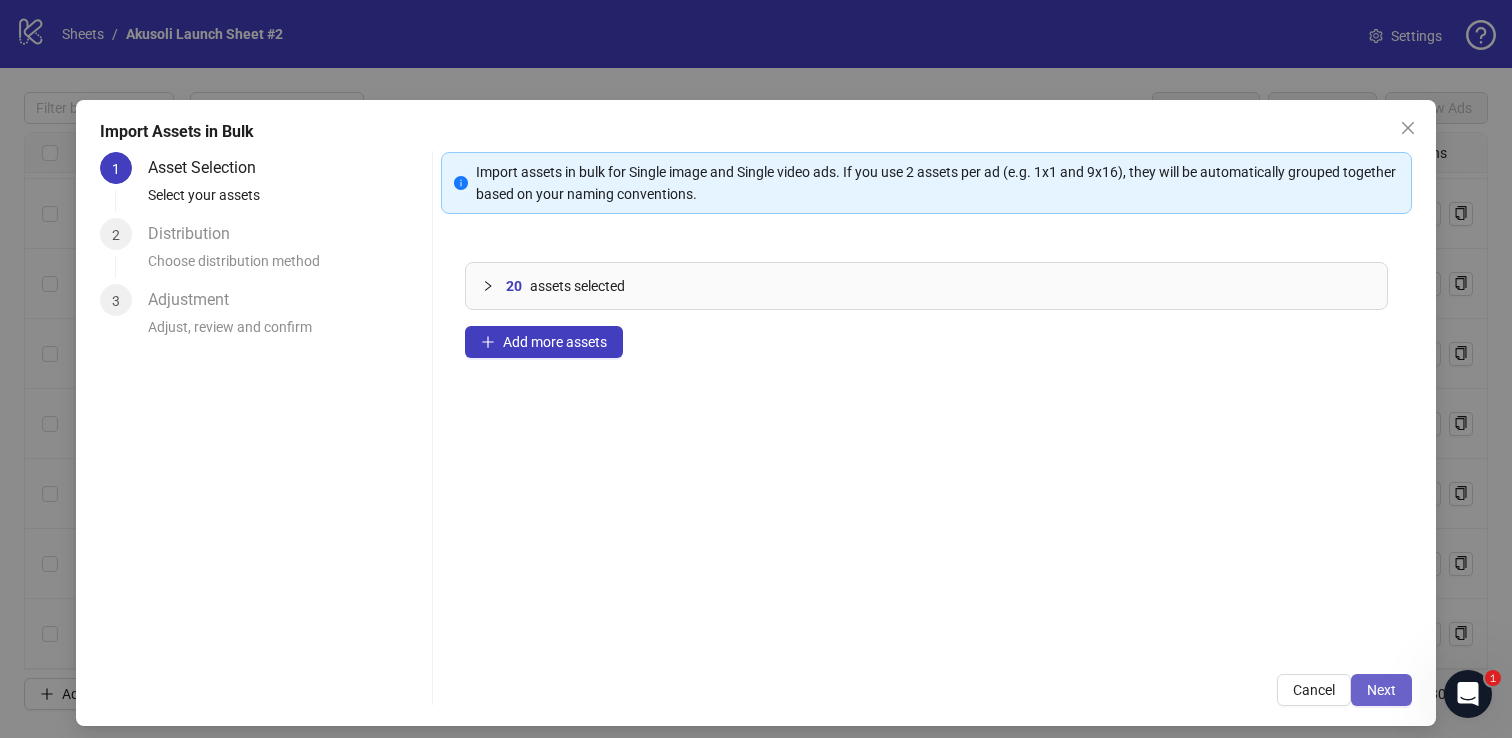 click on "Next" at bounding box center (1381, 690) 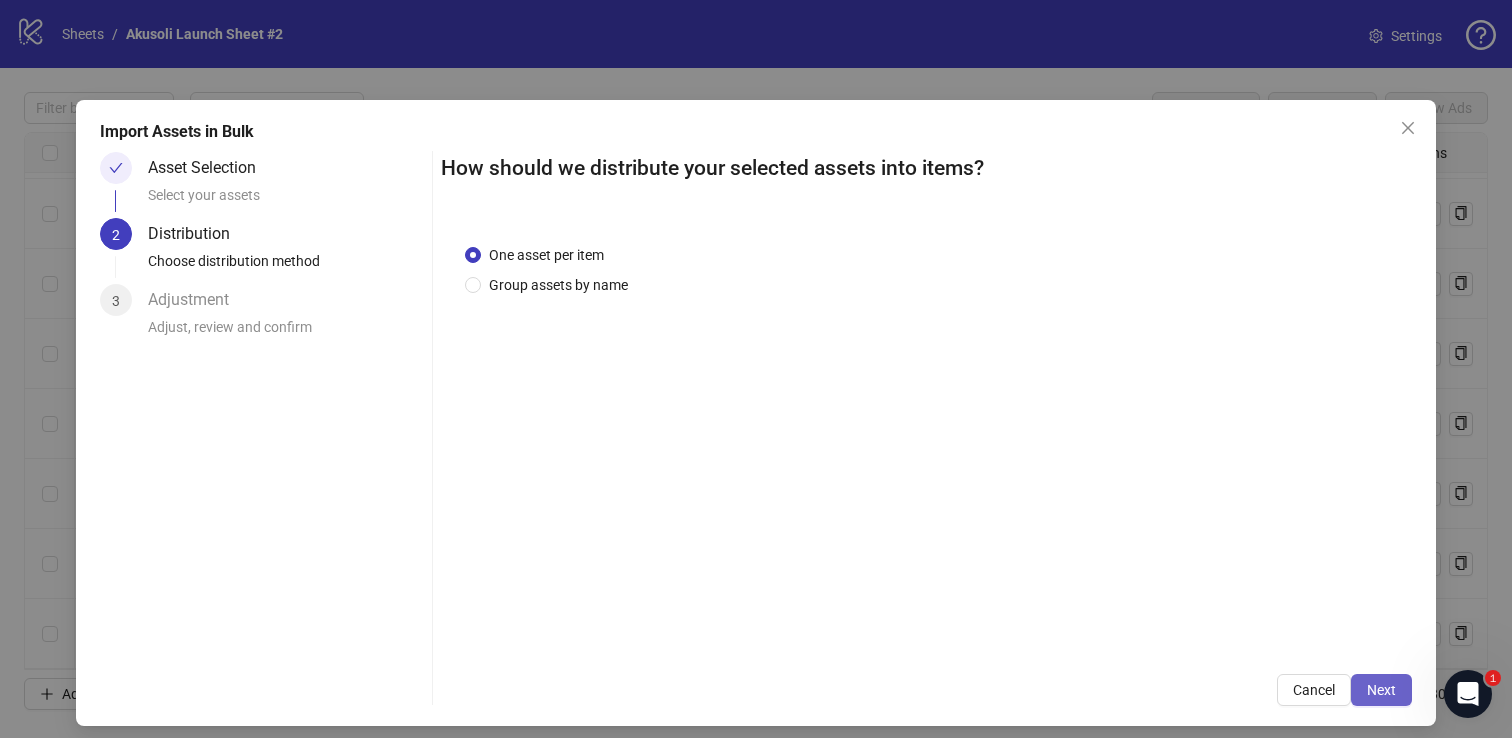 click on "Next" at bounding box center (1381, 690) 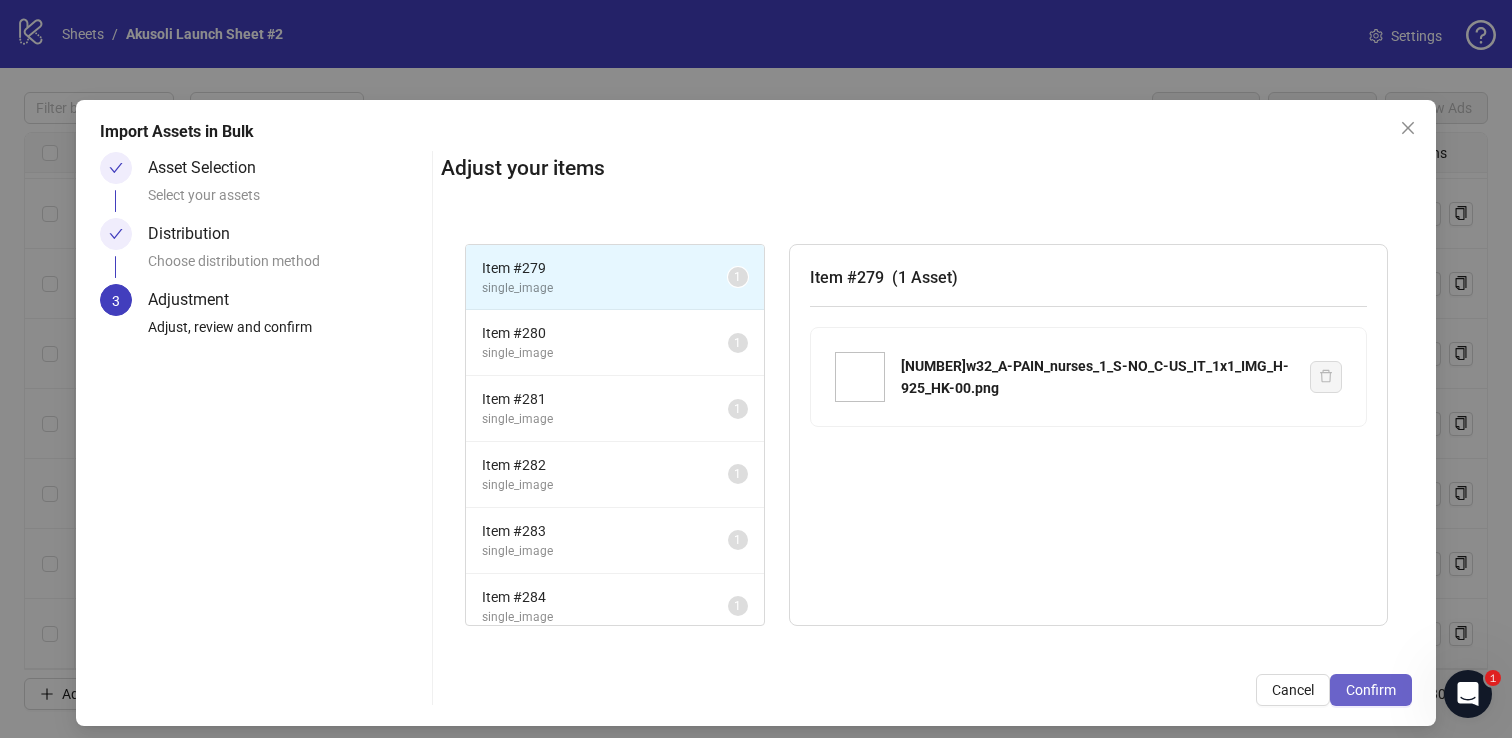 click on "Confirm" at bounding box center [1371, 690] 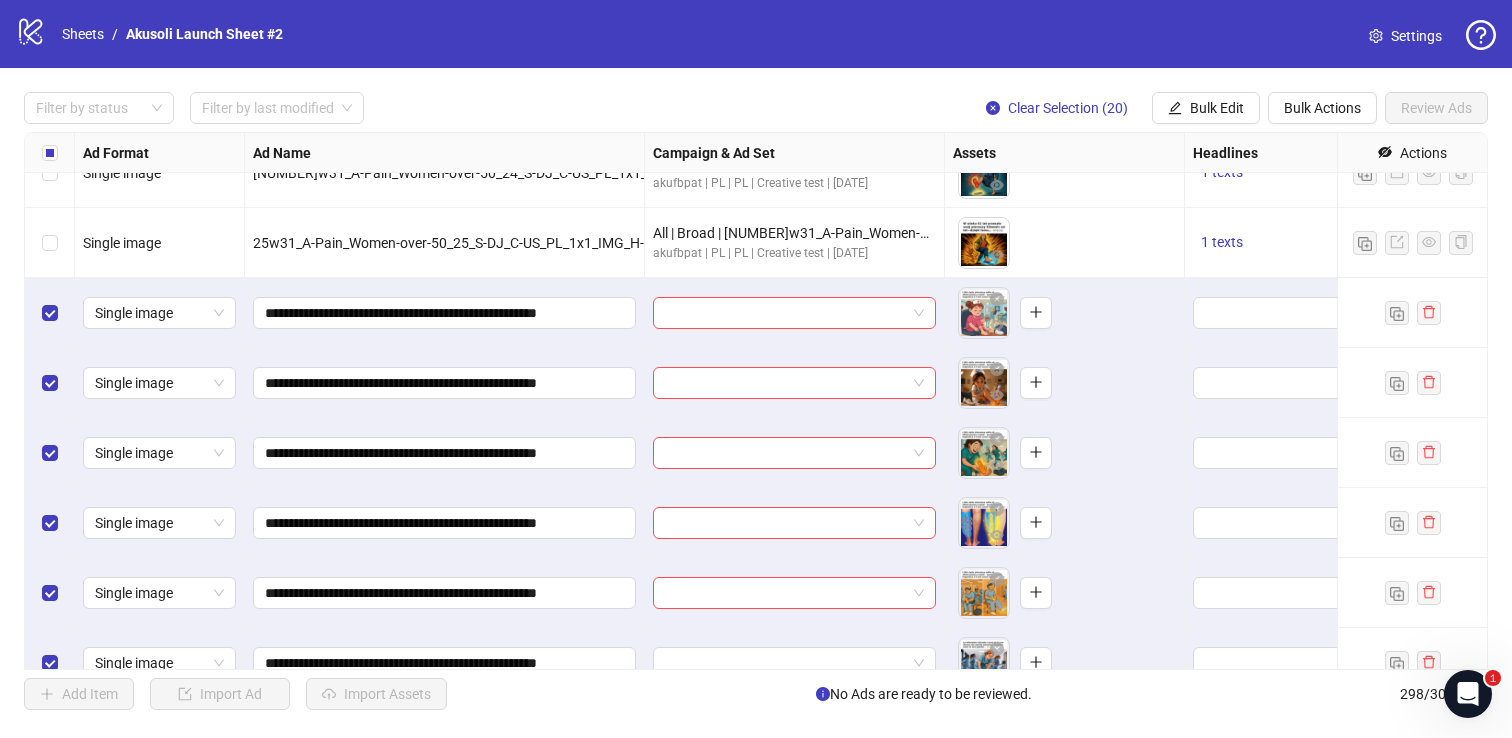 scroll, scrollTop: 19304, scrollLeft: 0, axis: vertical 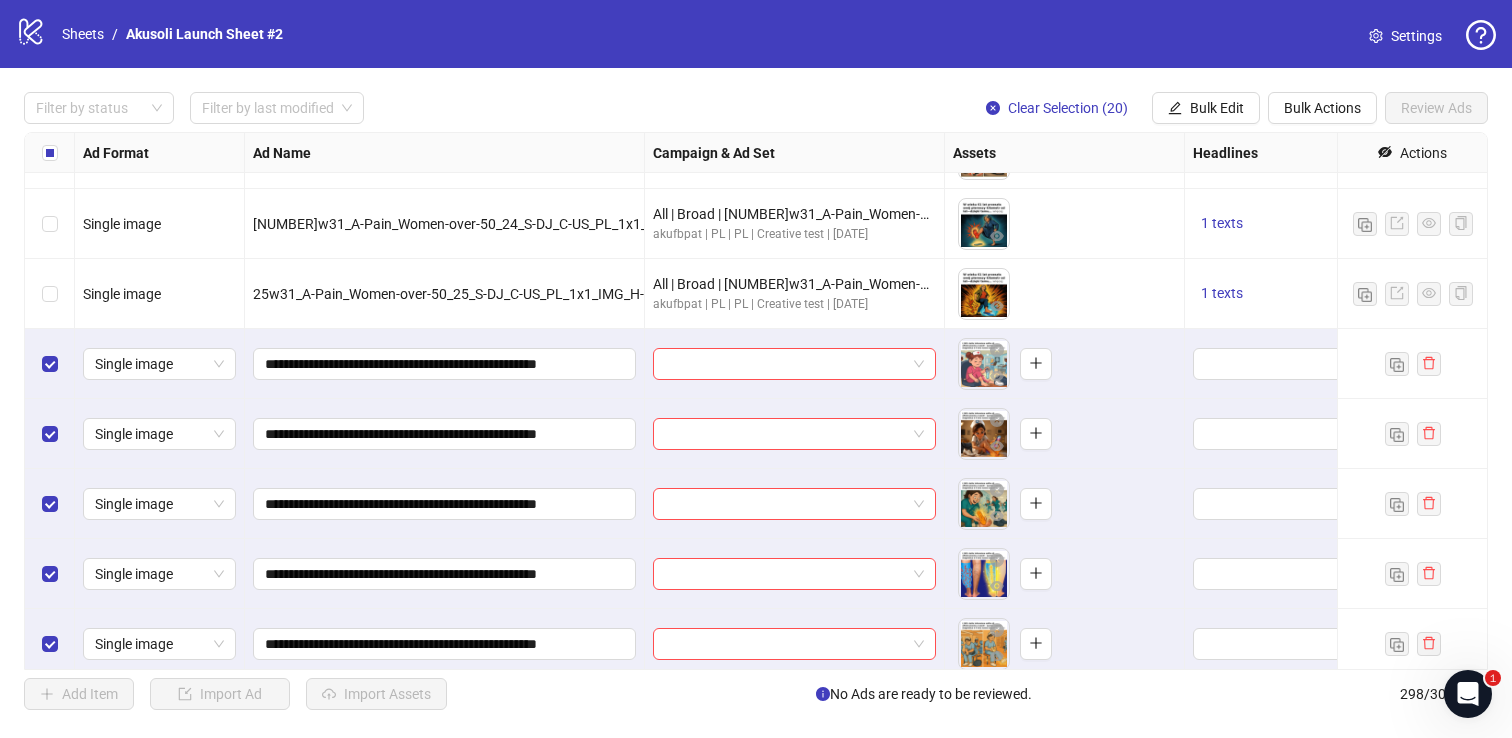 click at bounding box center (785, 364) 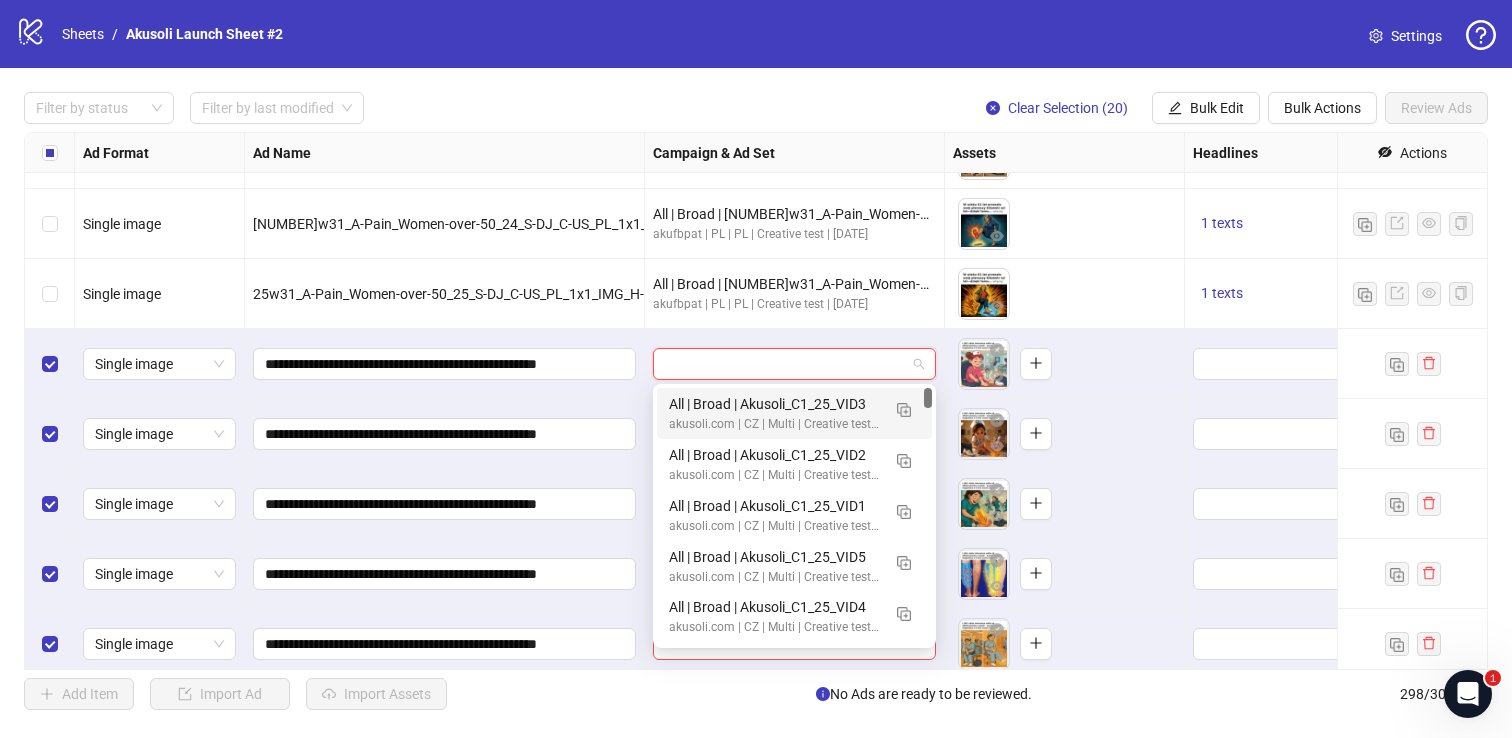 paste on "**********" 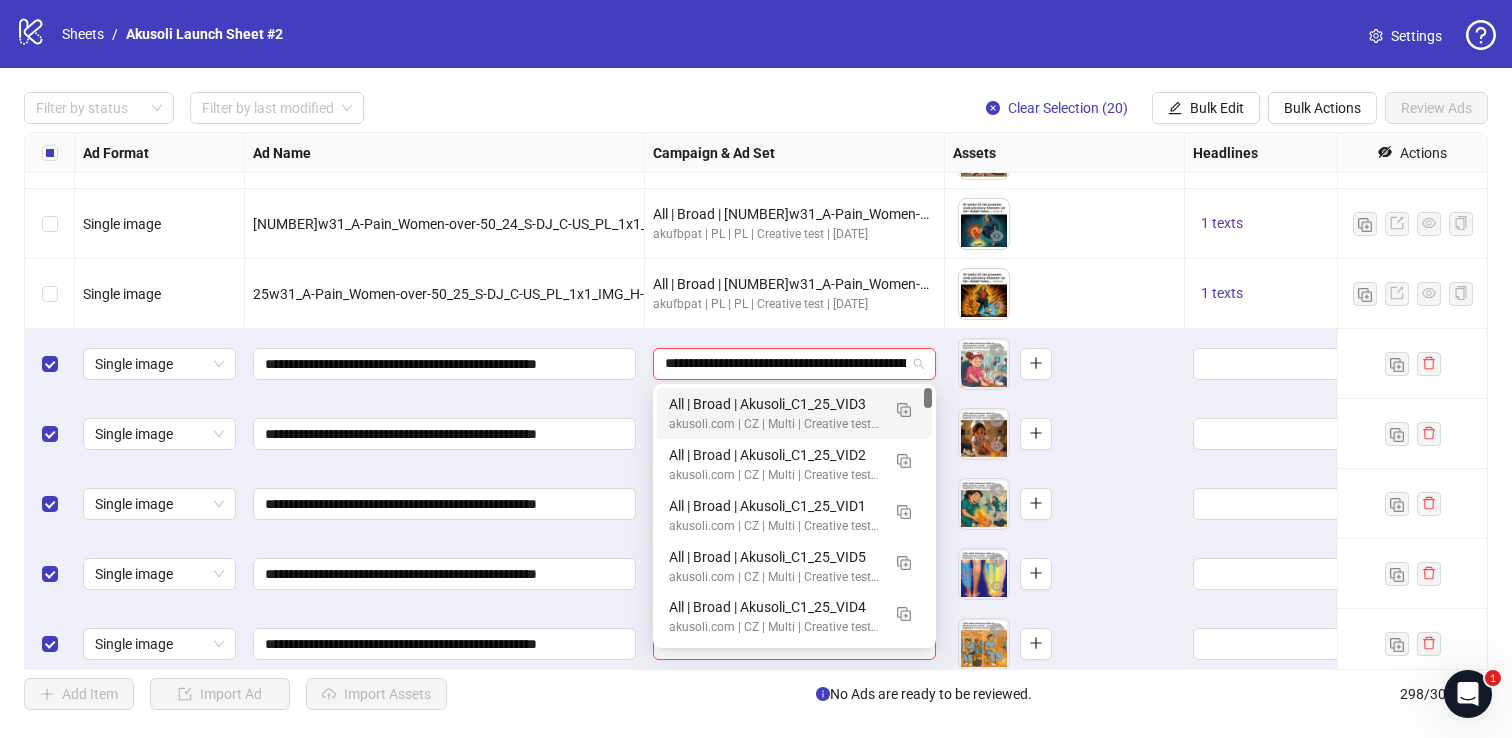 scroll, scrollTop: 0, scrollLeft: 83, axis: horizontal 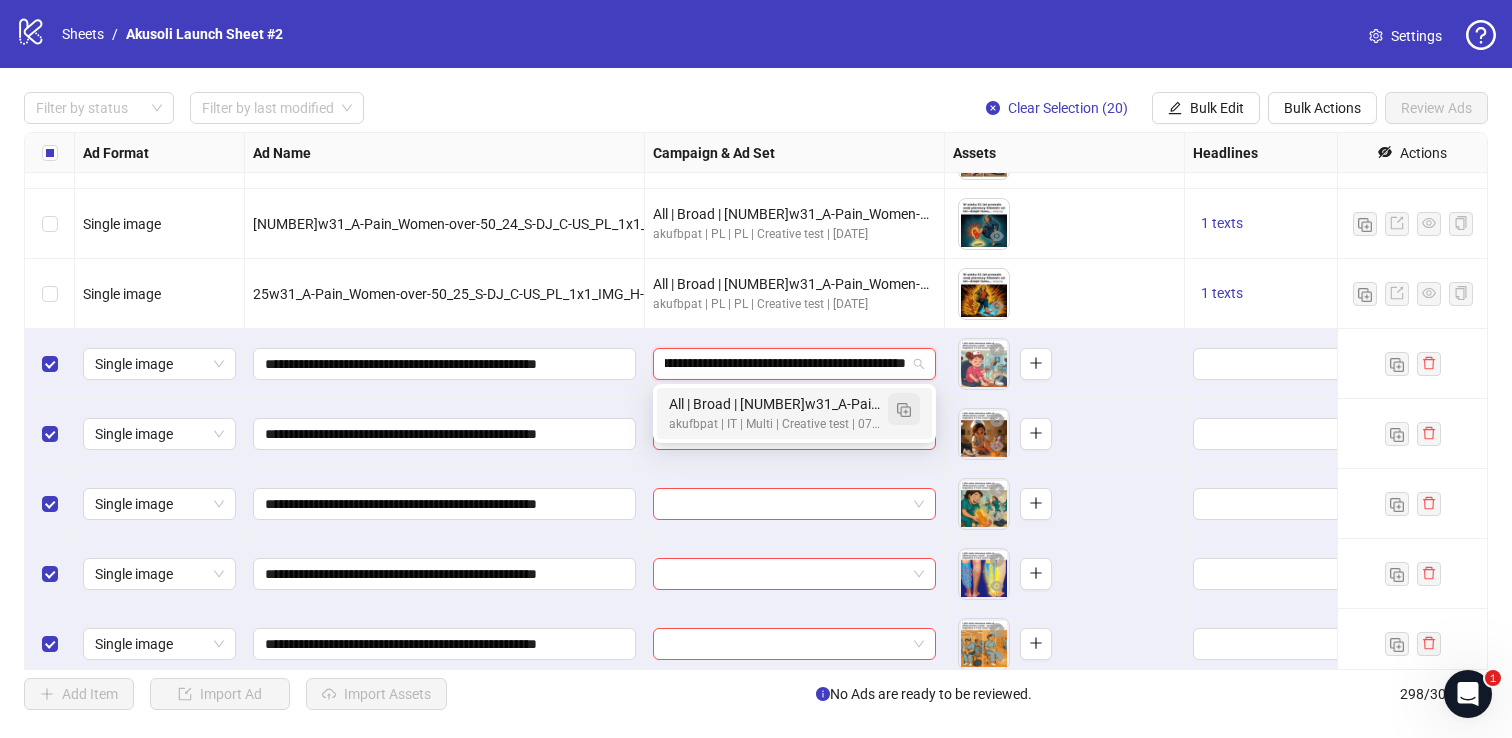 click at bounding box center (904, 410) 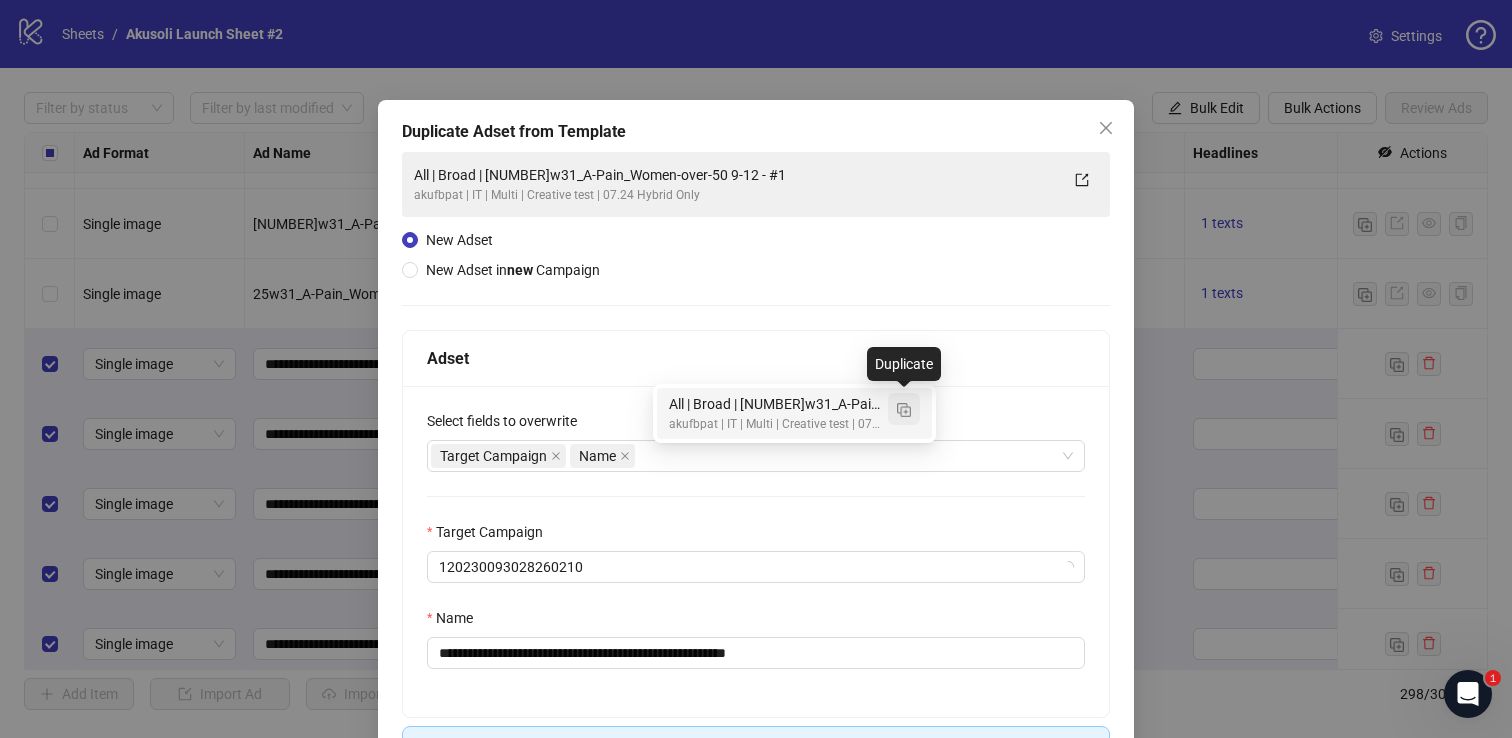type on "**********" 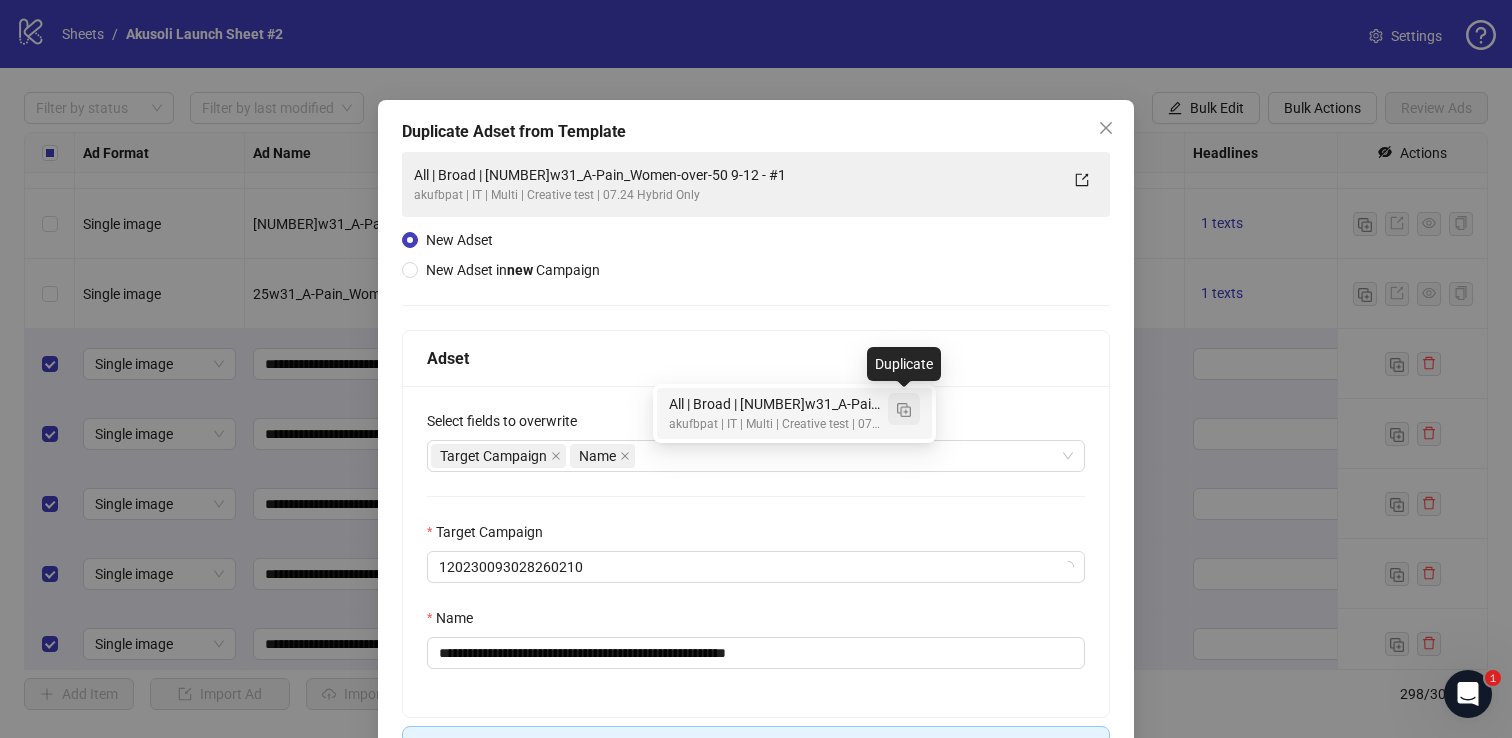 scroll, scrollTop: 0, scrollLeft: 0, axis: both 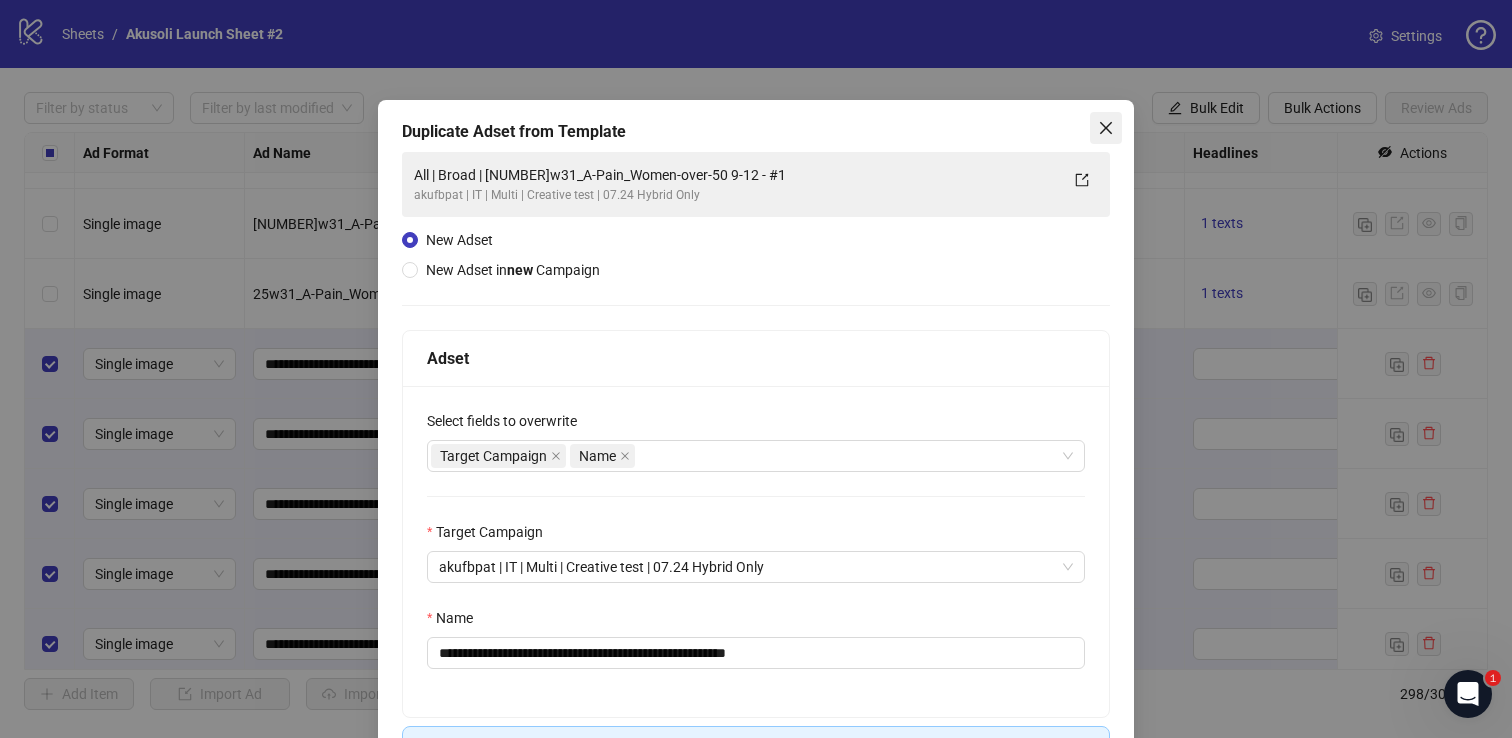 click 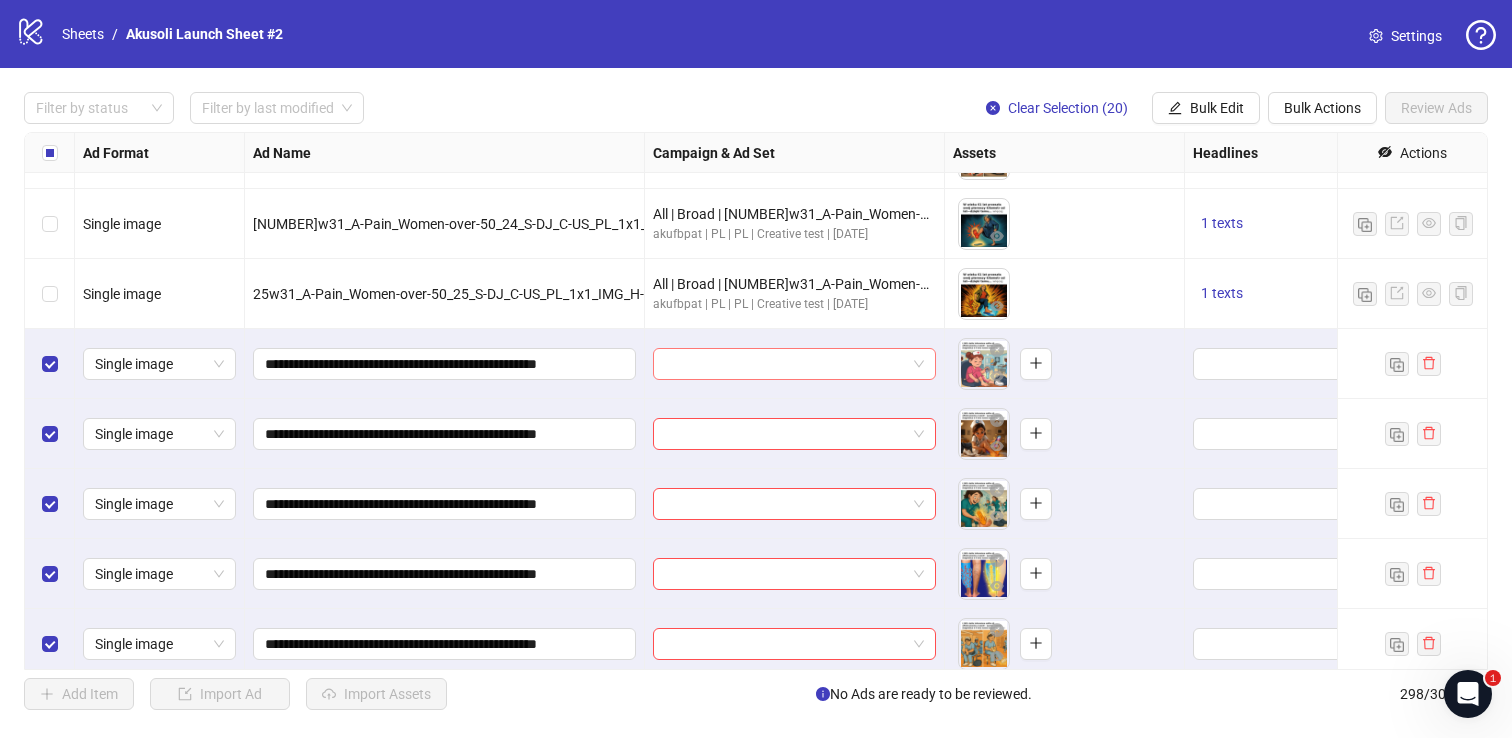 click at bounding box center [785, 364] 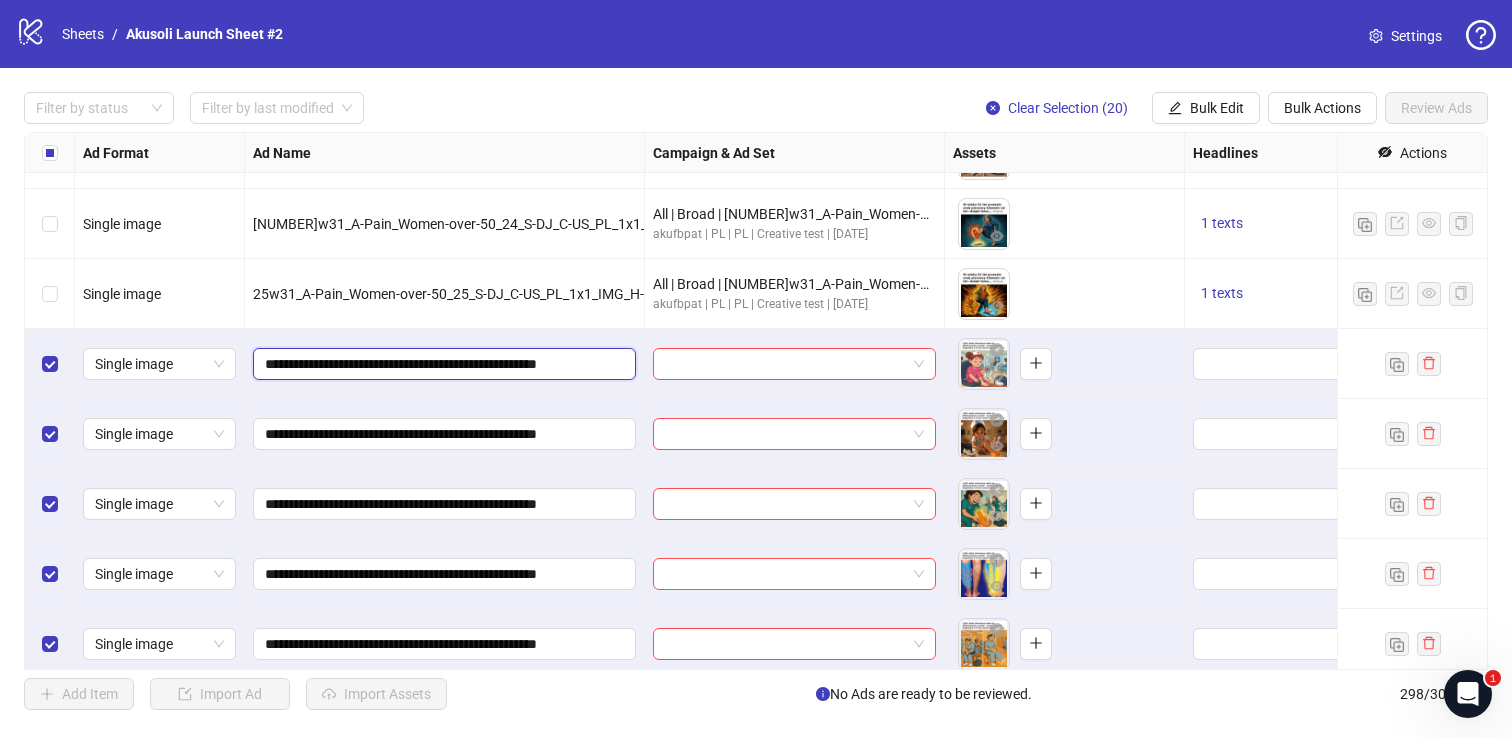 drag, startPoint x: 266, startPoint y: 366, endPoint x: 421, endPoint y: 363, distance: 155.02902 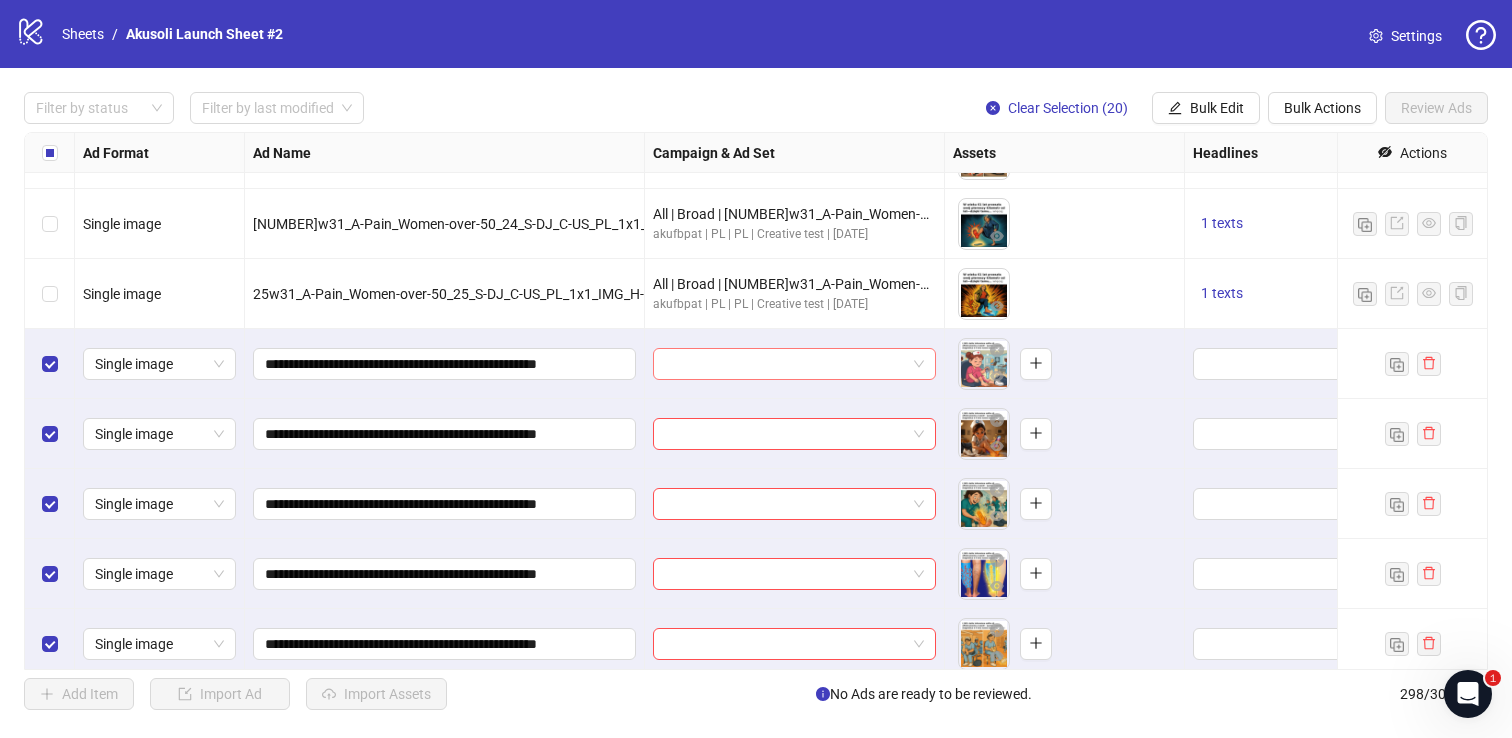 click at bounding box center (785, 364) 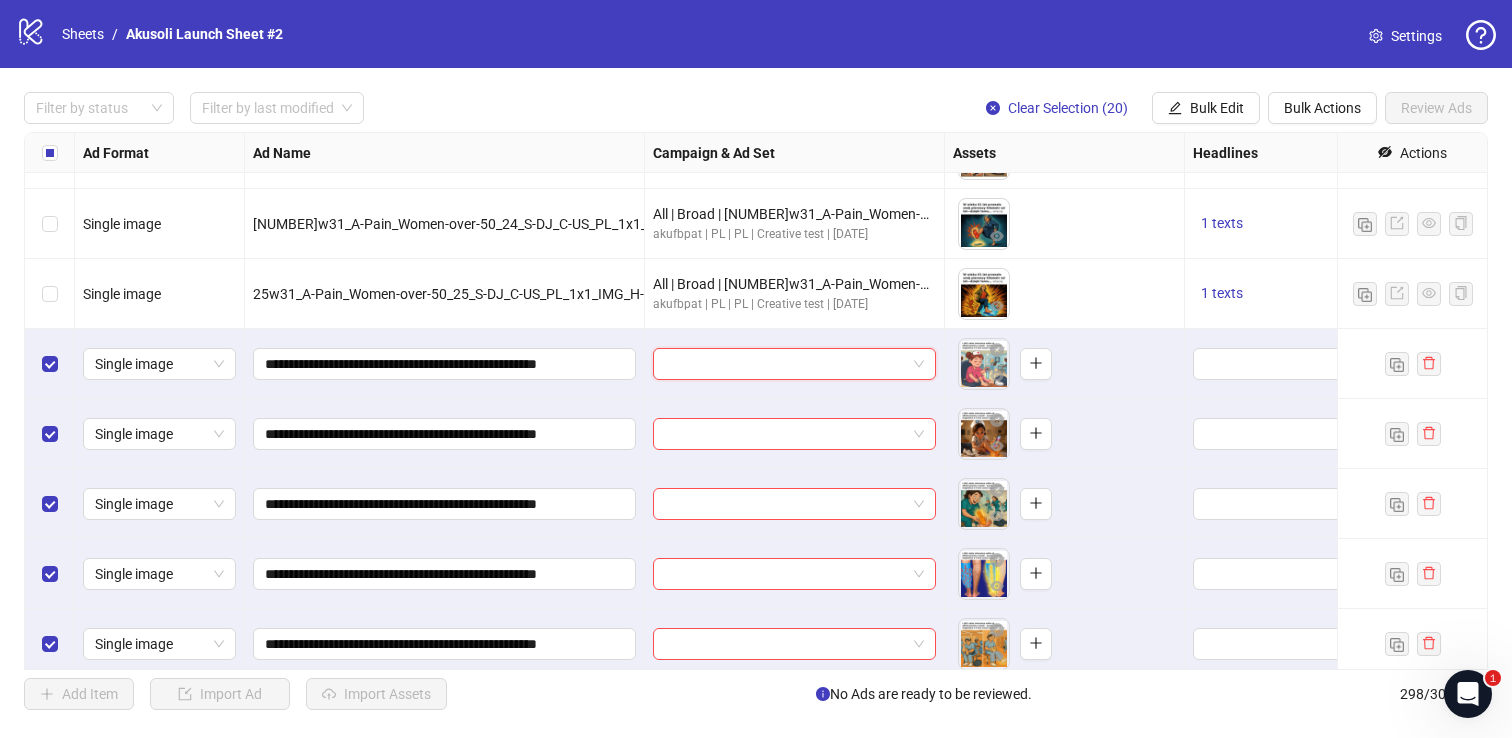 paste on "**********" 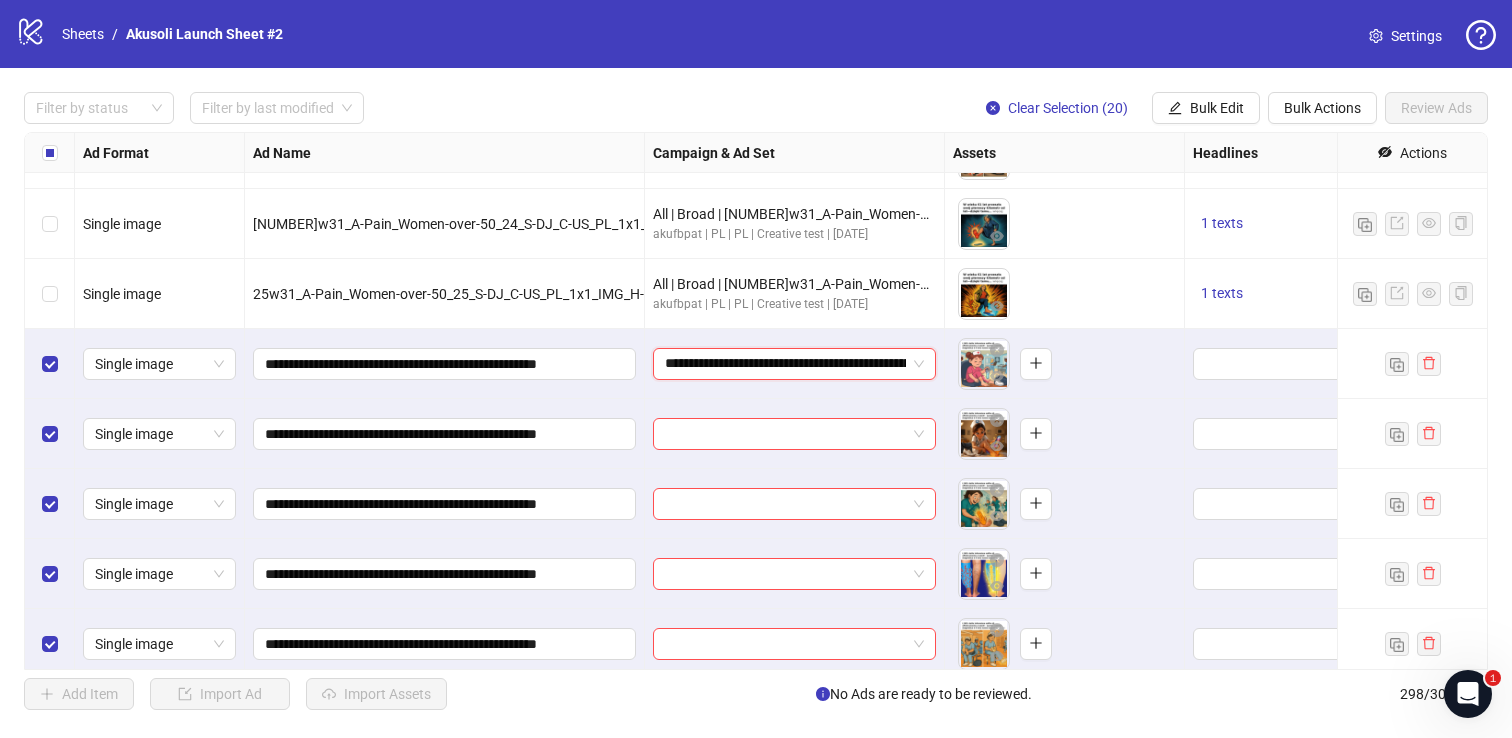 scroll, scrollTop: 0, scrollLeft: 83, axis: horizontal 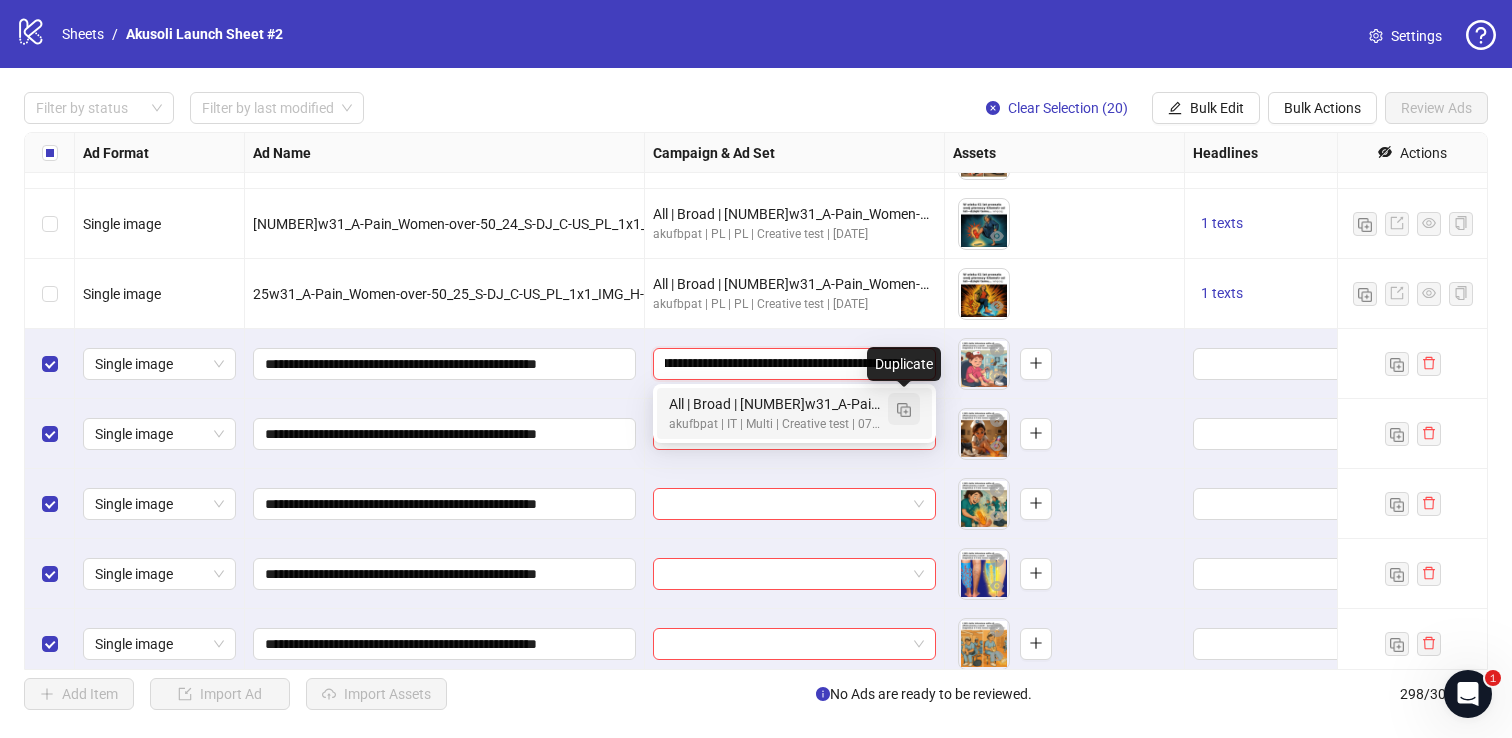click at bounding box center (904, 409) 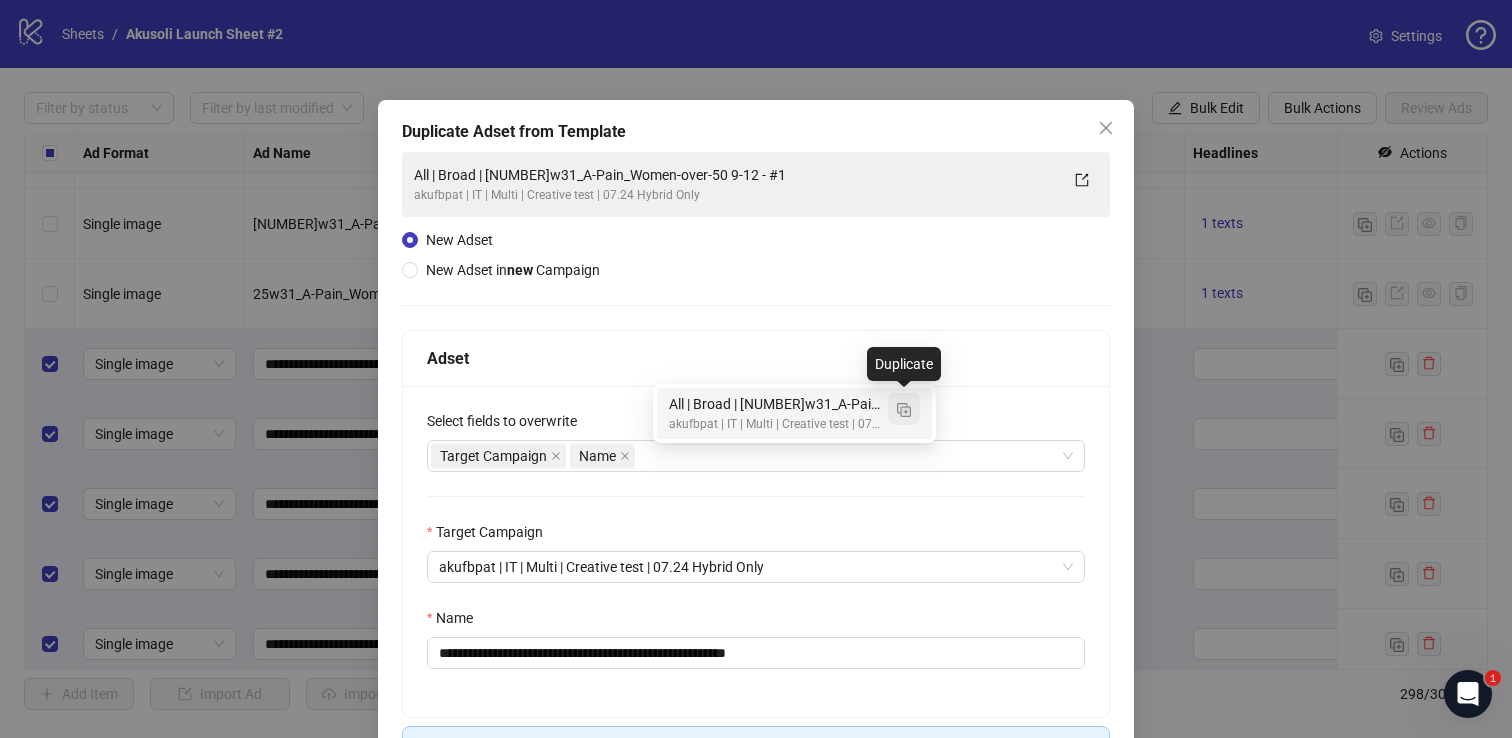 type on "**********" 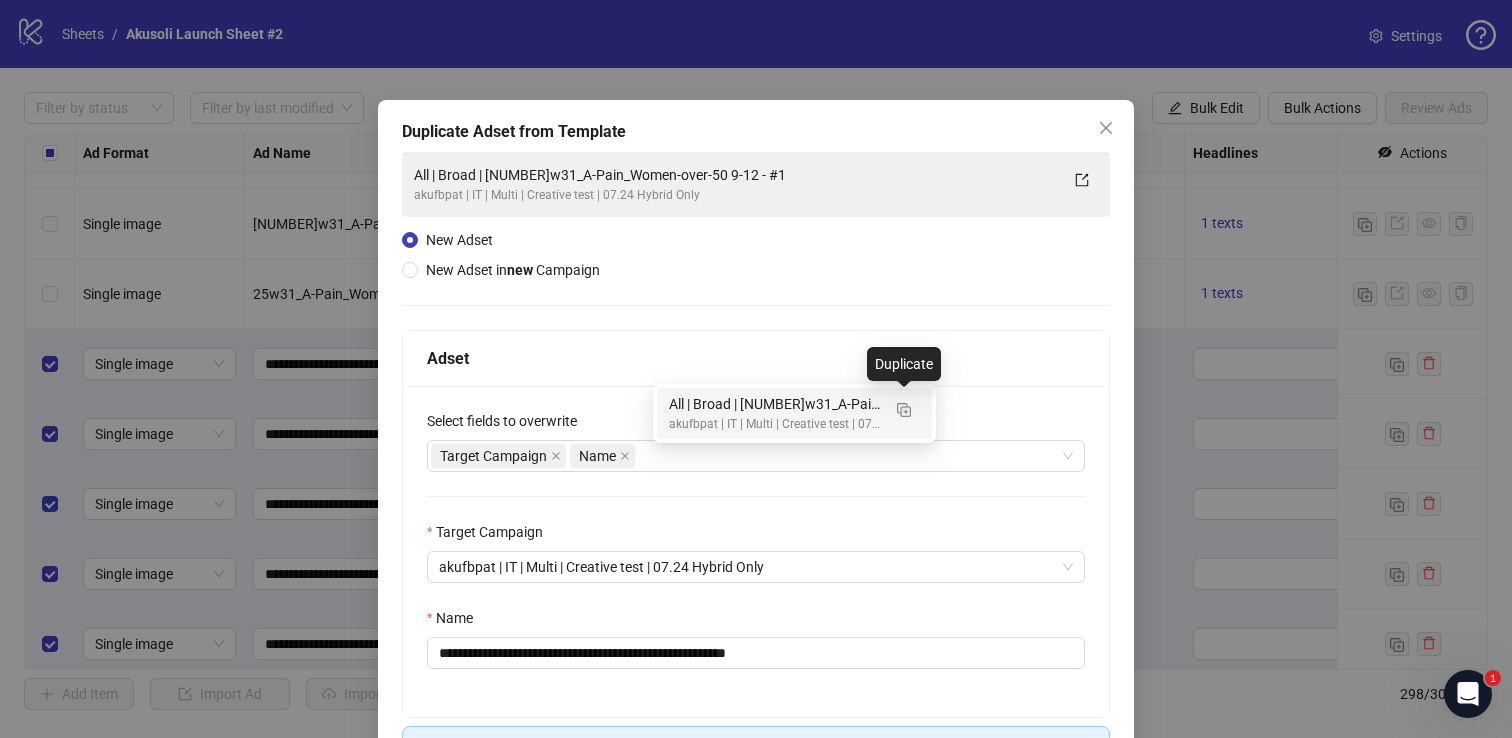 type 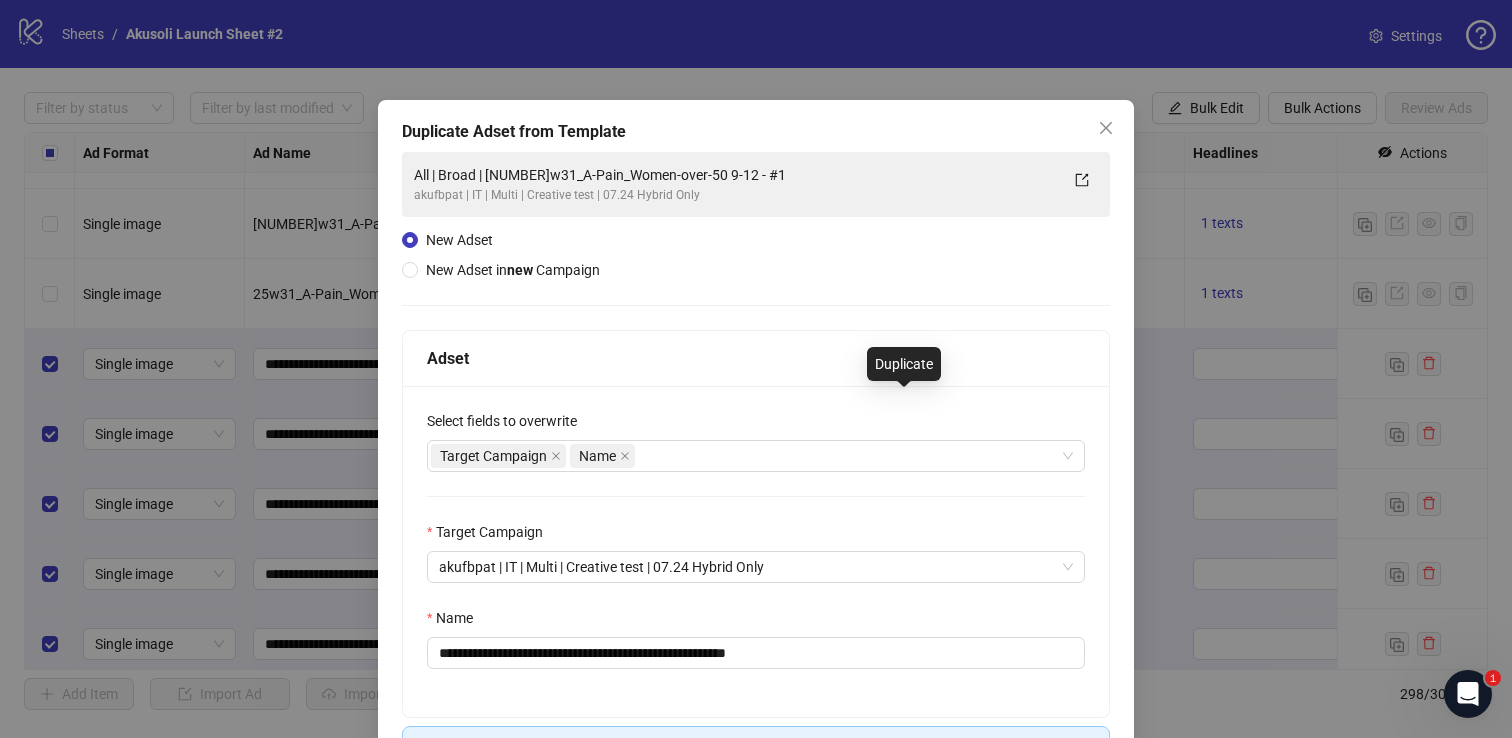 scroll, scrollTop: 0, scrollLeft: 0, axis: both 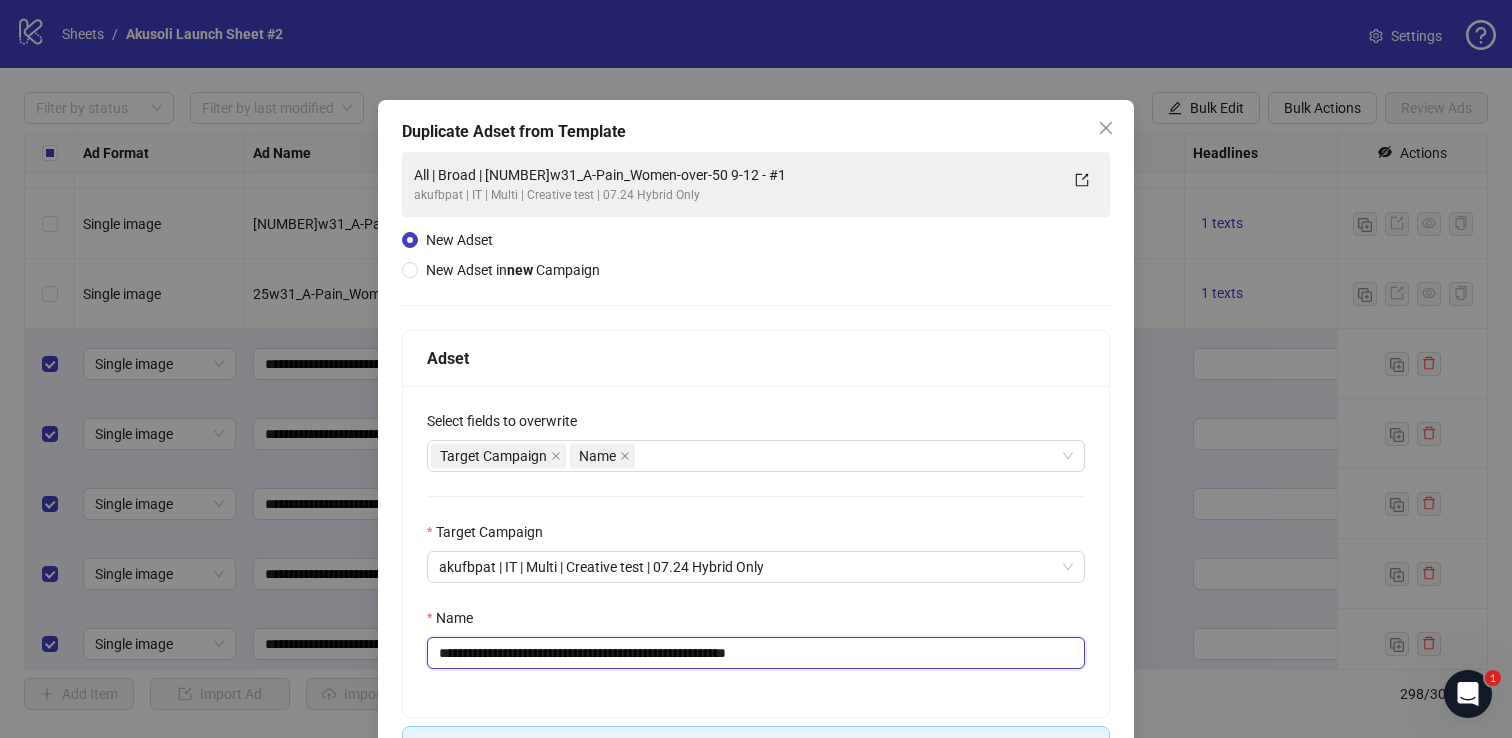 drag, startPoint x: 515, startPoint y: 650, endPoint x: 899, endPoint y: 645, distance: 384.03256 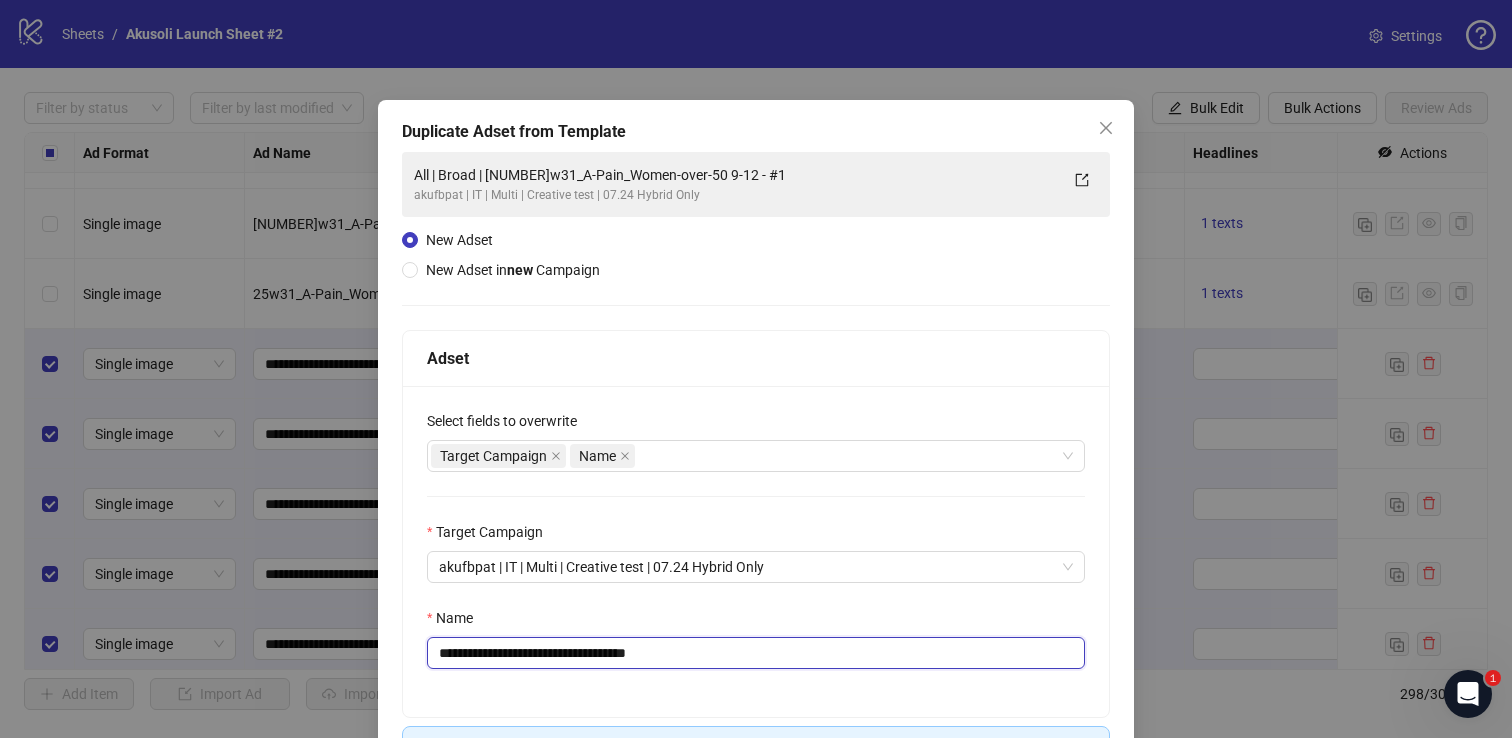 scroll, scrollTop: 139, scrollLeft: 0, axis: vertical 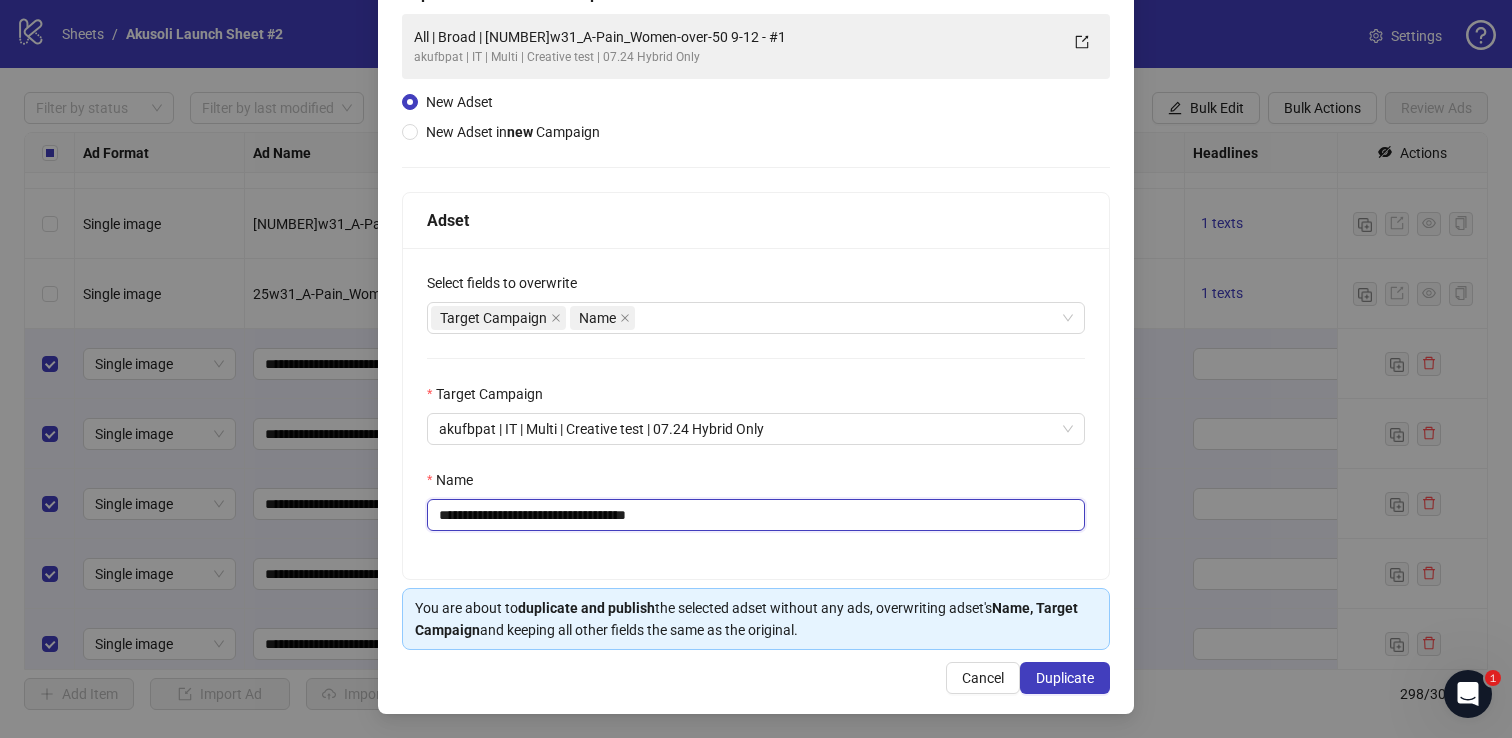click on "**********" at bounding box center (756, 515) 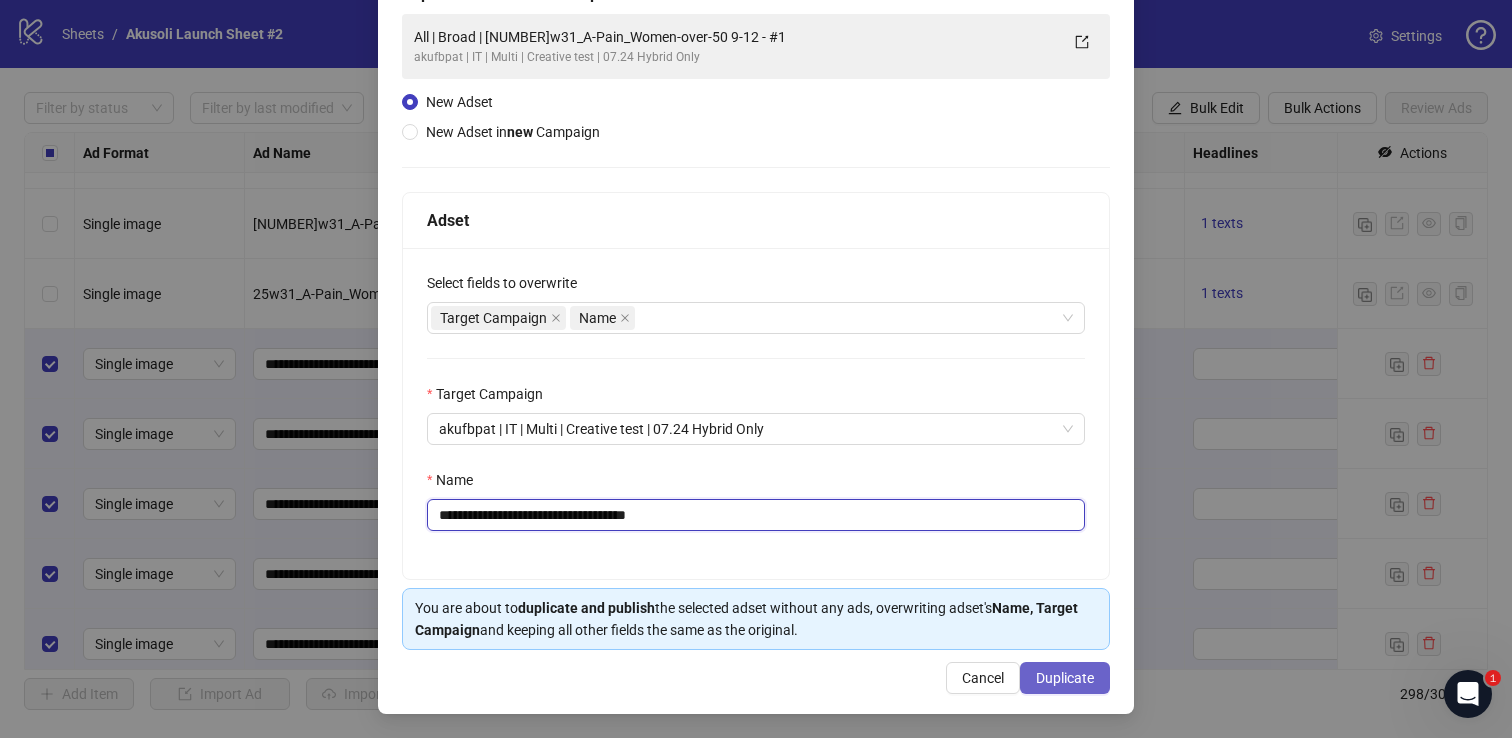 type on "**********" 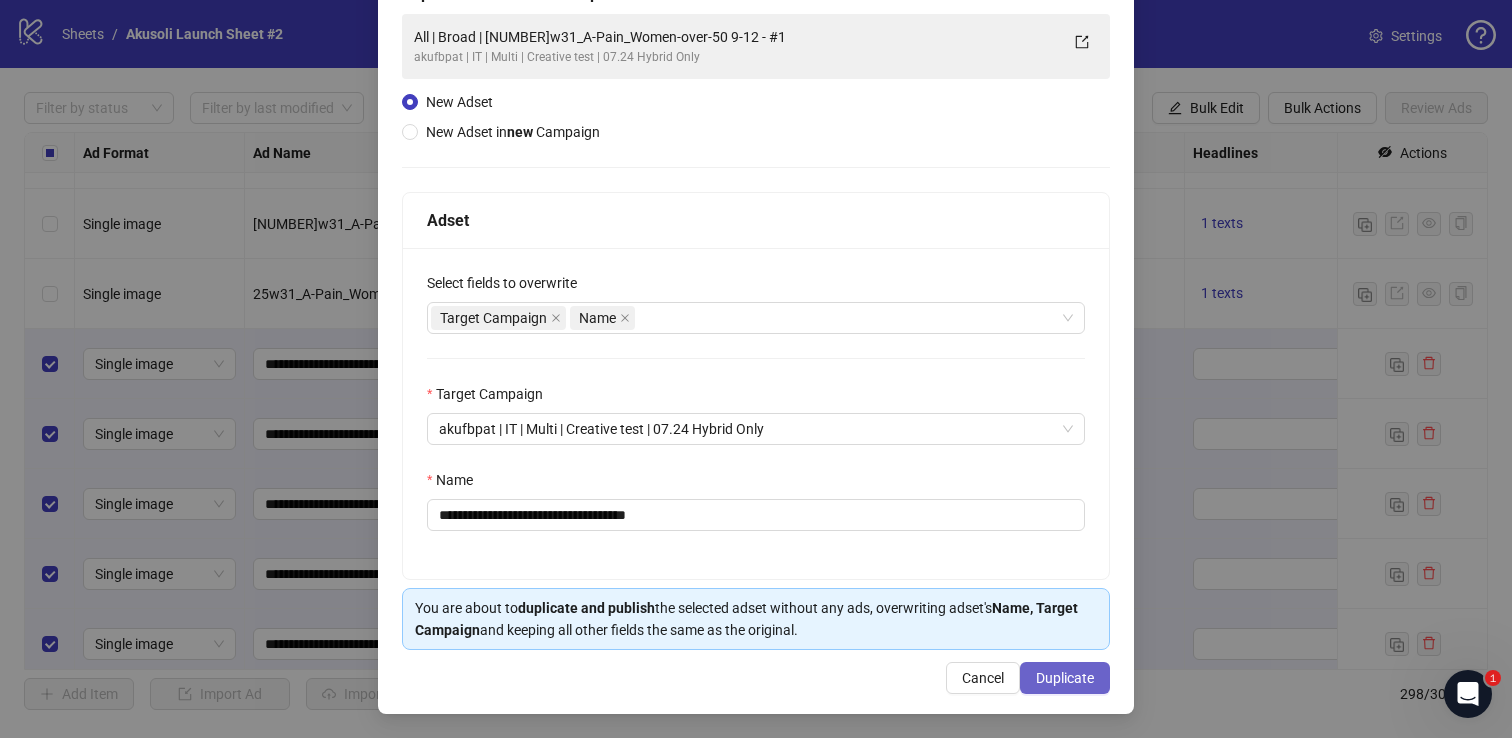 click on "Duplicate" at bounding box center [1065, 678] 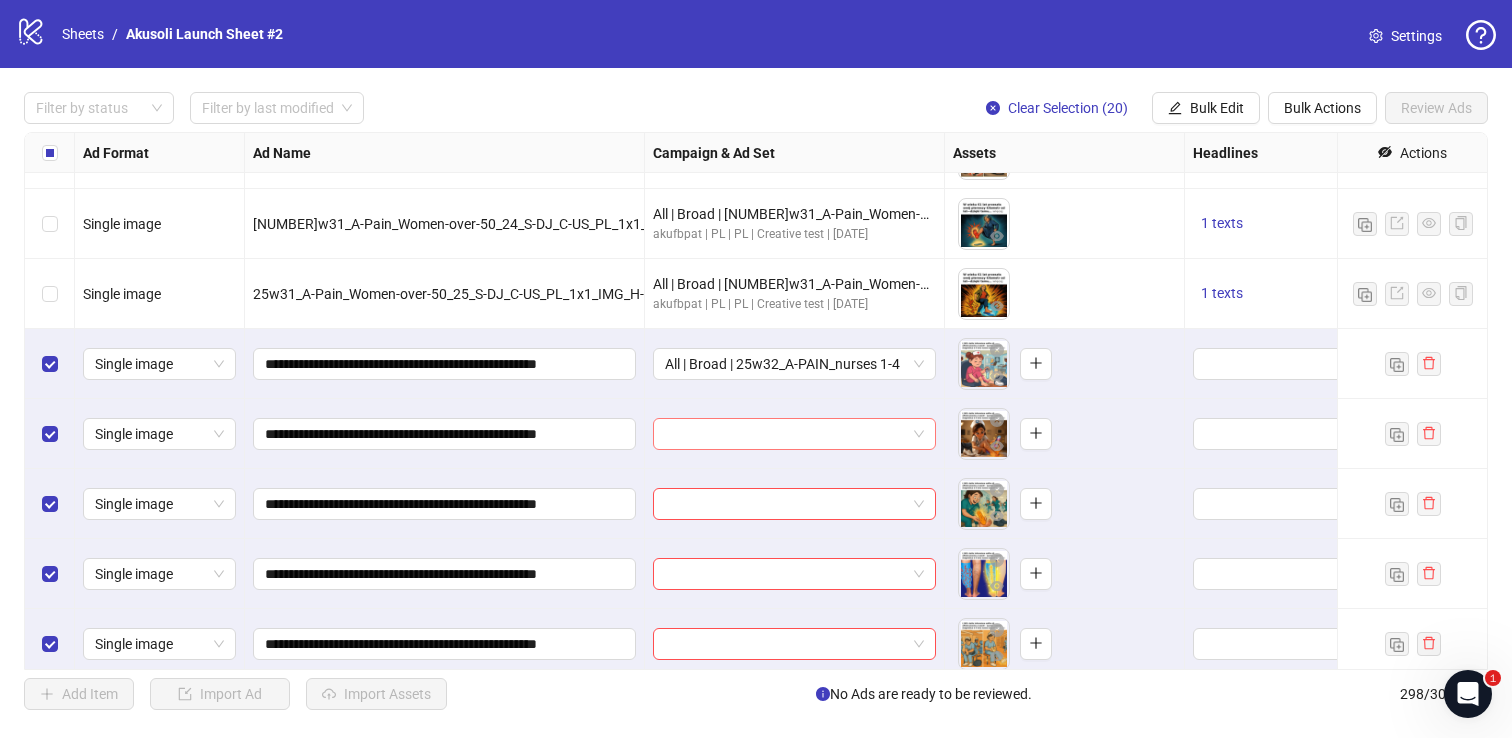 click at bounding box center [785, 434] 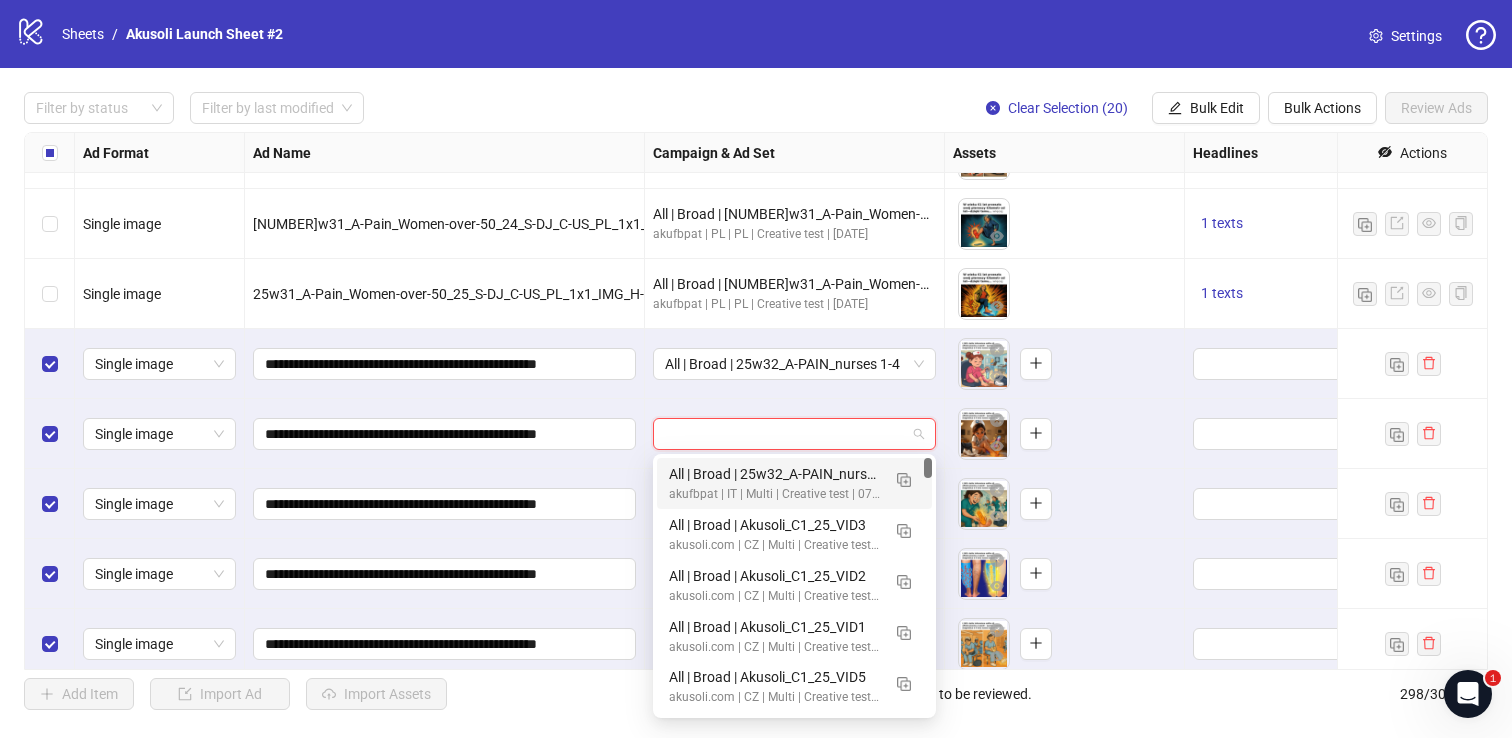 paste on "**********" 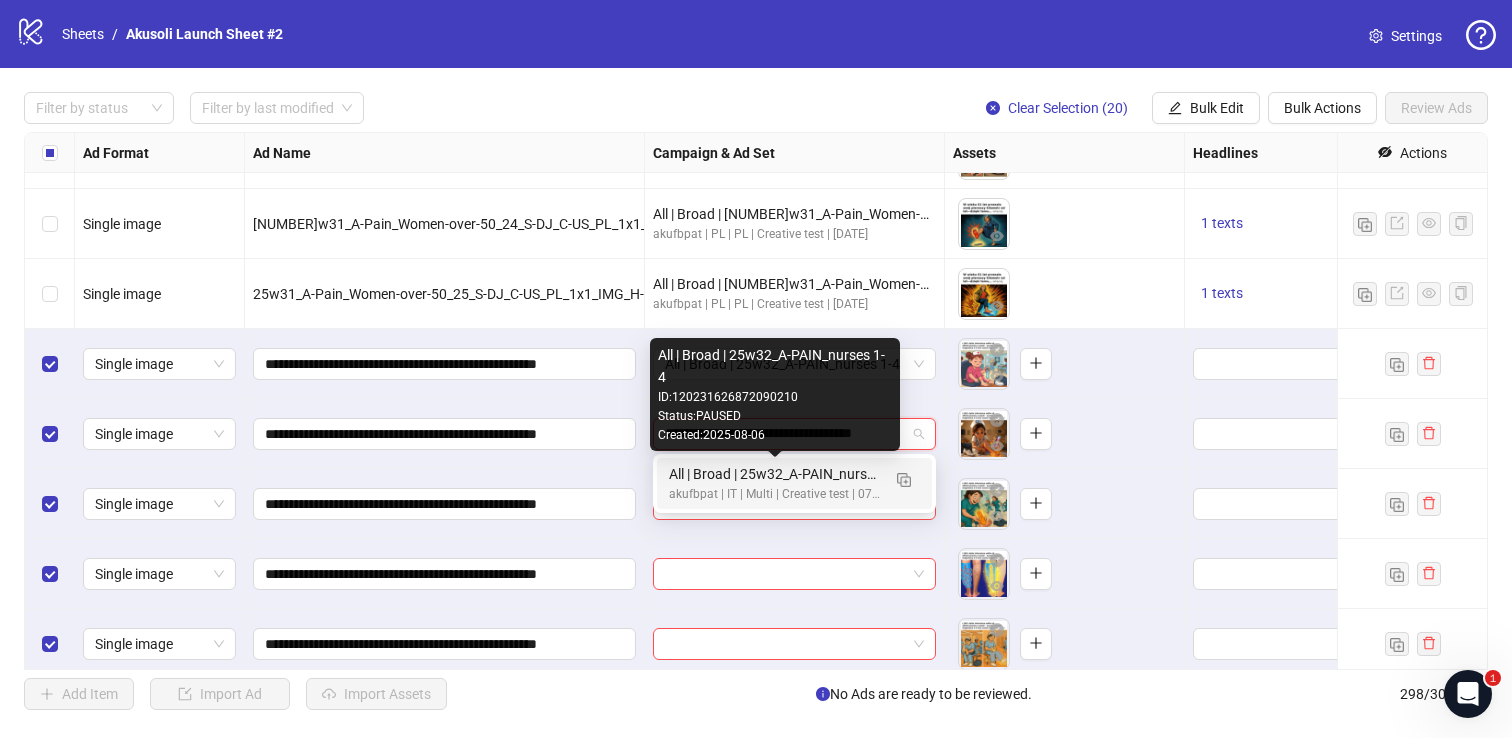 click on "All | Broad | 25w32_A-PAIN_nurses 1-4" at bounding box center [774, 474] 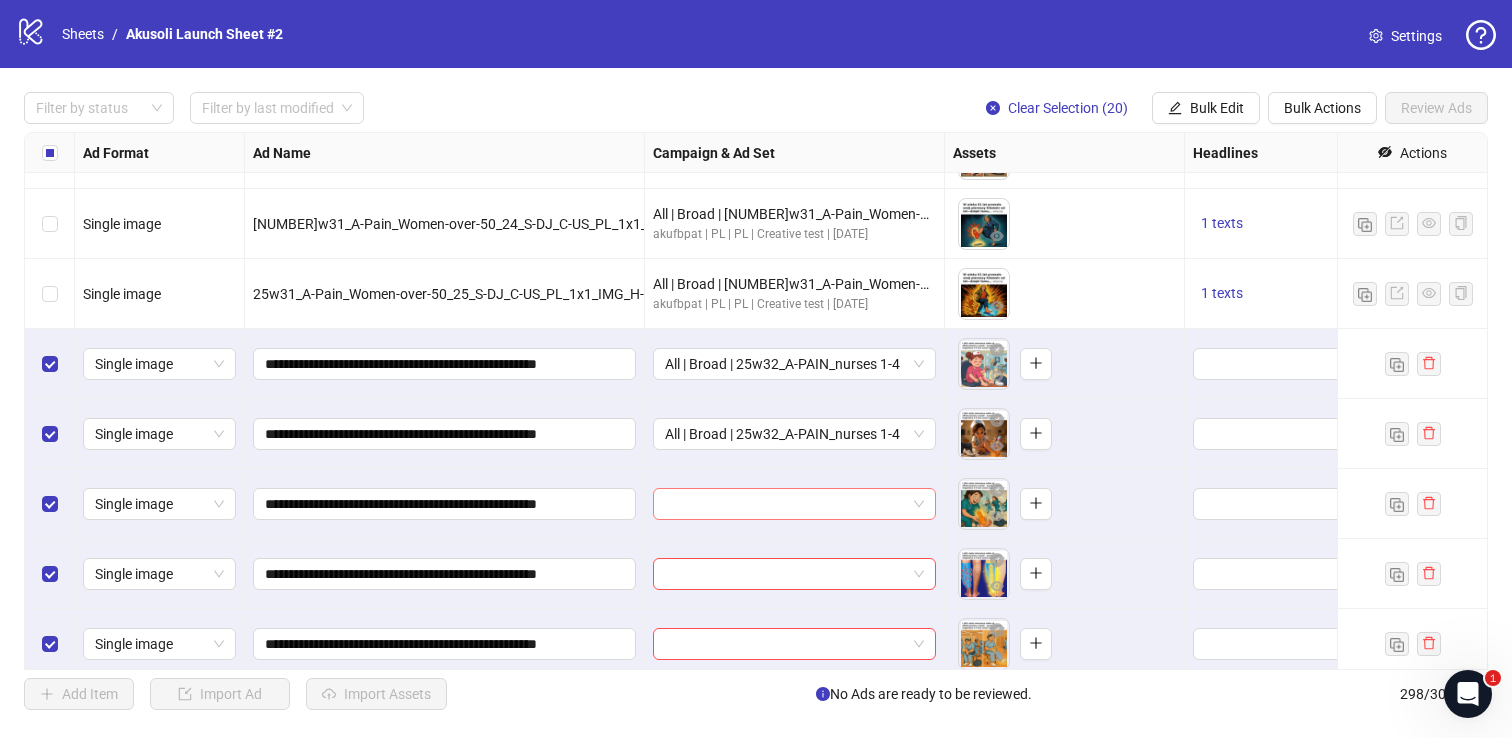 click at bounding box center (785, 504) 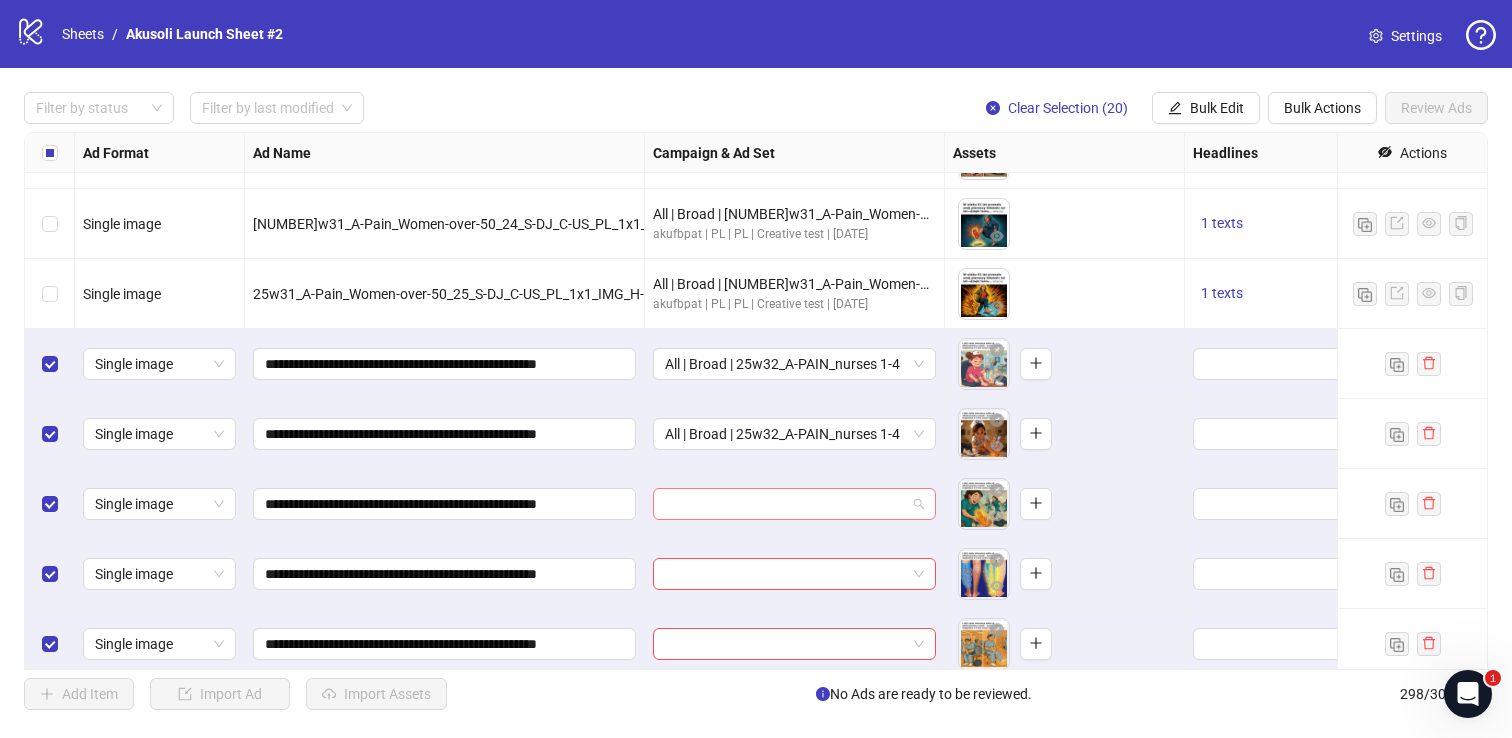 paste on "**********" 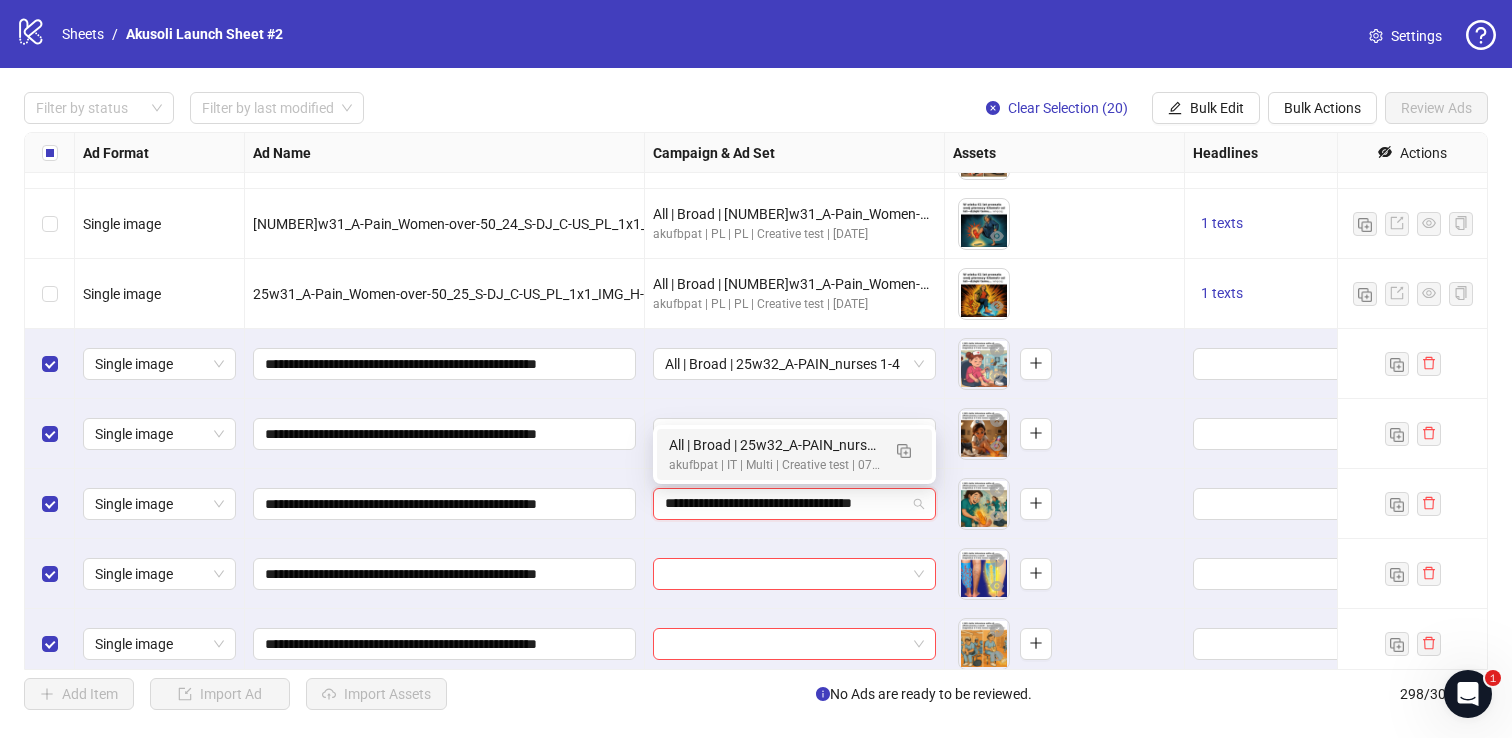 click on "akufbpat | IT | Multi | Creative test | 07.24 Hybrid Only" at bounding box center (774, 465) 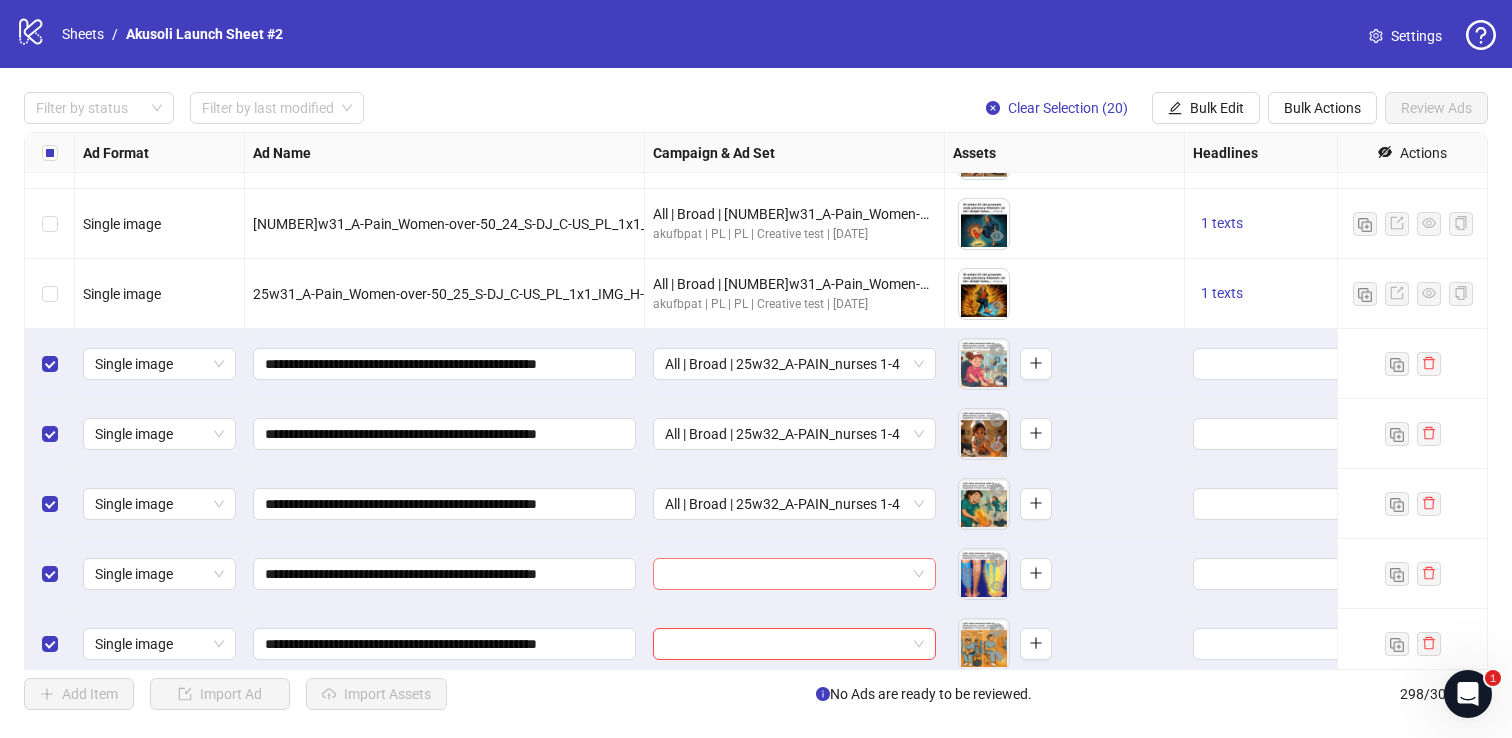click at bounding box center [785, 574] 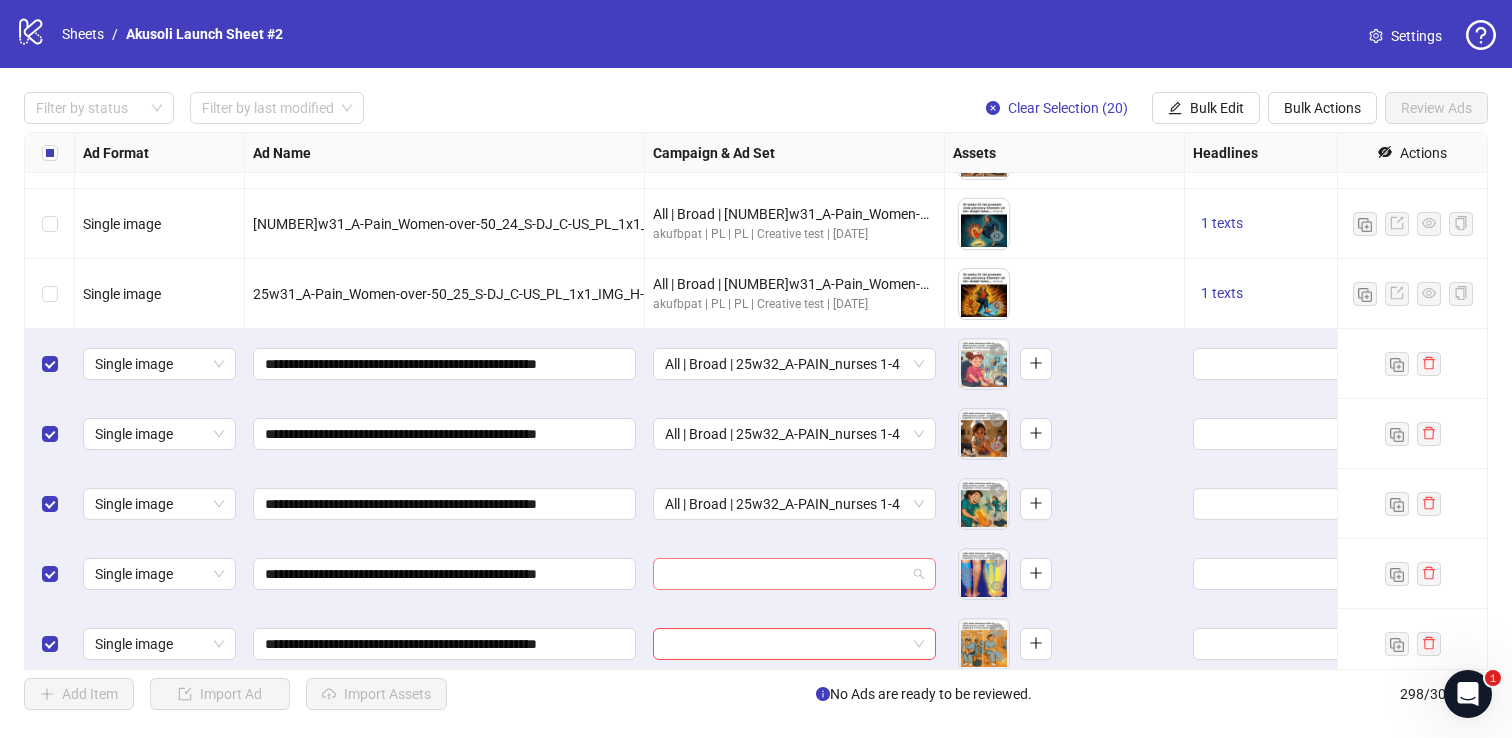 paste on "**********" 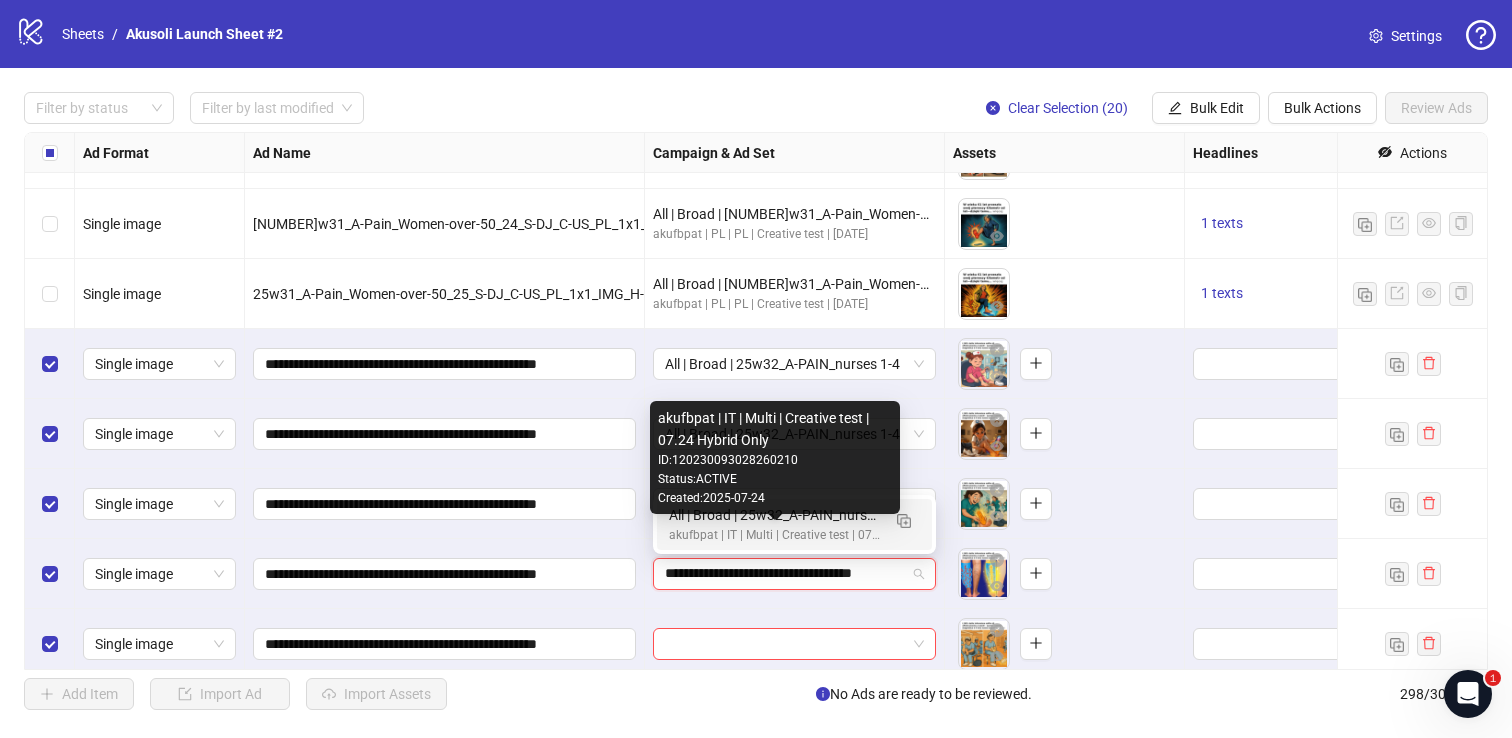 click on "All | Broad | 25w32_A-PAIN_nurses 1-4" at bounding box center (774, 515) 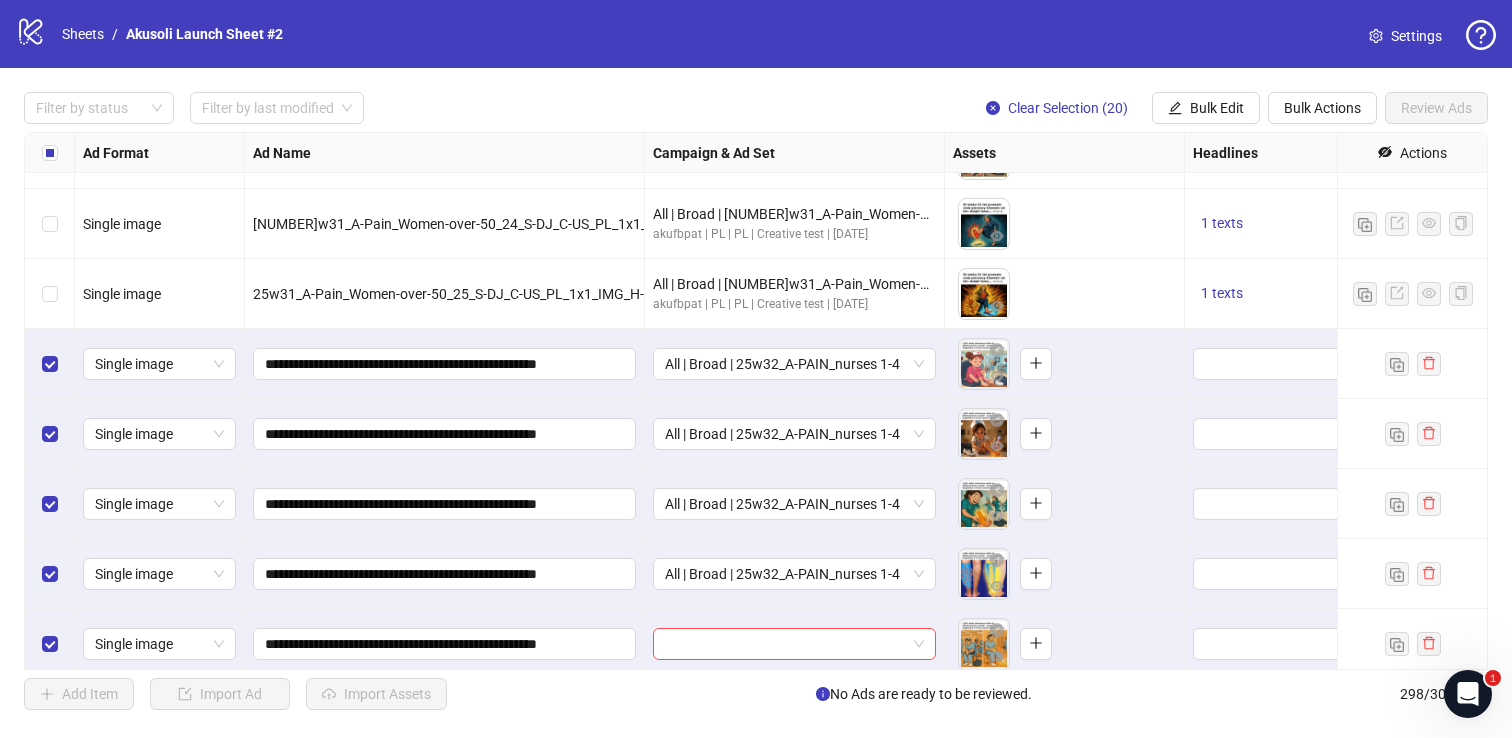 scroll, scrollTop: 19468, scrollLeft: 0, axis: vertical 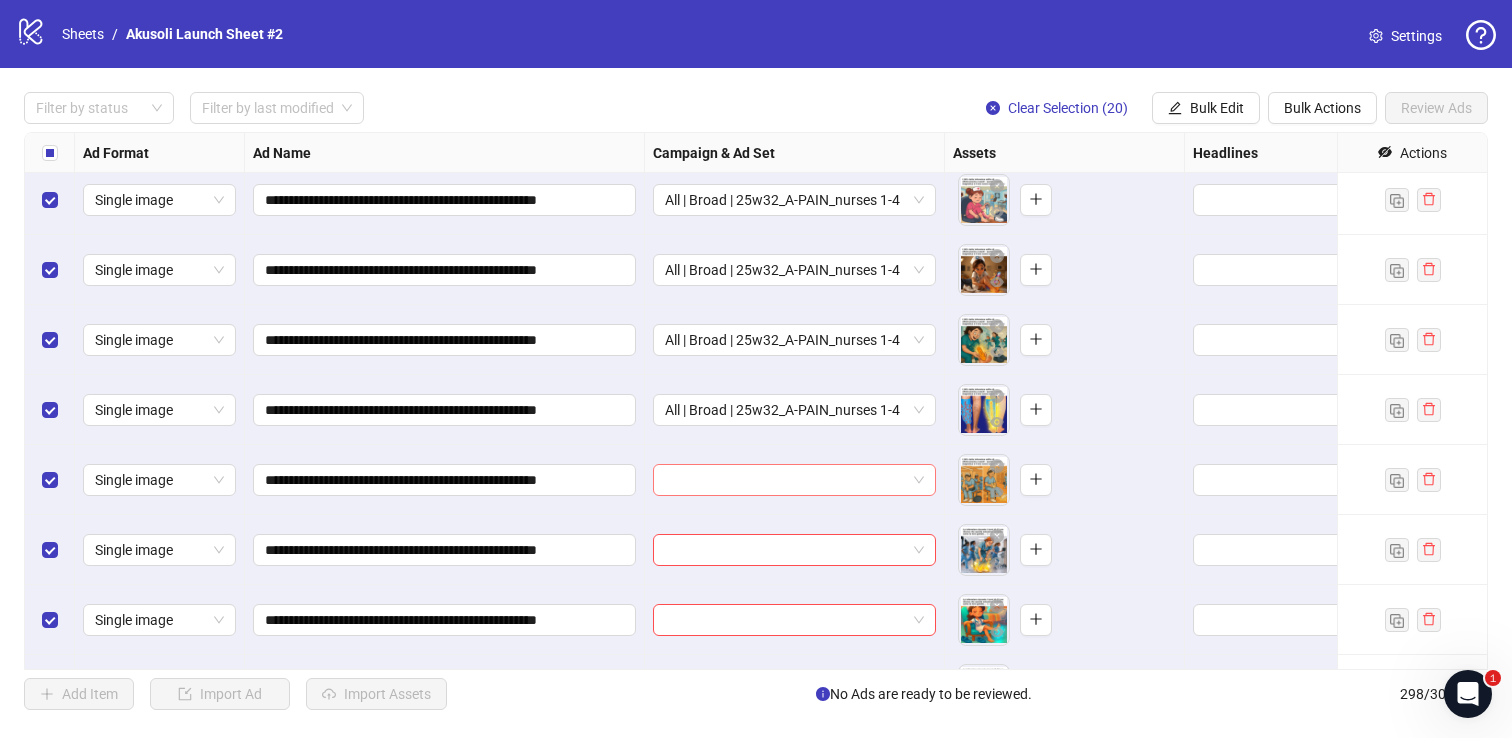 click at bounding box center [785, 480] 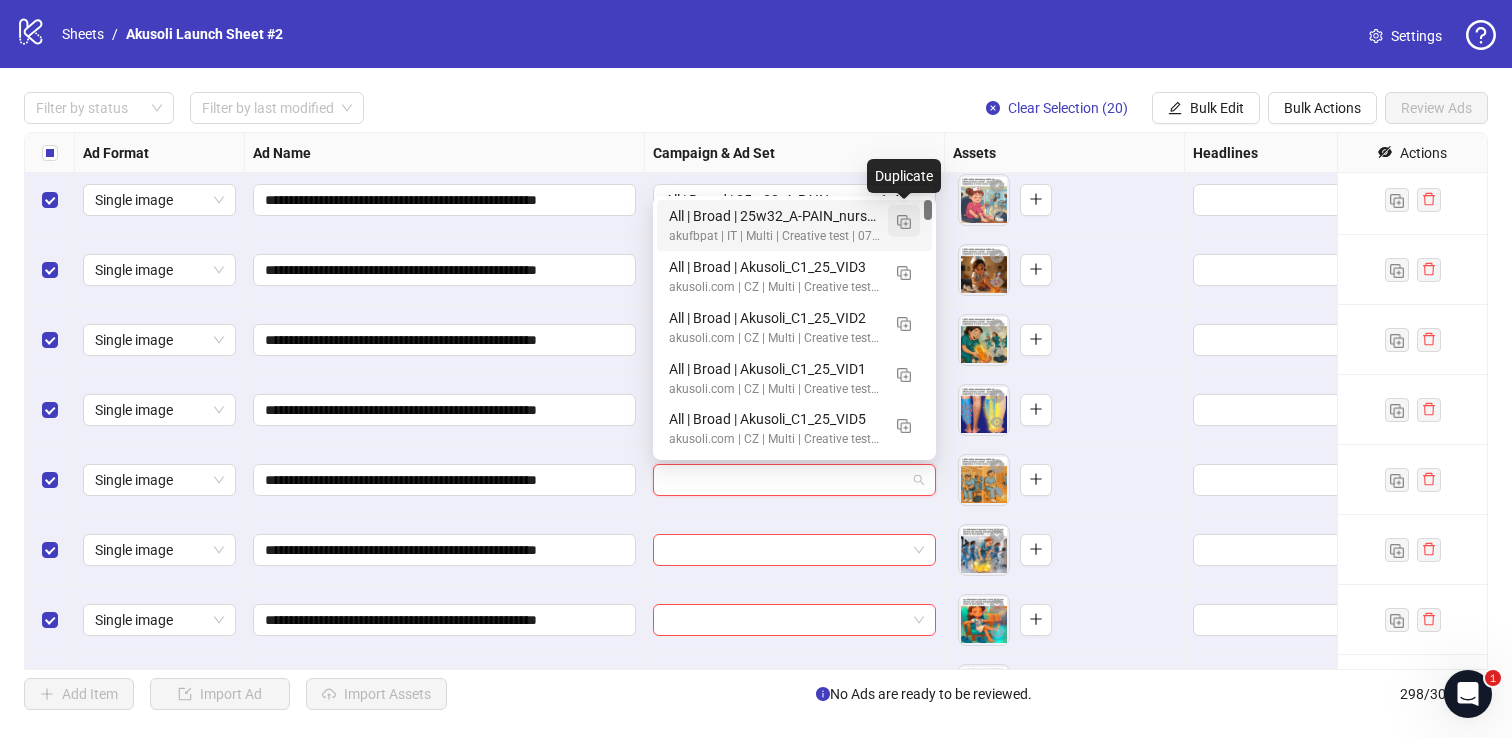 click at bounding box center [904, 222] 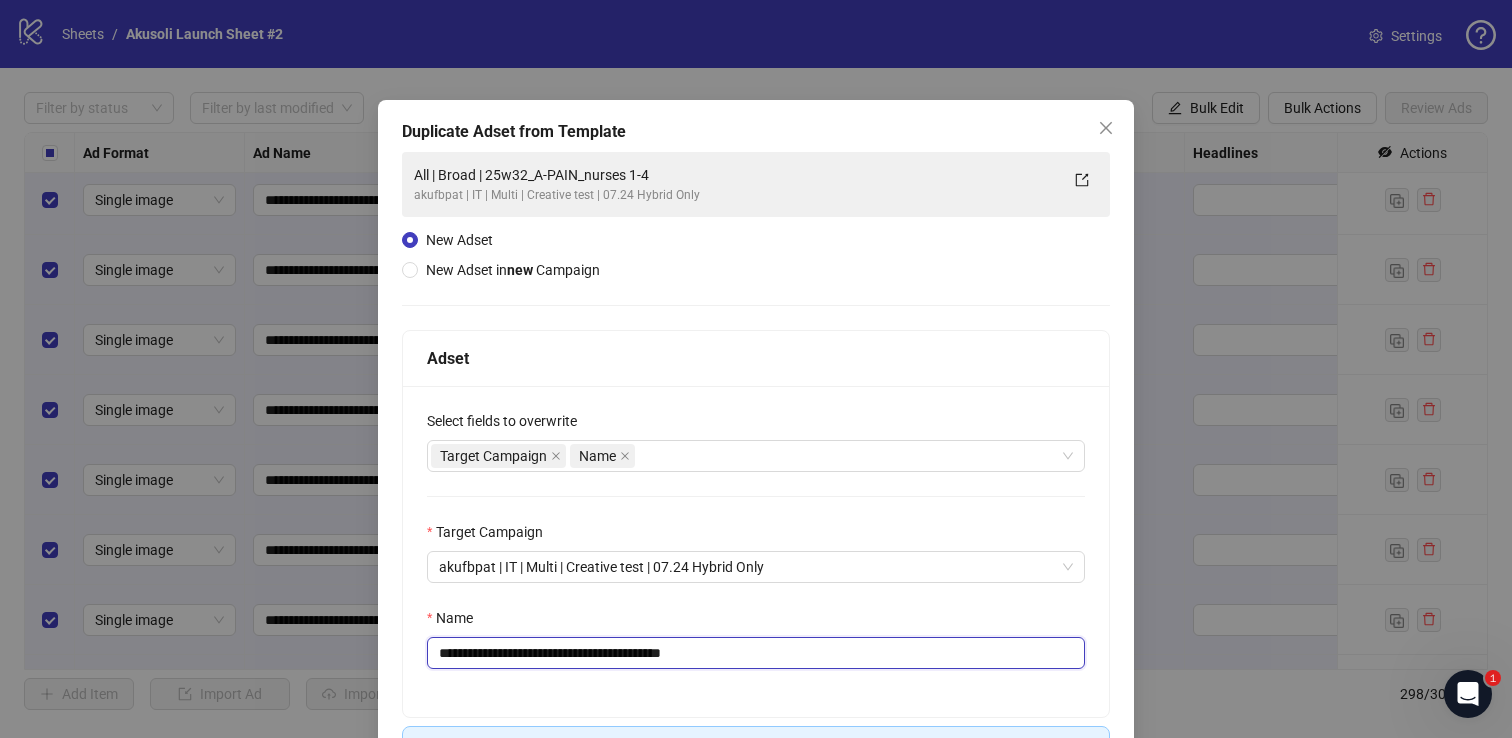 drag, startPoint x: 659, startPoint y: 652, endPoint x: 758, endPoint y: 652, distance: 99 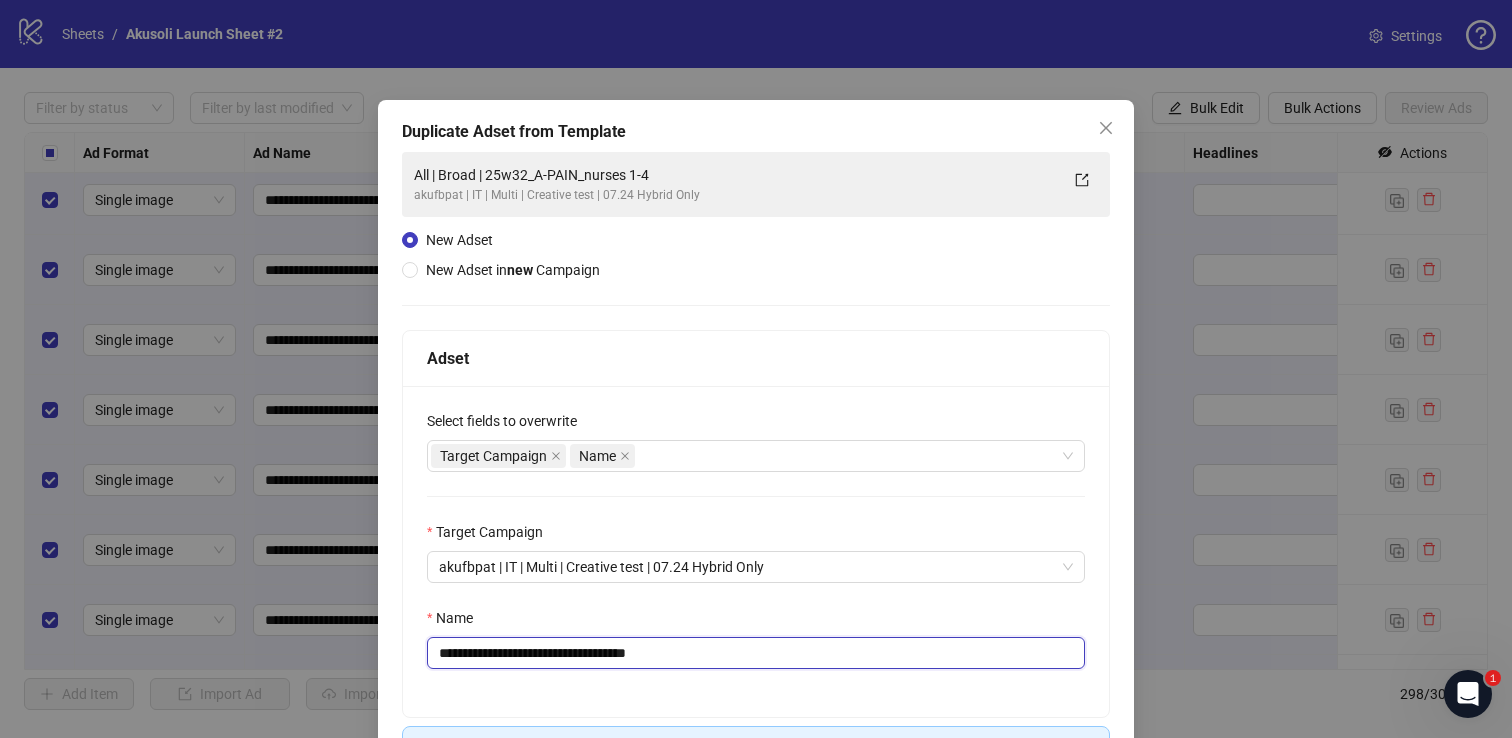 scroll, scrollTop: 139, scrollLeft: 0, axis: vertical 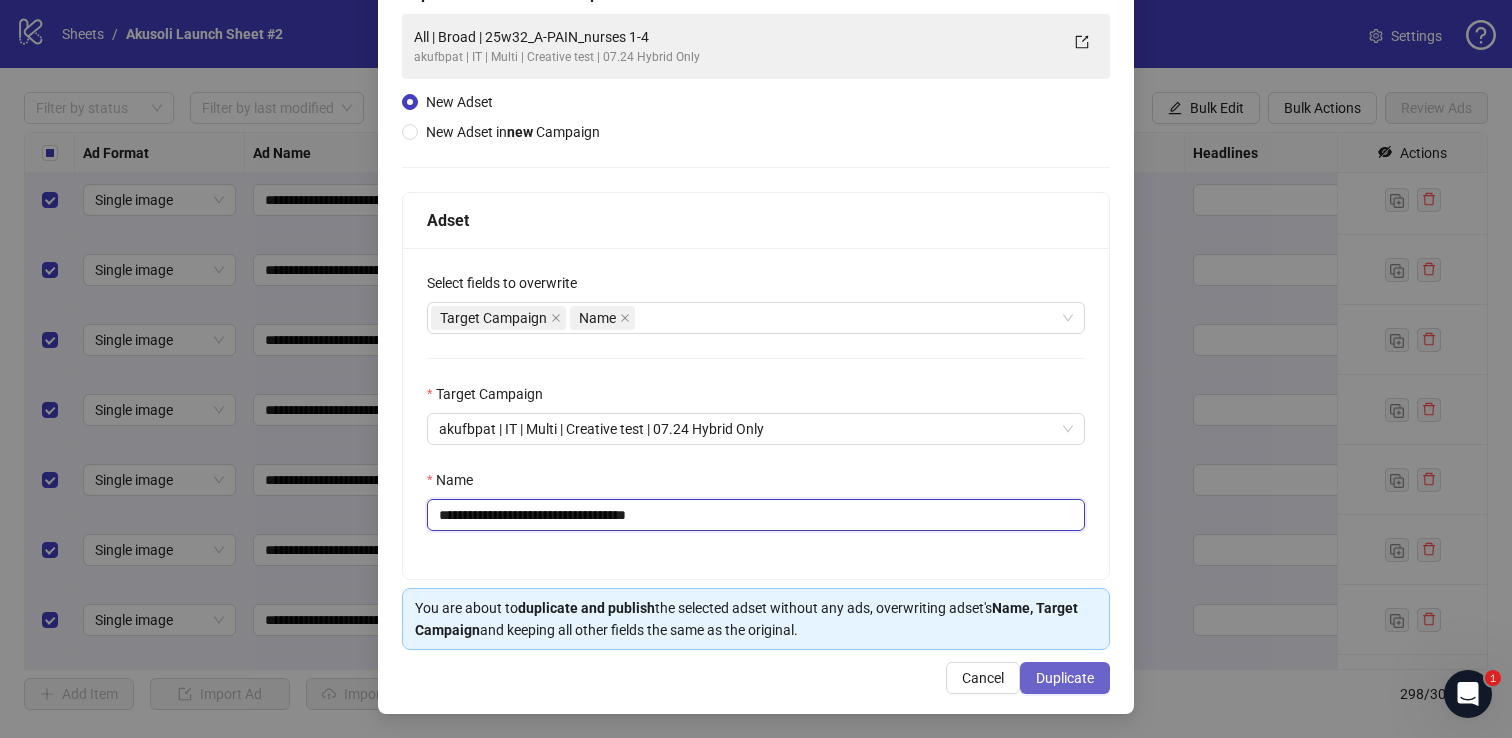 type on "**********" 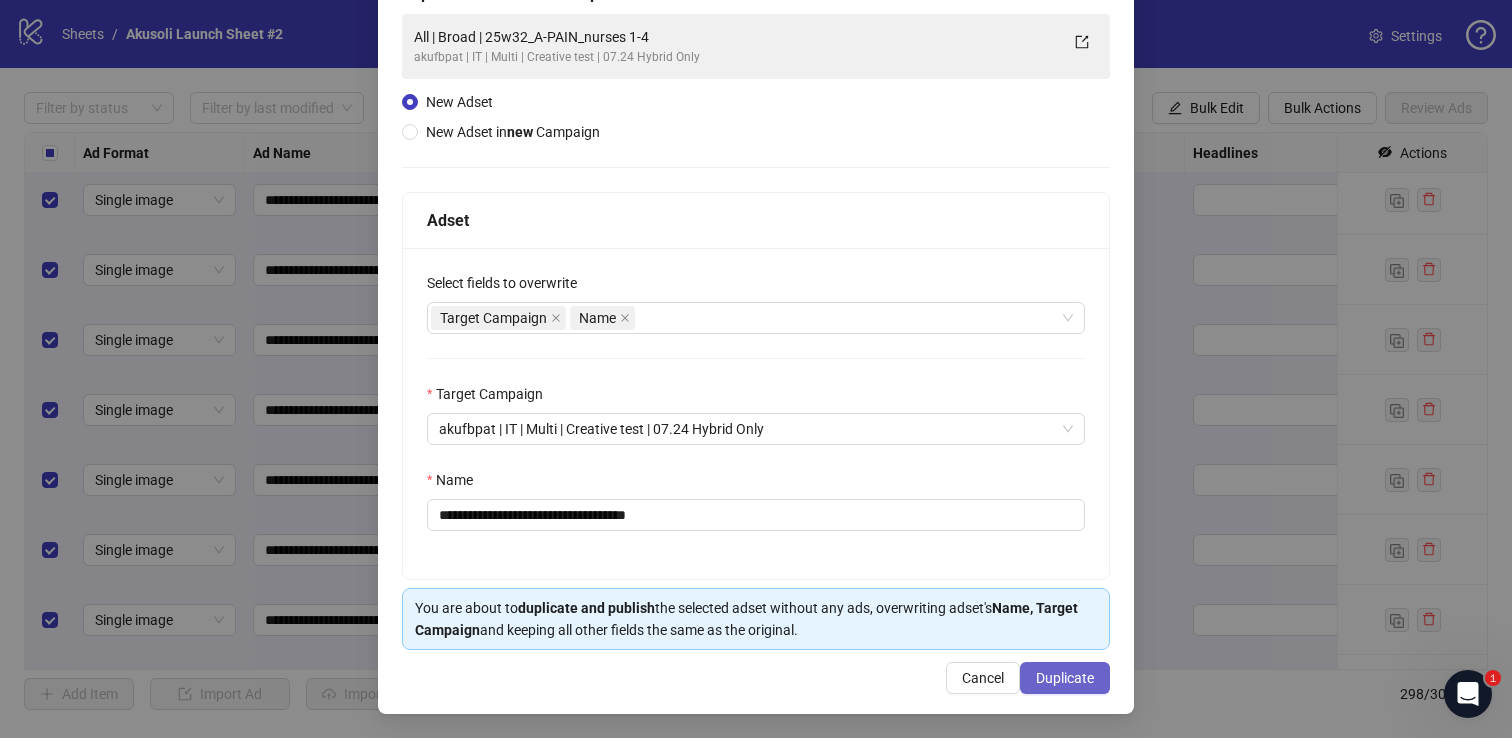 click on "Duplicate" at bounding box center [1065, 678] 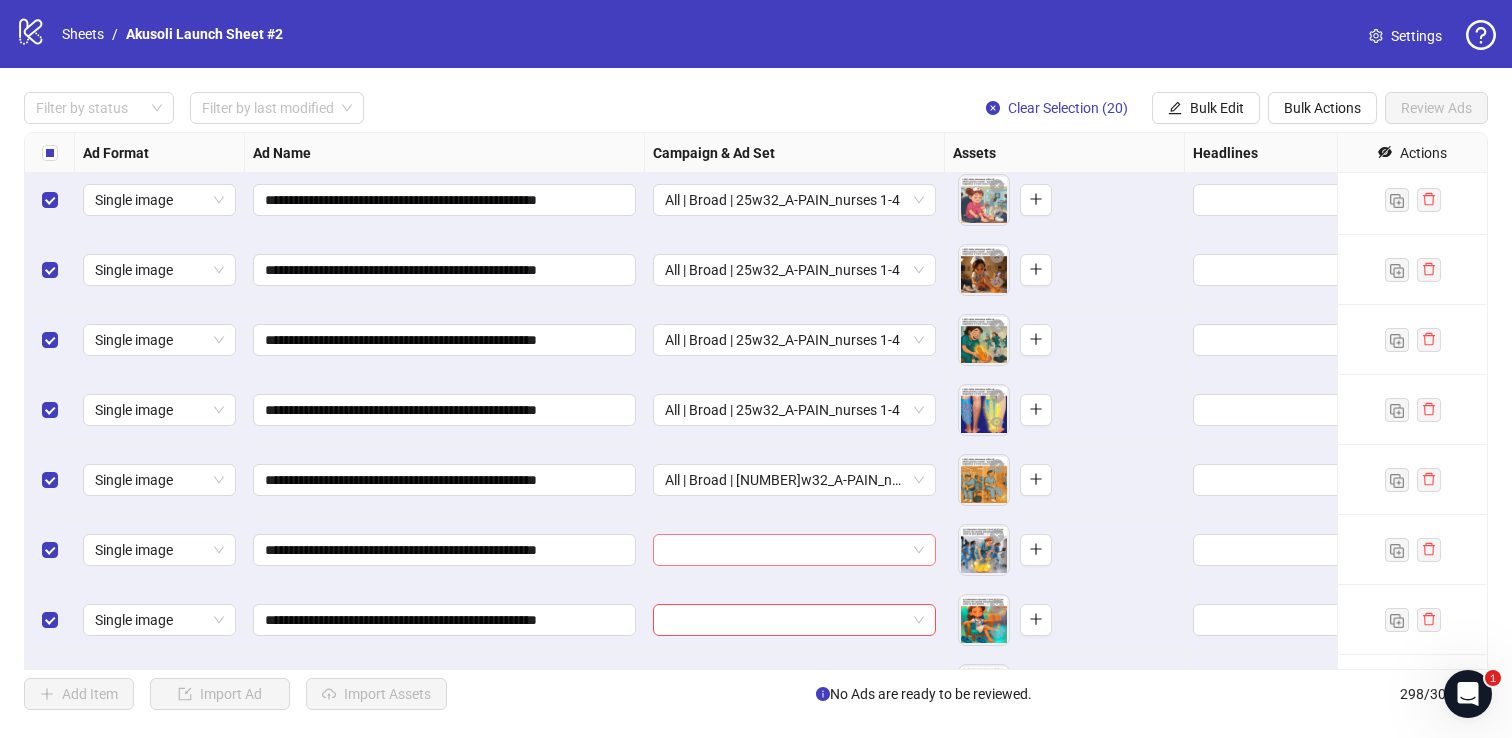 click at bounding box center [785, 550] 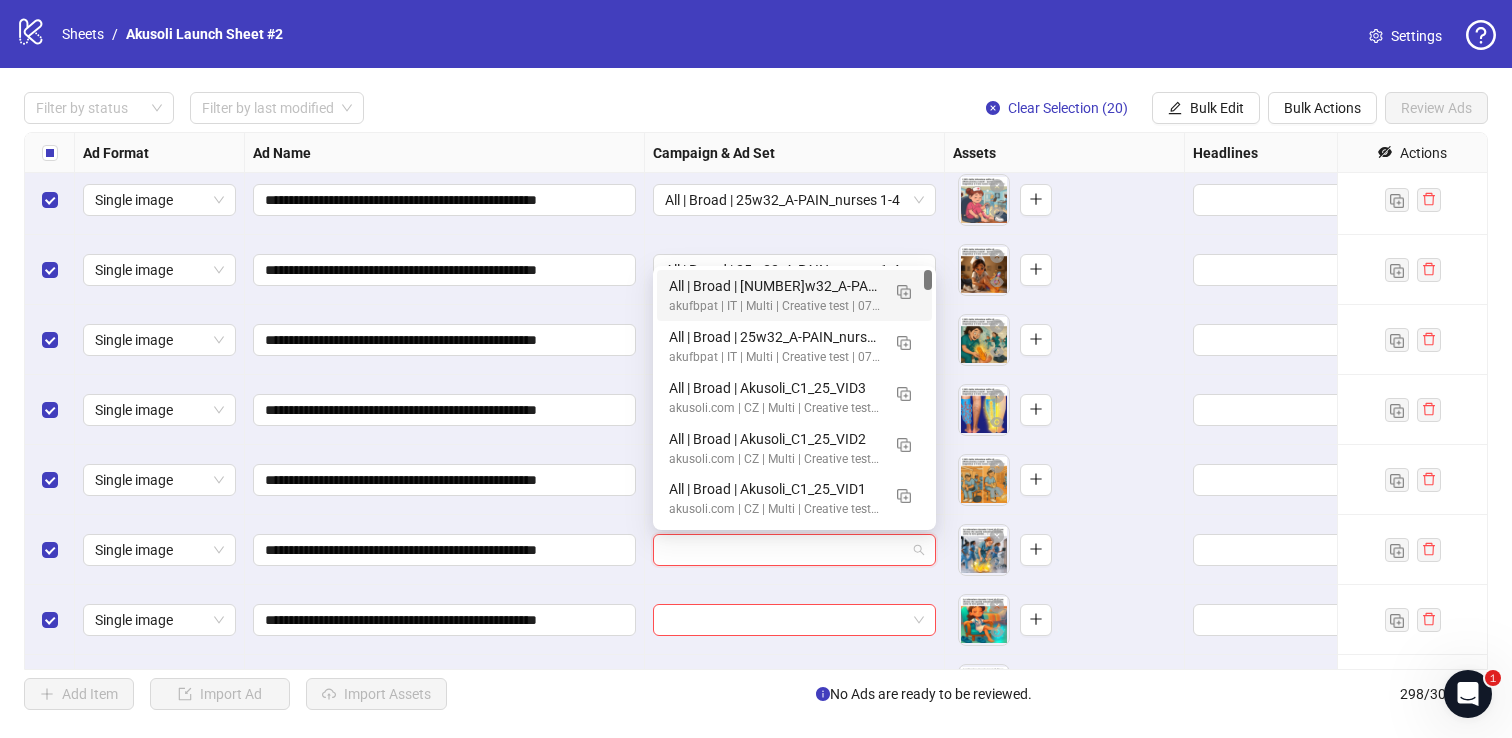 paste on "**********" 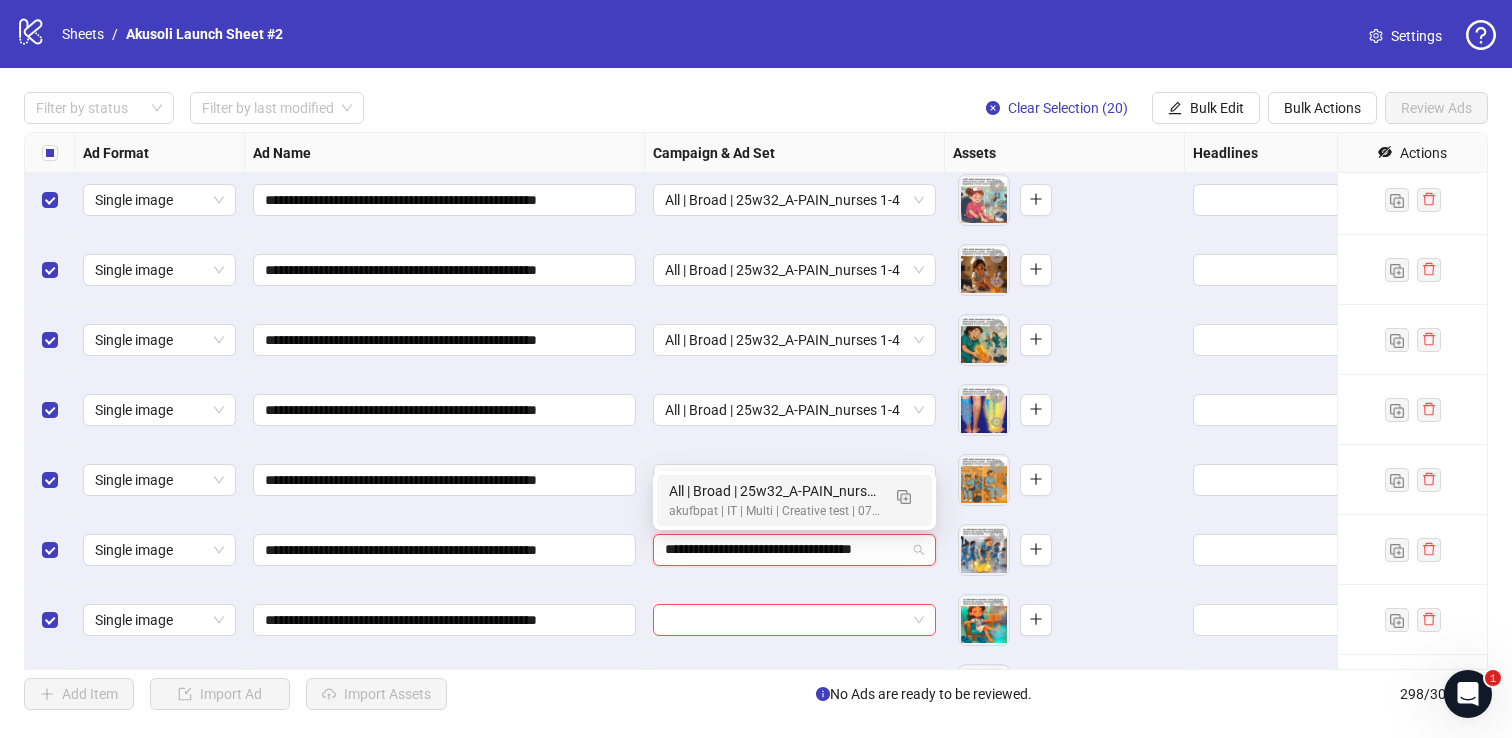 type on "**********" 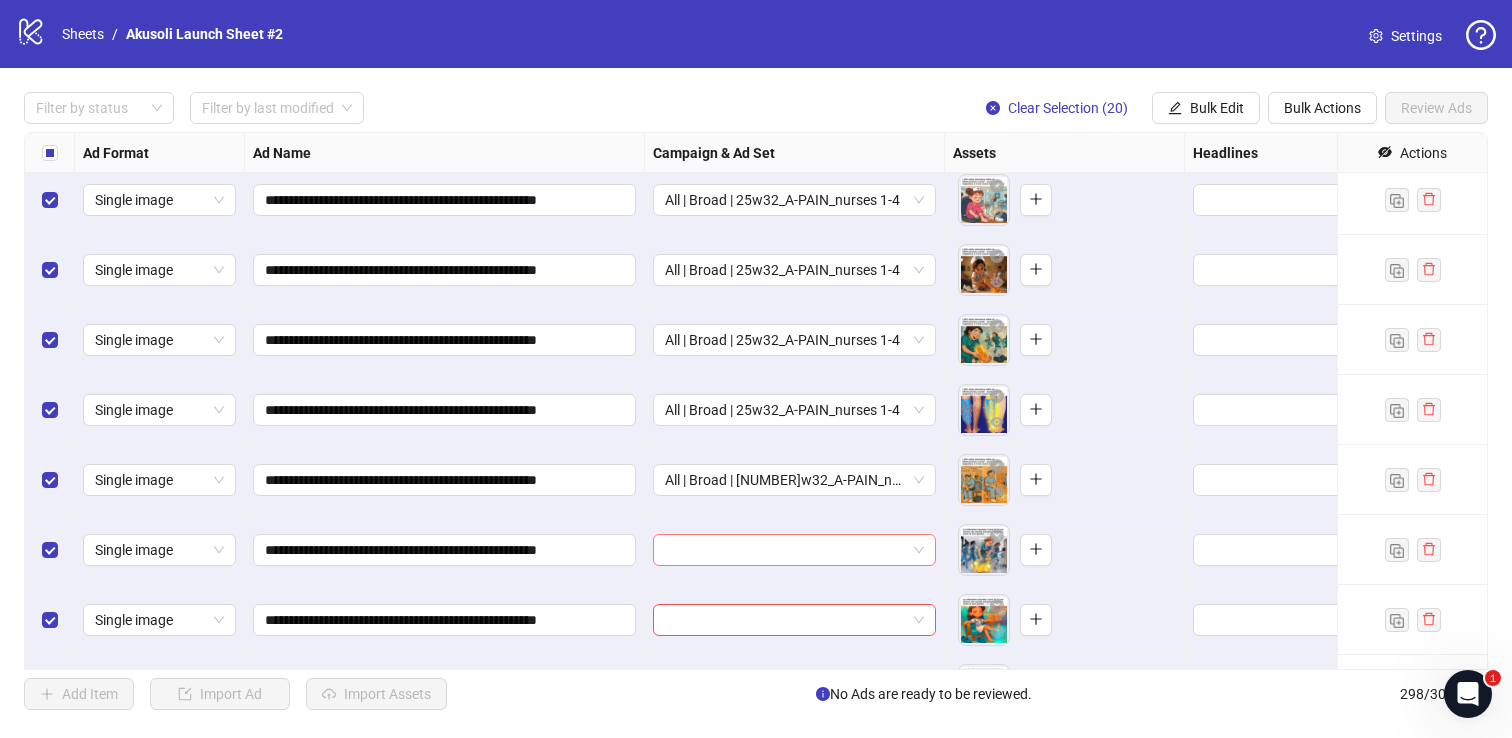 click at bounding box center [785, 550] 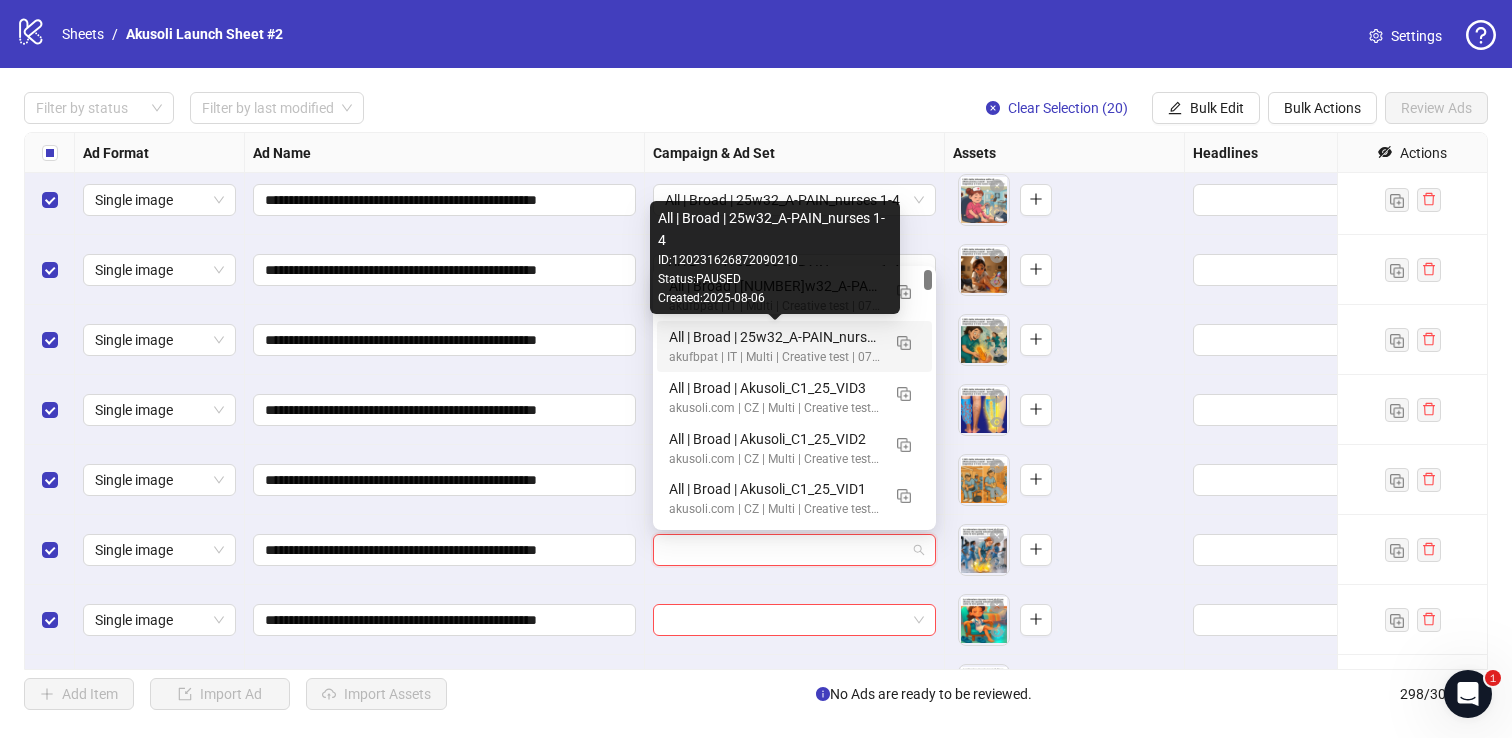 click on "Created:  [DATE]" at bounding box center [775, 298] 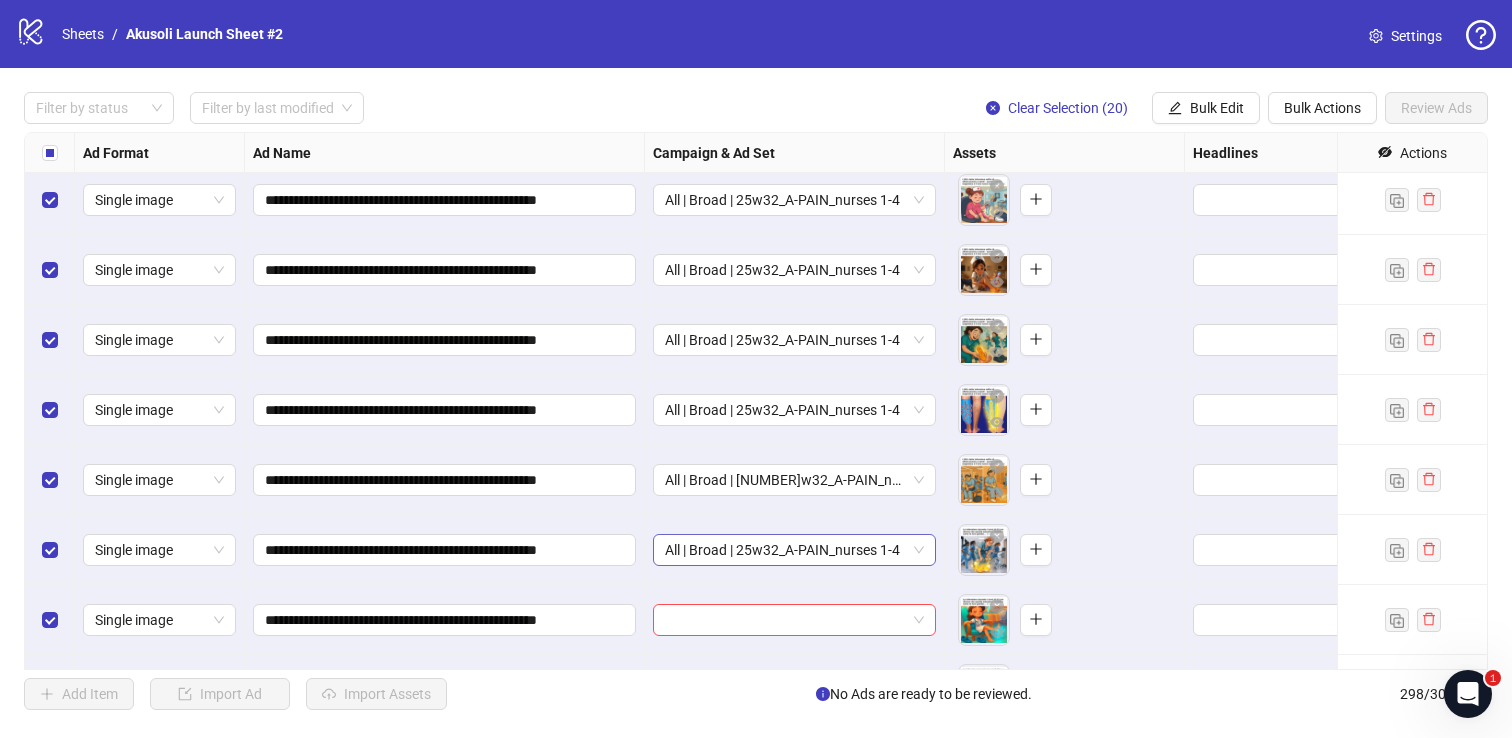 click on "All | Broad | 25w32_A-PAIN_nurses 1-4" at bounding box center (794, 550) 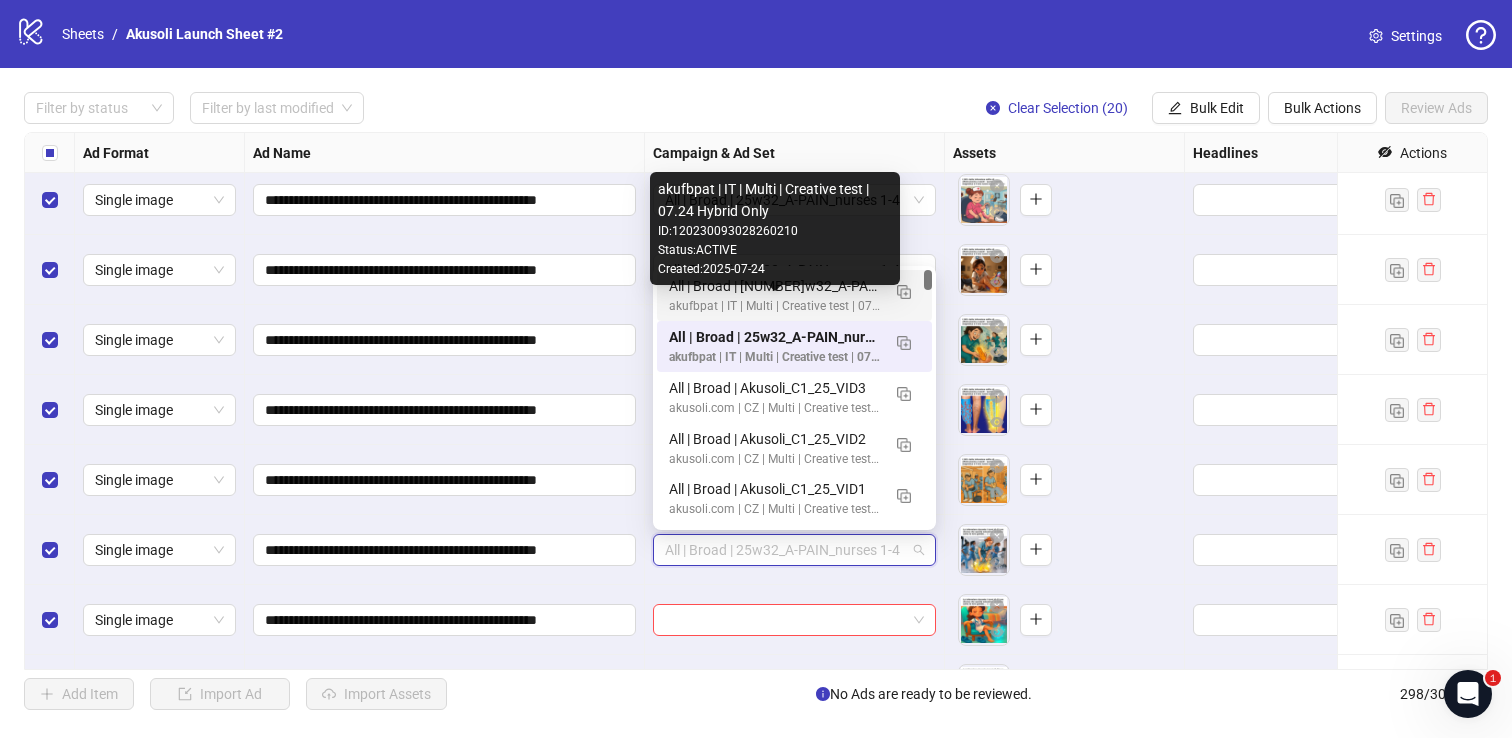 click on "akufbpat | IT | Multi | Creative test | 07.24 Hybrid Only" at bounding box center [774, 306] 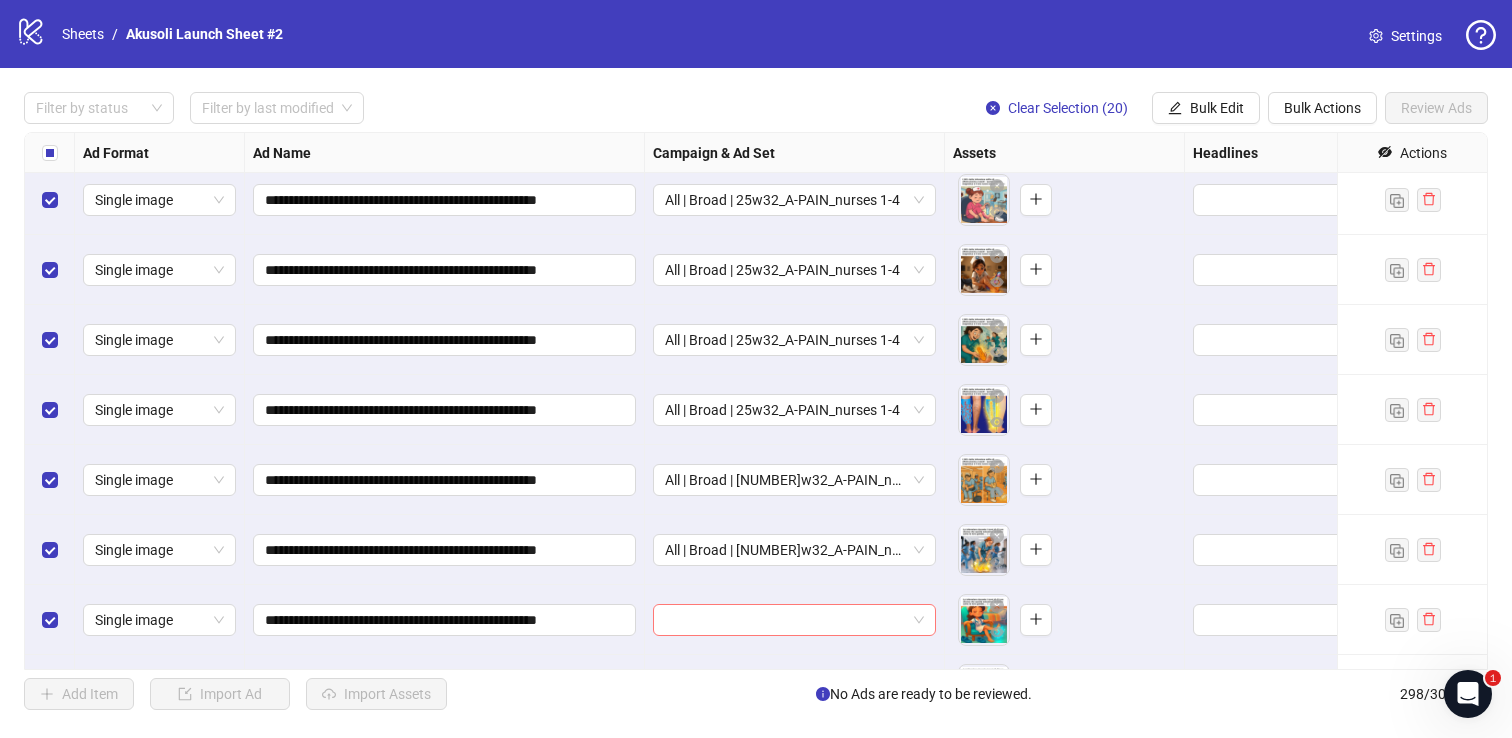 click at bounding box center (785, 620) 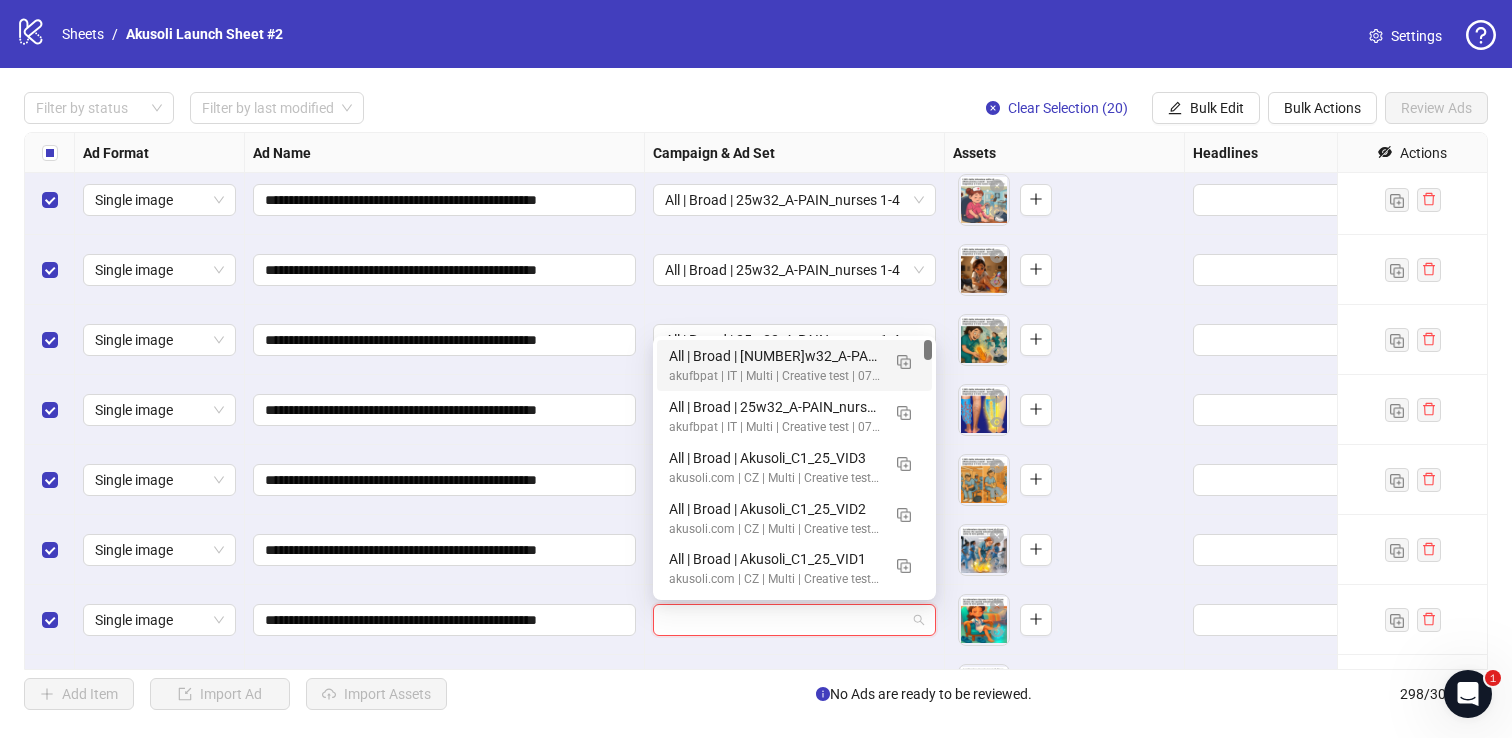 click on "All | Broad | [NUMBER]w32_A-PAIN_nurses 5-8" at bounding box center (774, 356) 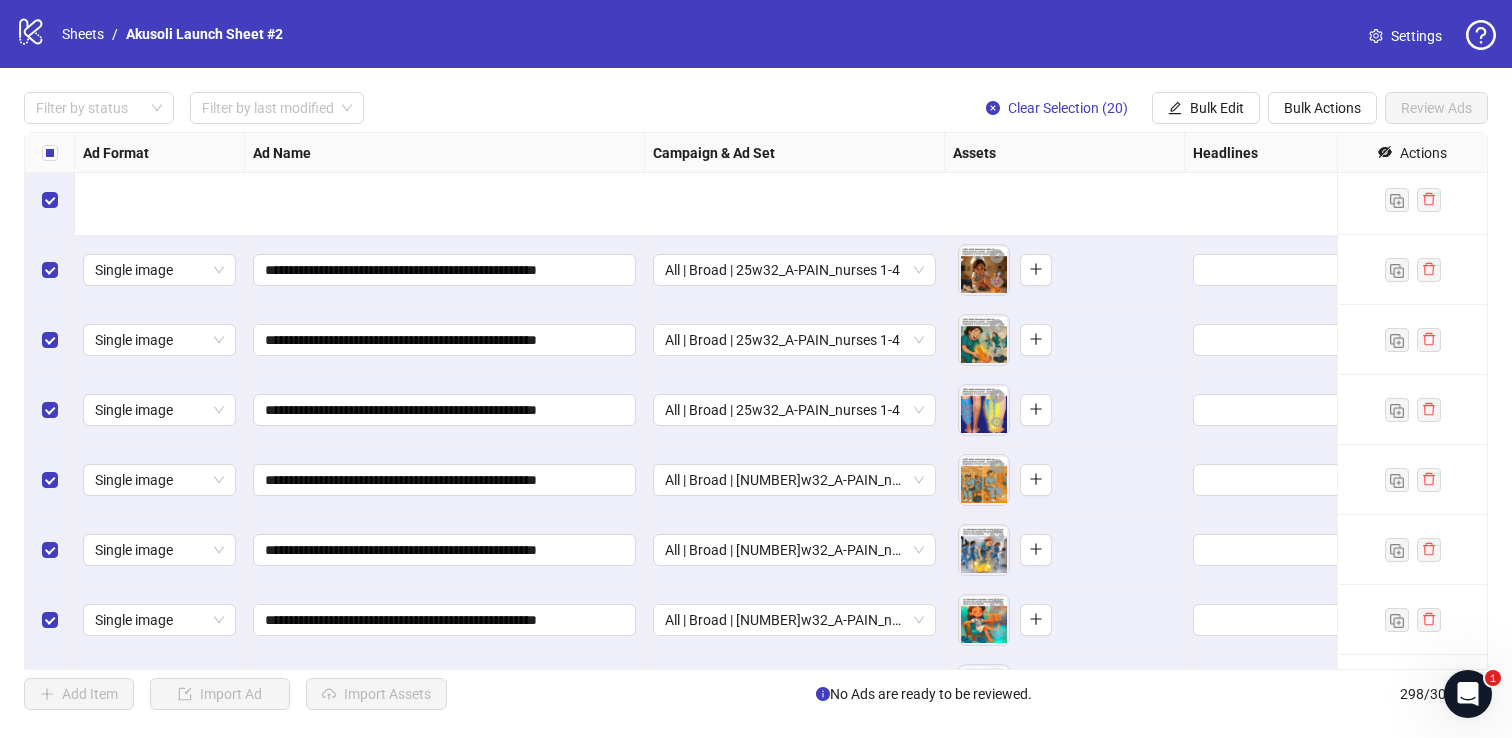 scroll, scrollTop: 19681, scrollLeft: 0, axis: vertical 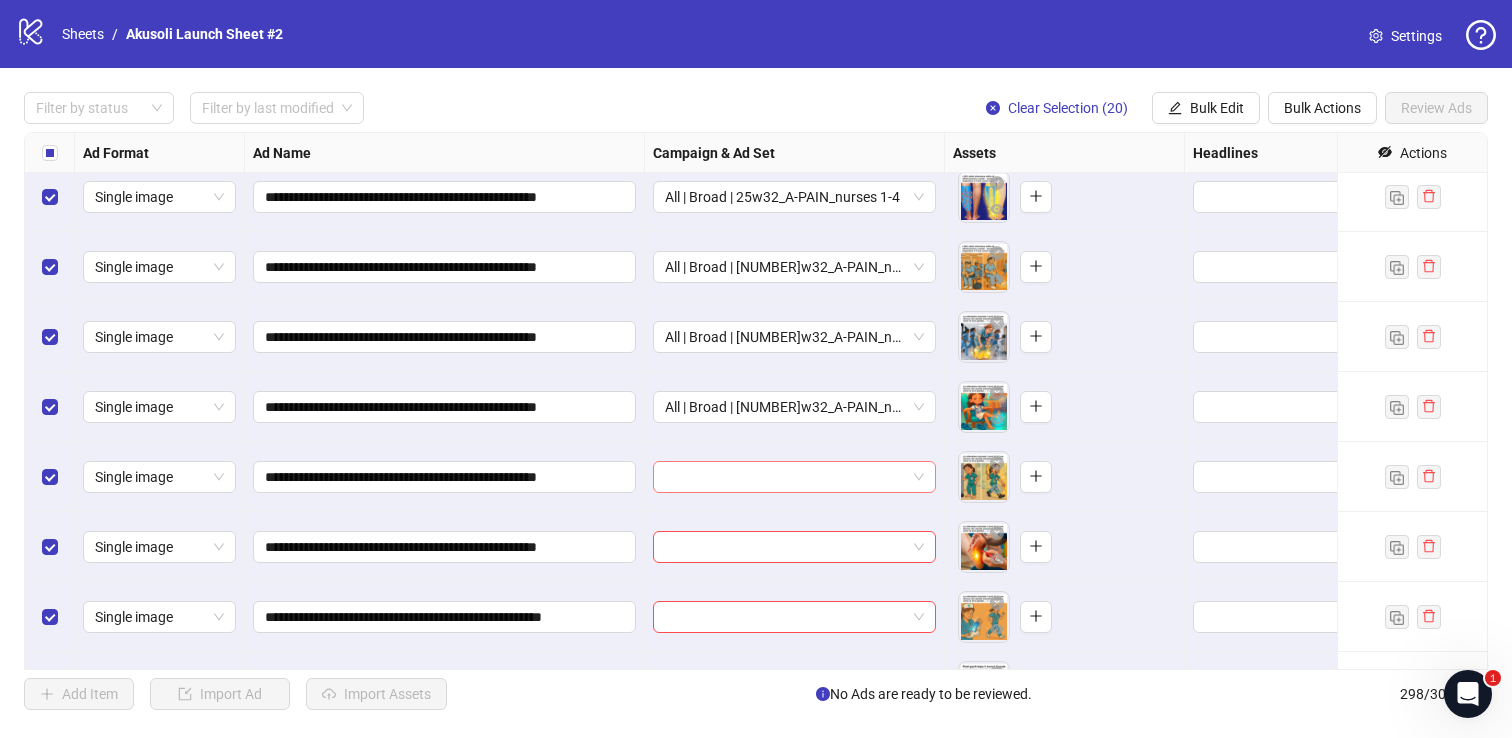 click at bounding box center [785, 477] 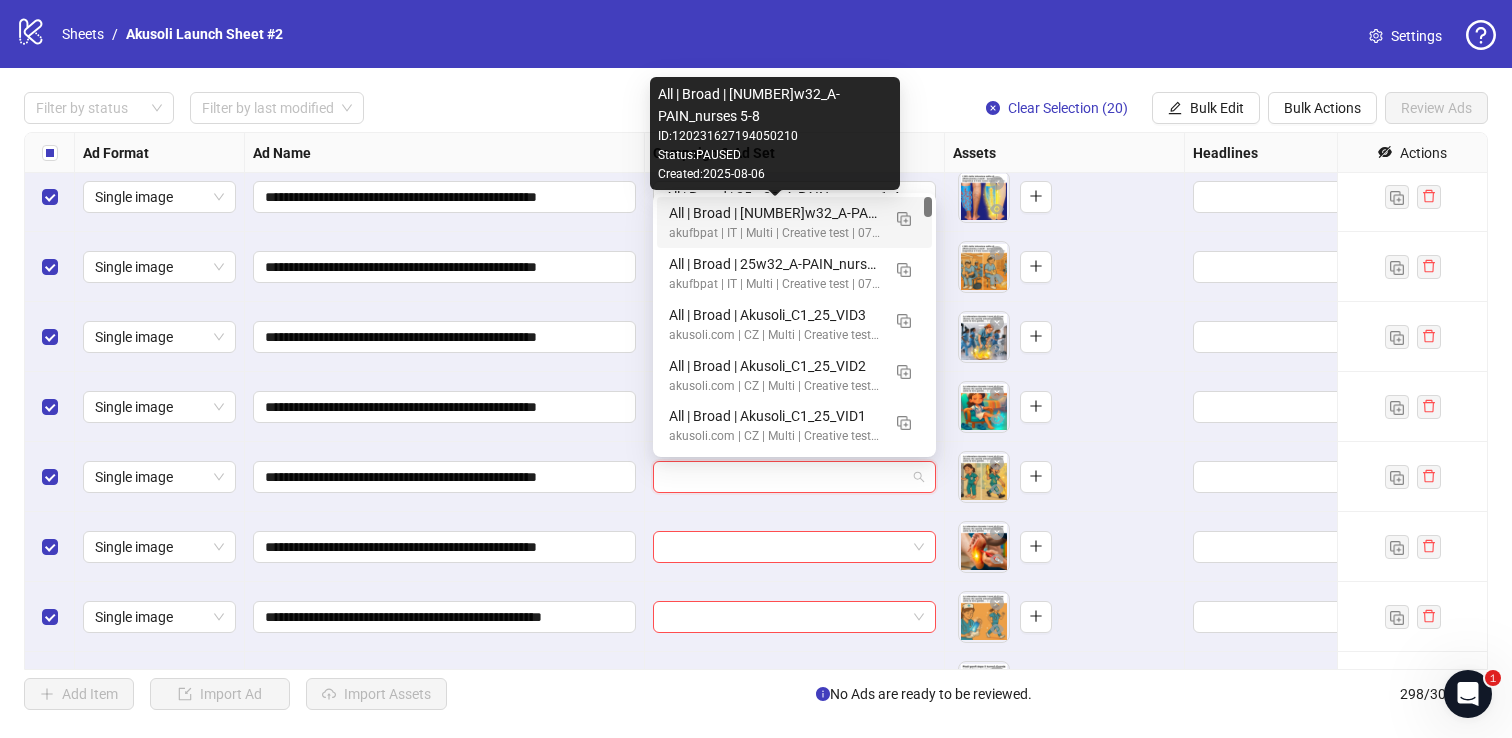 click on "akufbpat | IT | Multi | Creative test | 07.24 Hybrid Only" at bounding box center (774, 233) 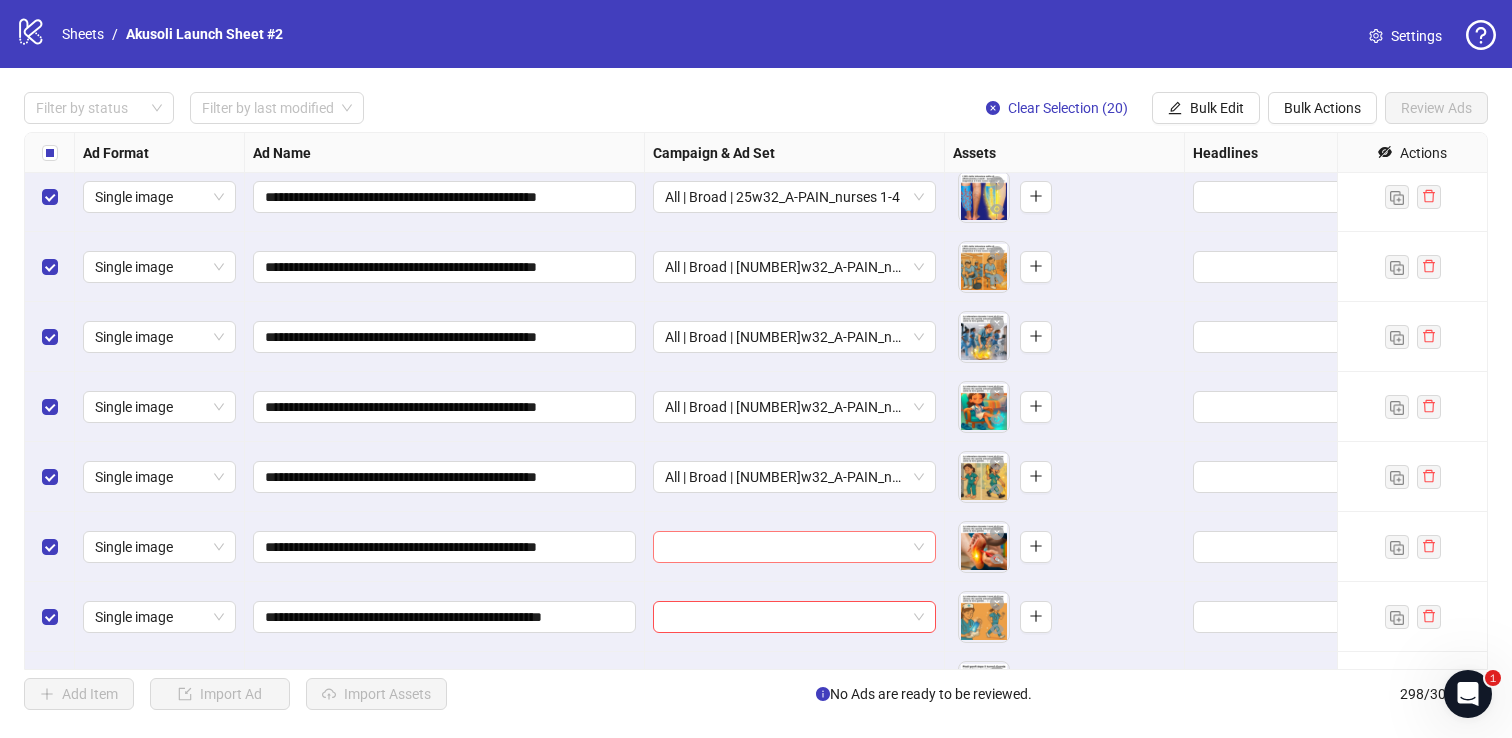 click at bounding box center (785, 547) 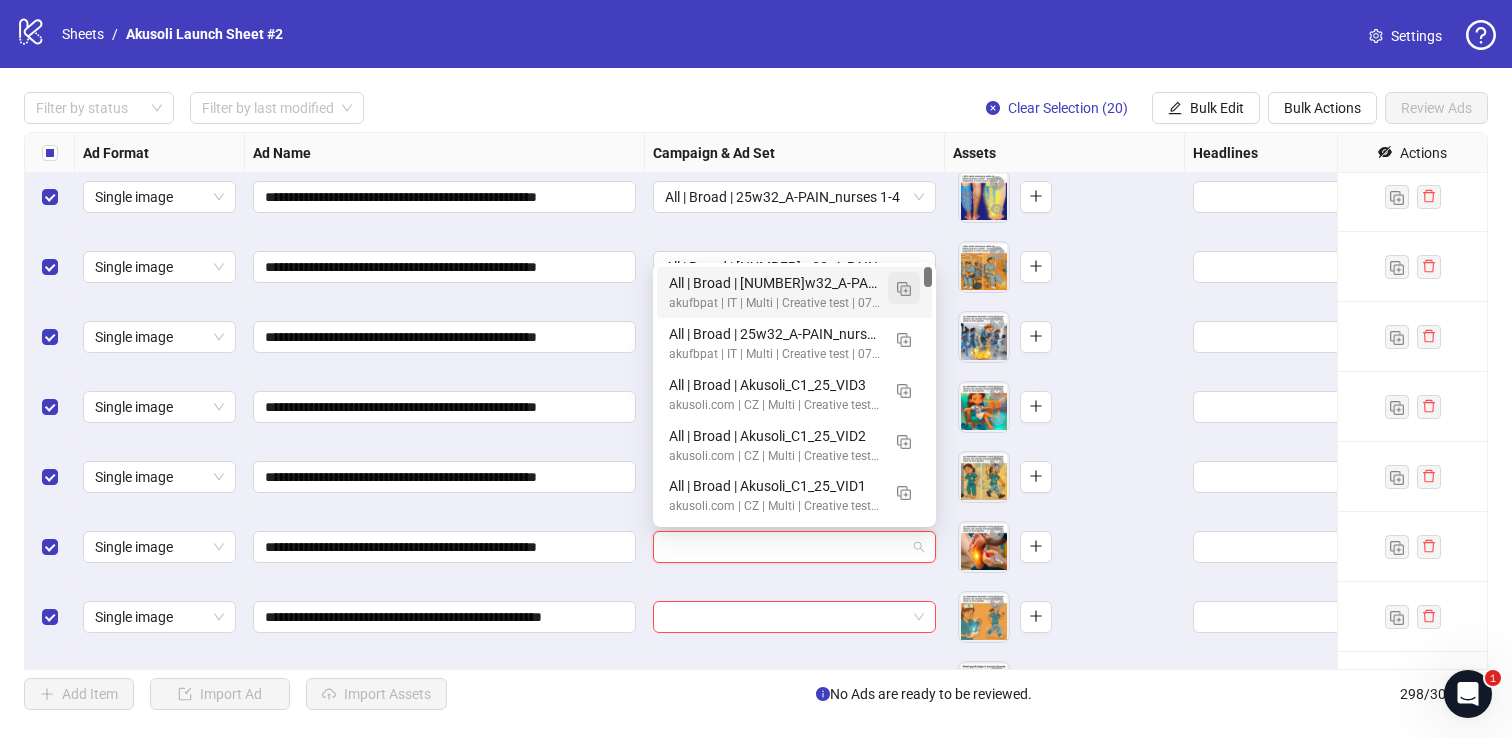 click at bounding box center [904, 289] 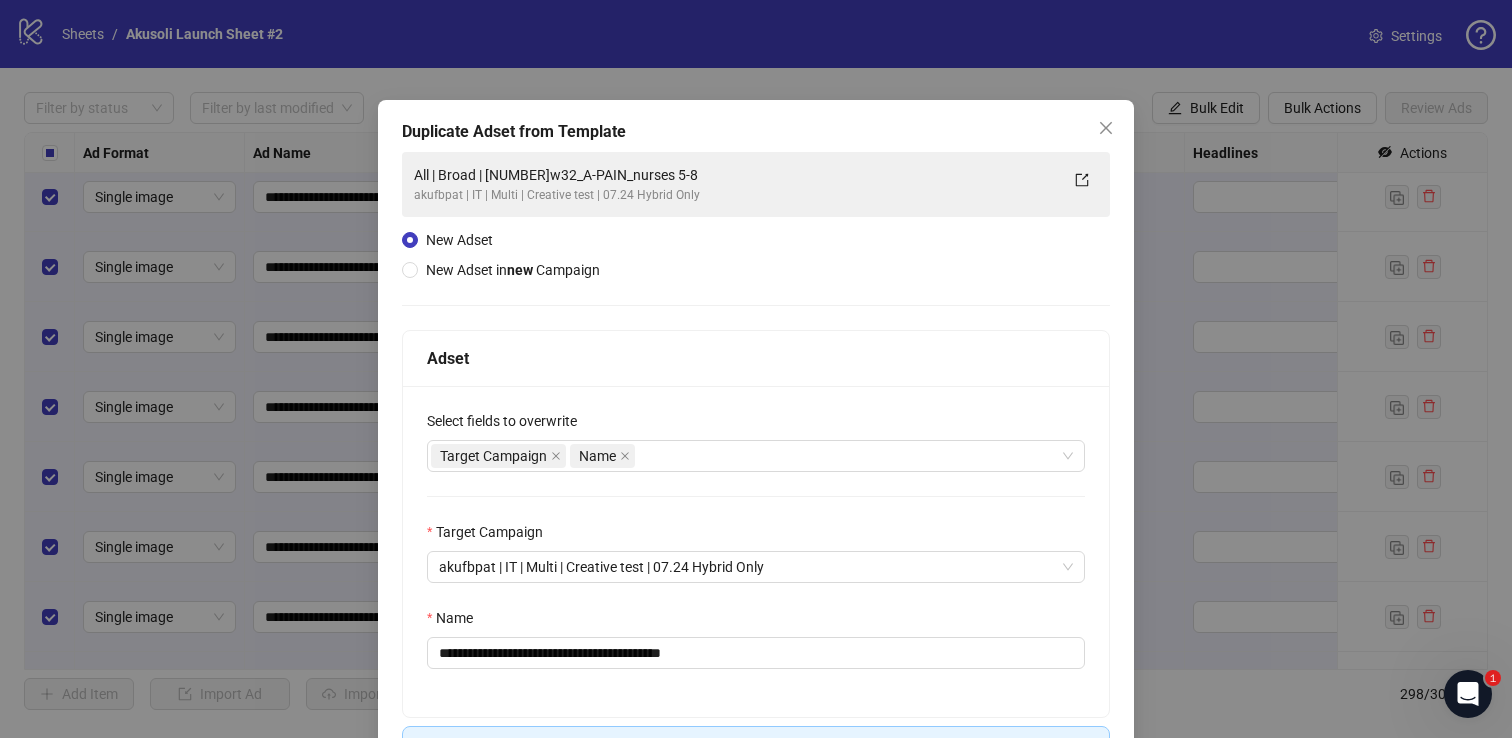 scroll, scrollTop: 139, scrollLeft: 0, axis: vertical 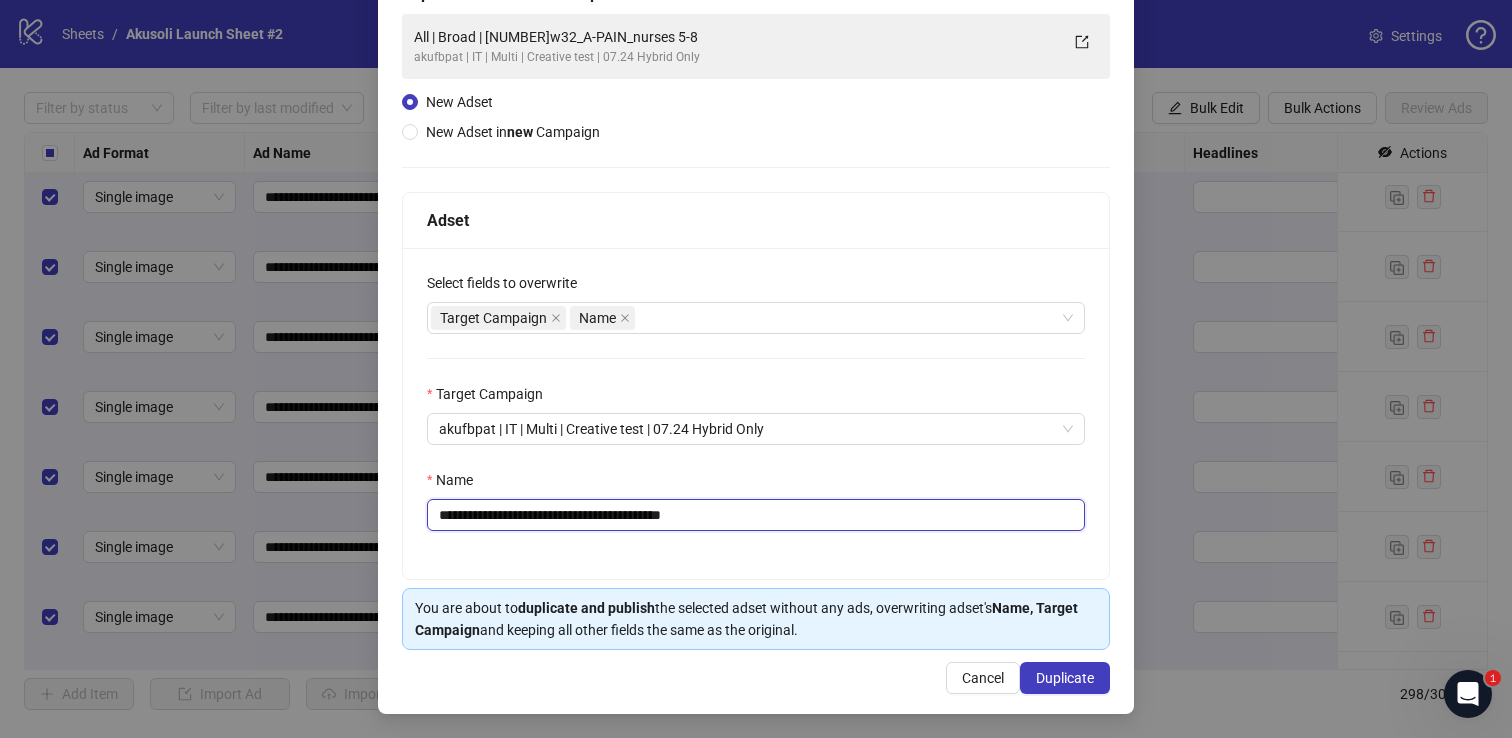 drag, startPoint x: 658, startPoint y: 519, endPoint x: 767, endPoint y: 523, distance: 109.07337 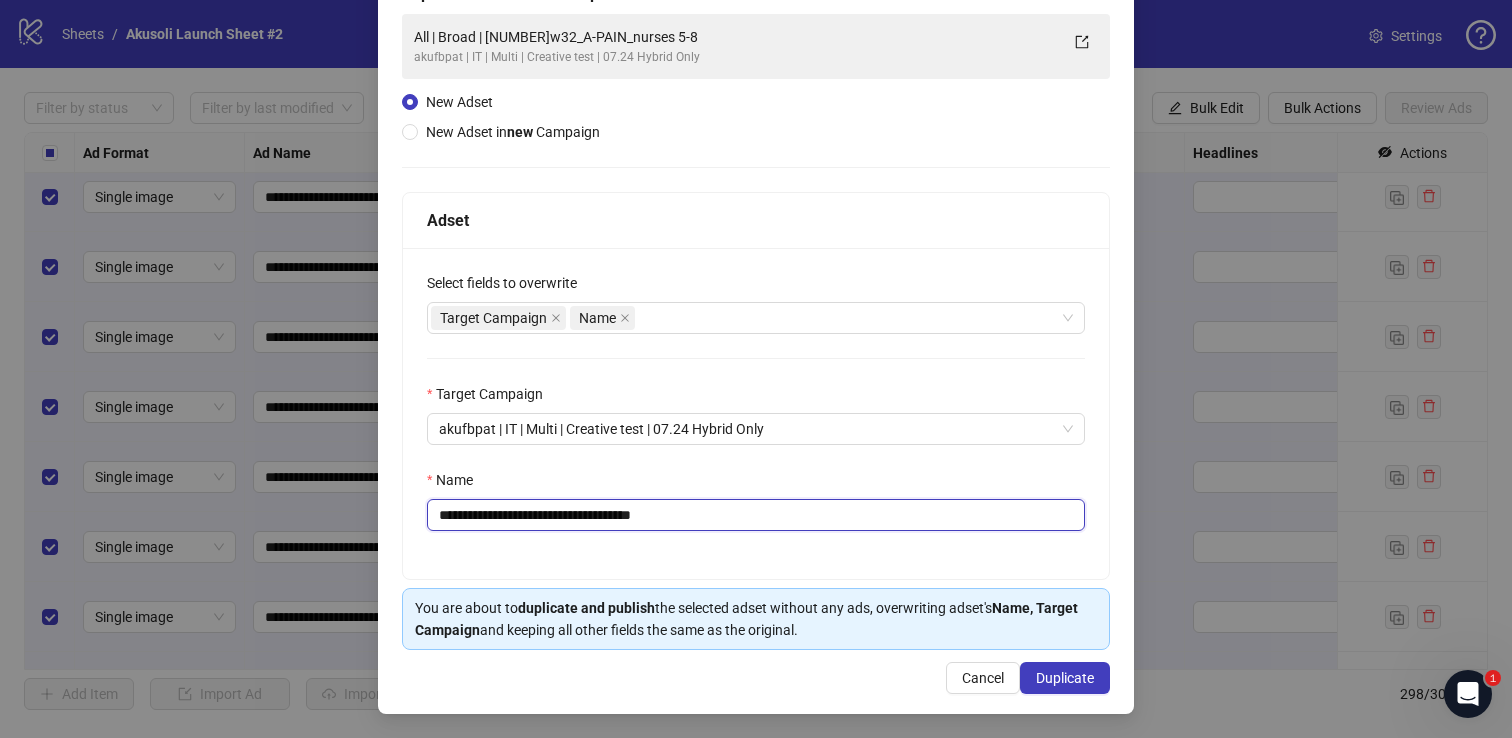 type on "**********" 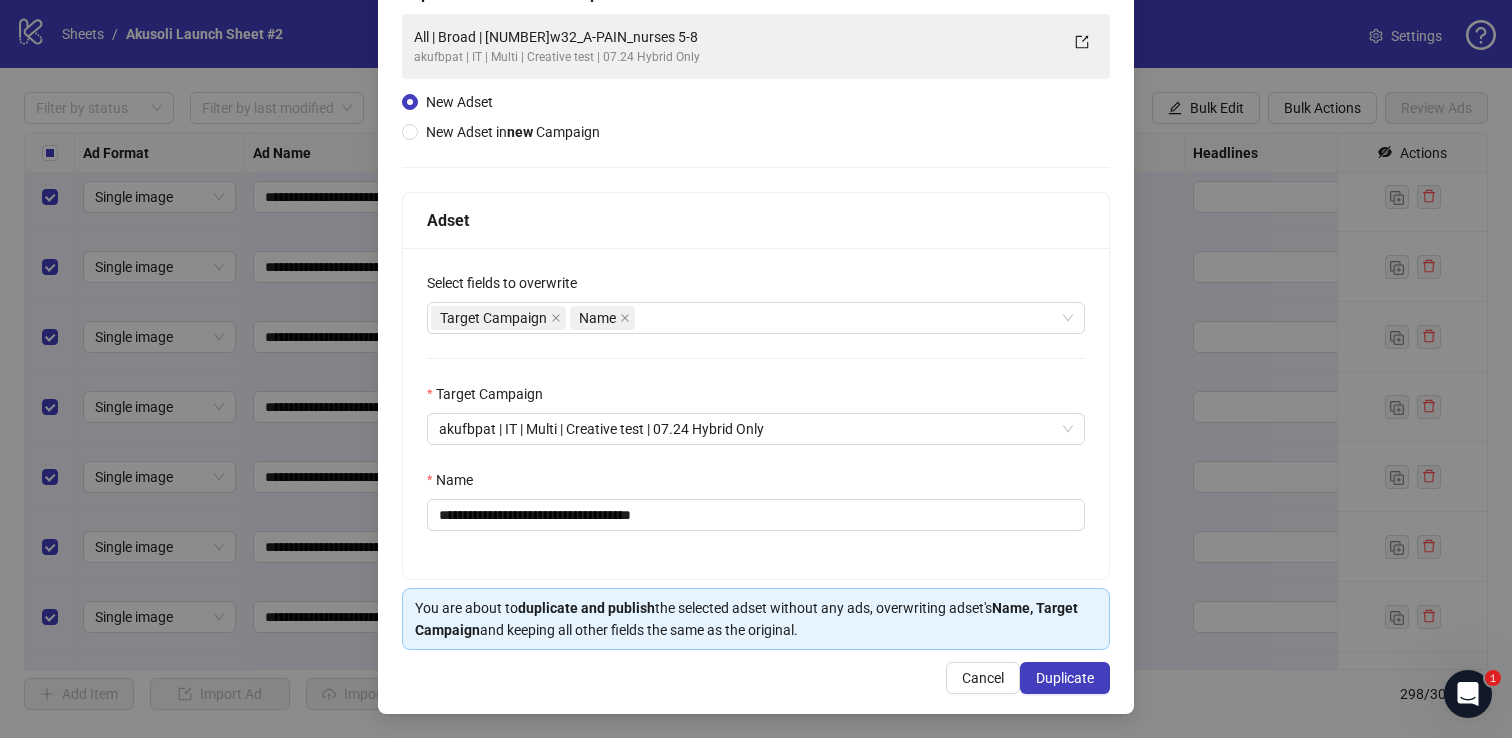 click on "**********" at bounding box center [756, 413] 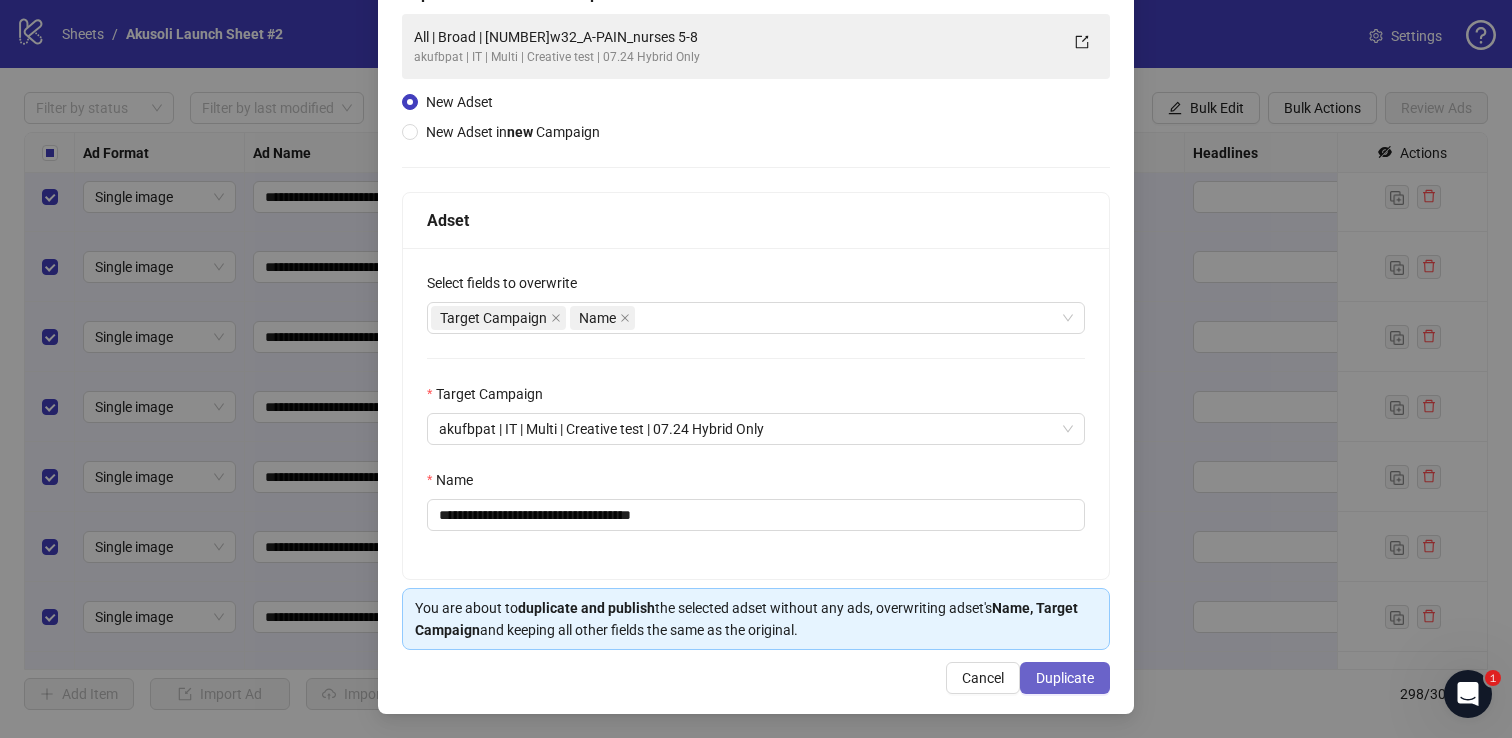 click on "Duplicate" at bounding box center (1065, 678) 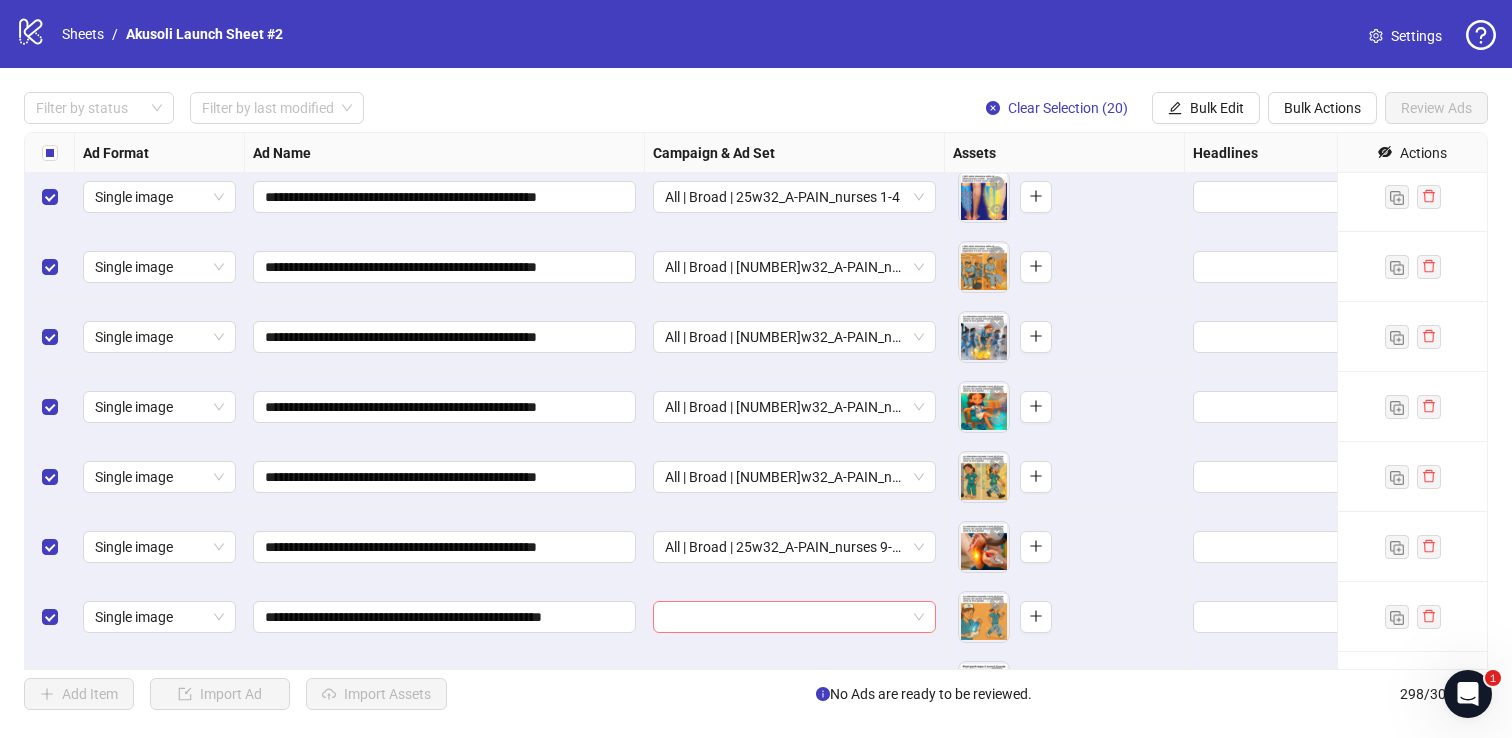 click at bounding box center (785, 617) 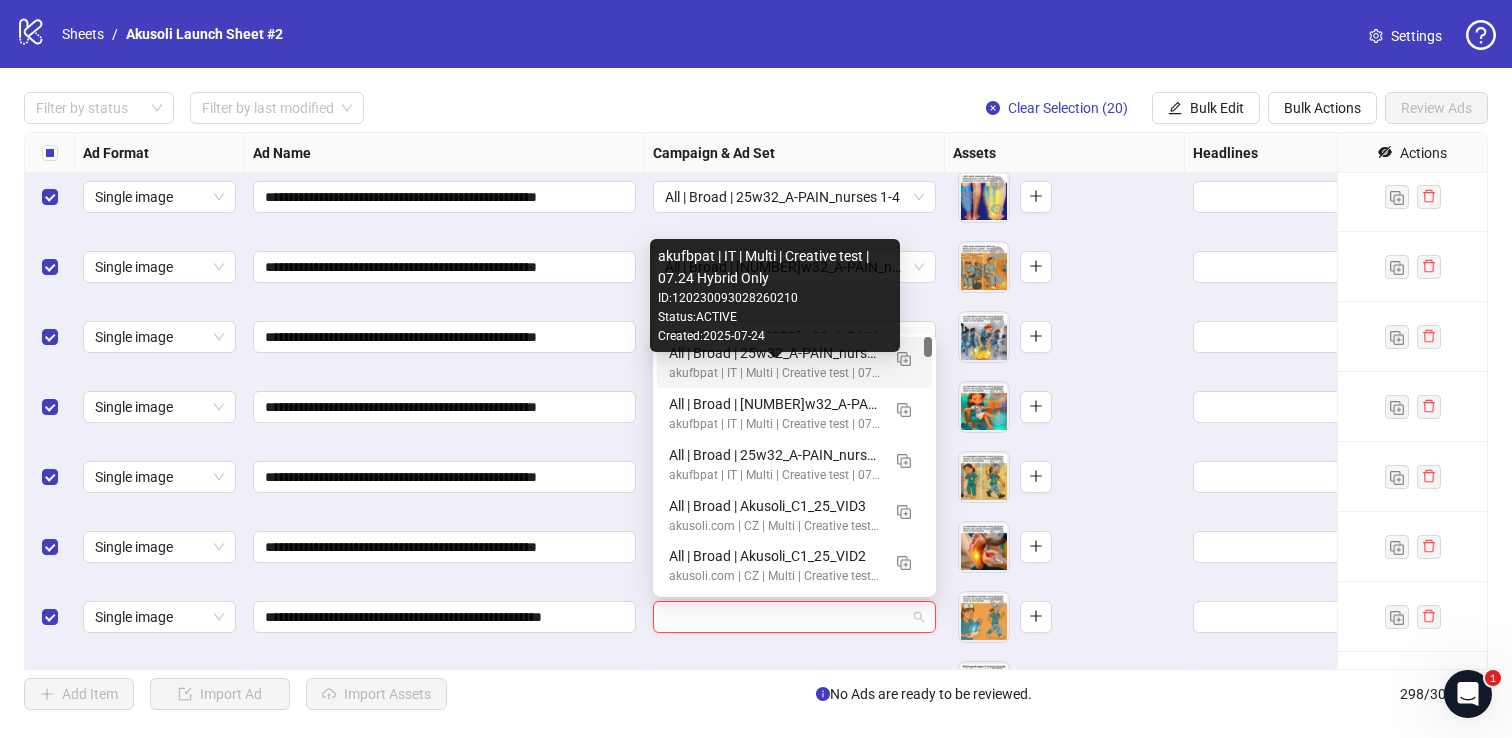 click on "akufbpat | IT | Multi | Creative test | 07.24 Hybrid Only" at bounding box center (774, 373) 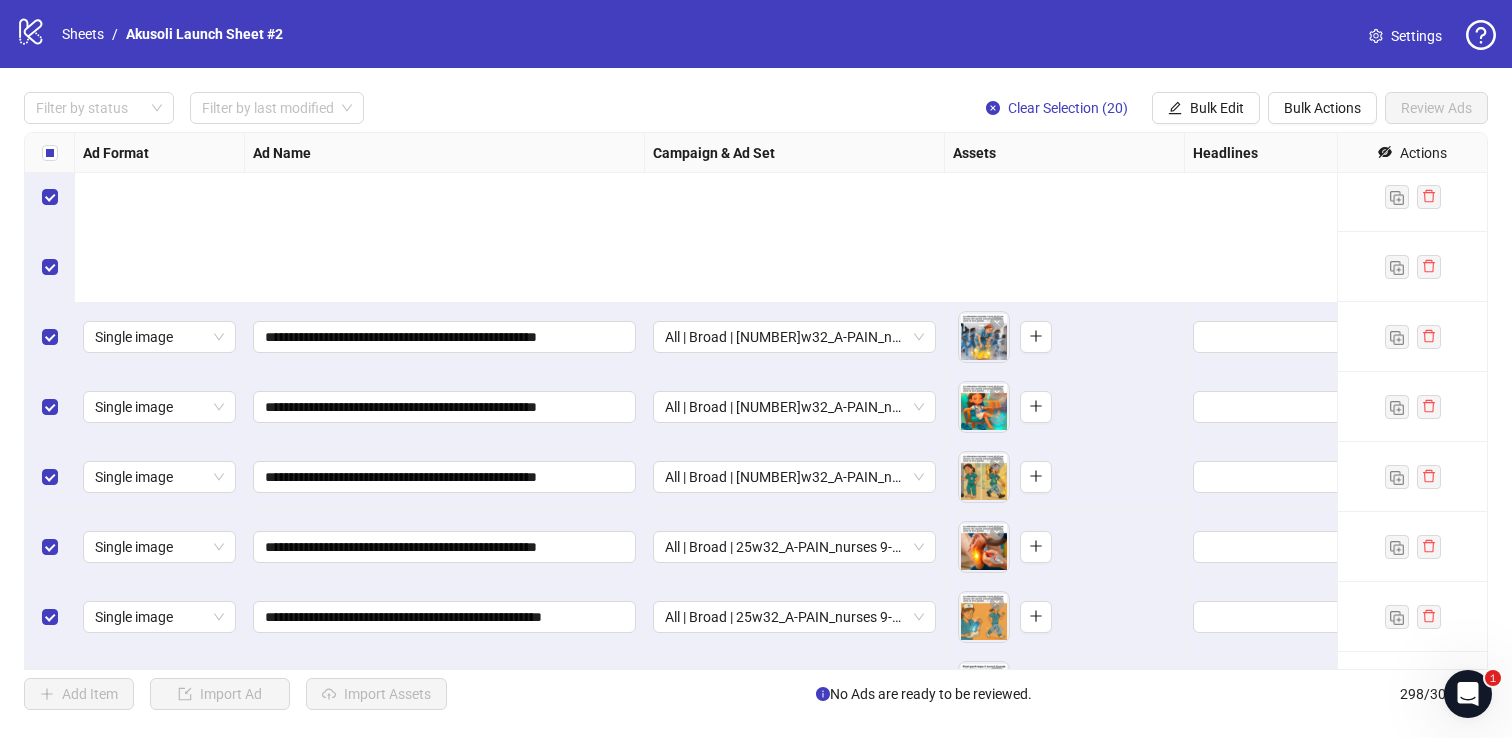 scroll, scrollTop: 19931, scrollLeft: 0, axis: vertical 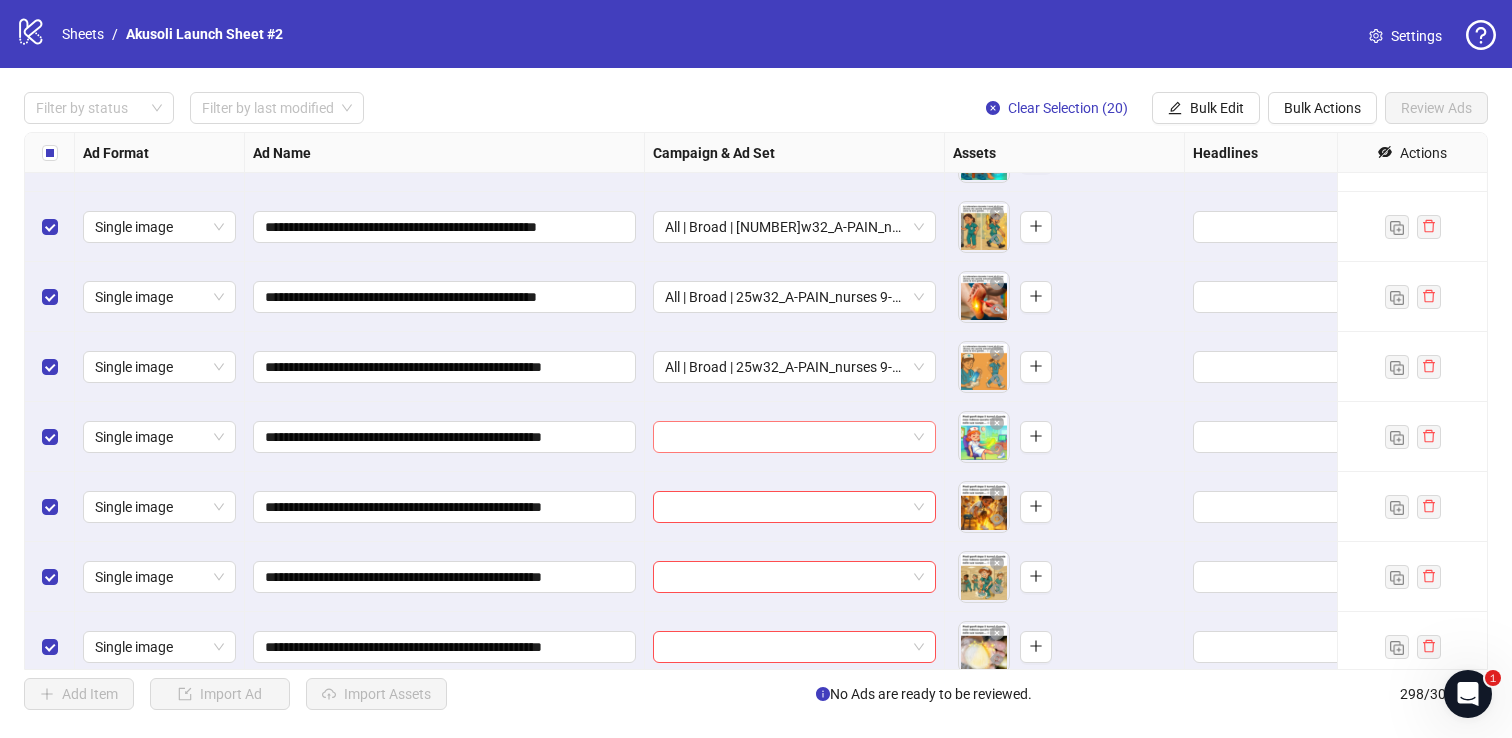 click at bounding box center [785, 437] 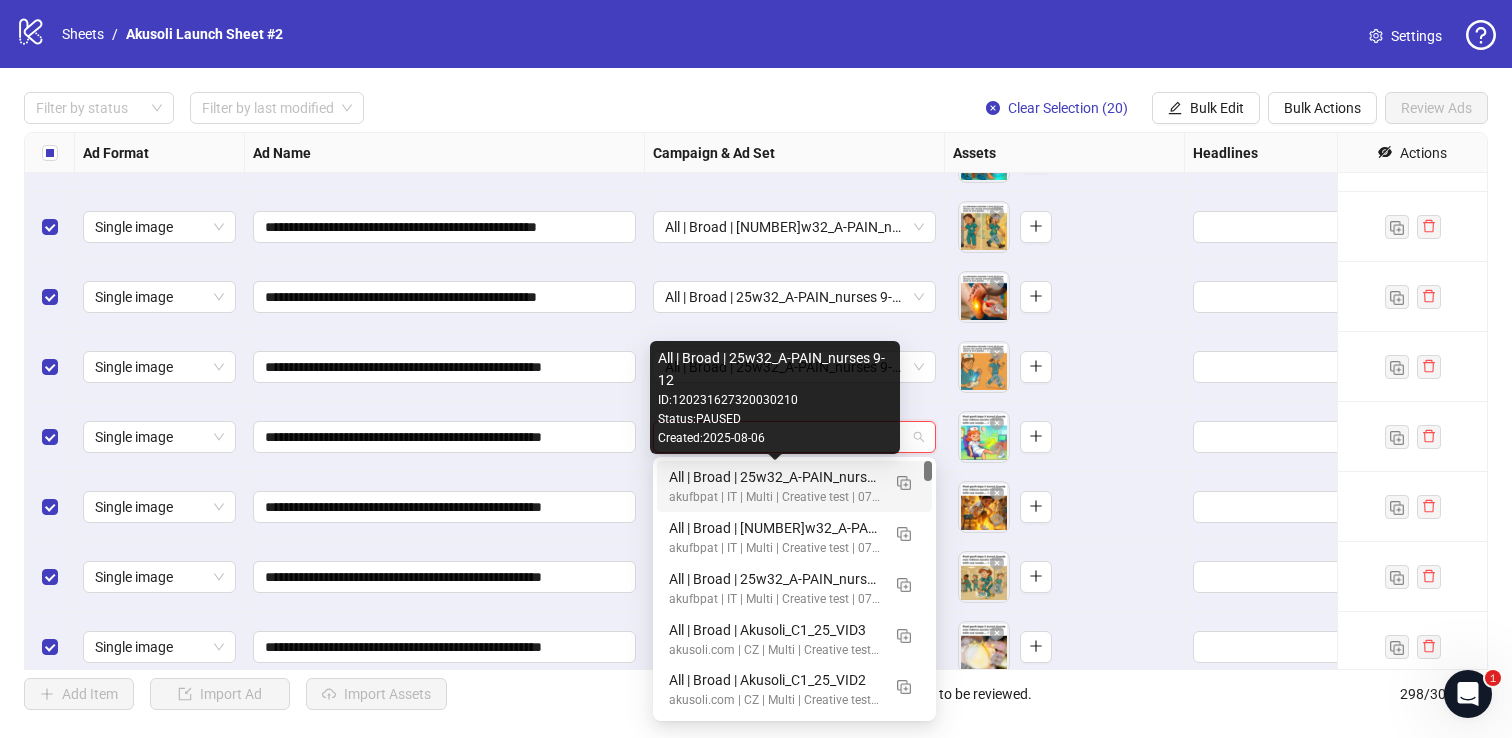 click on "All | Broad | 25w32_A-PAIN_nurses 9-12" at bounding box center [774, 477] 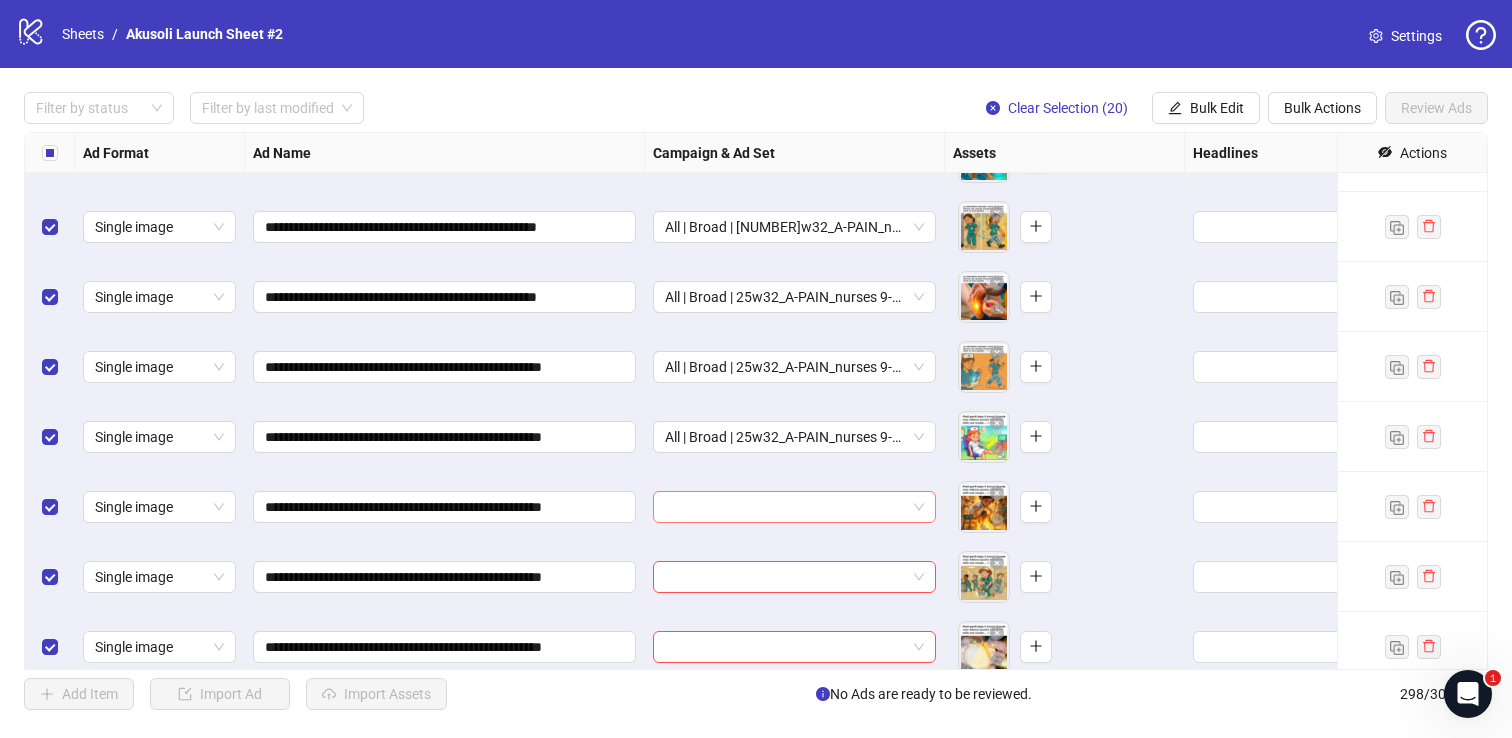 click at bounding box center [785, 507] 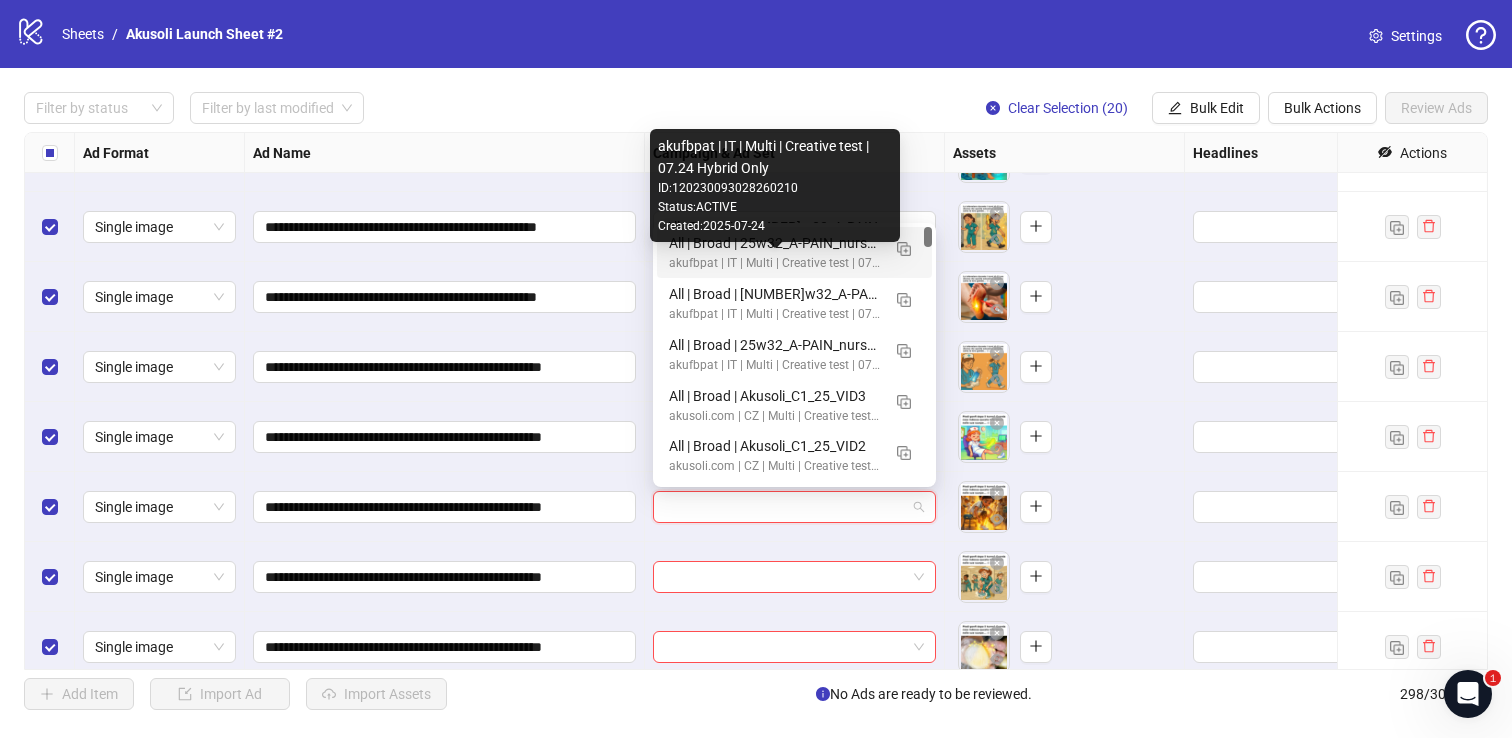click on "akufbpat | IT | Multi | Creative test | 07.24 Hybrid Only" at bounding box center (774, 263) 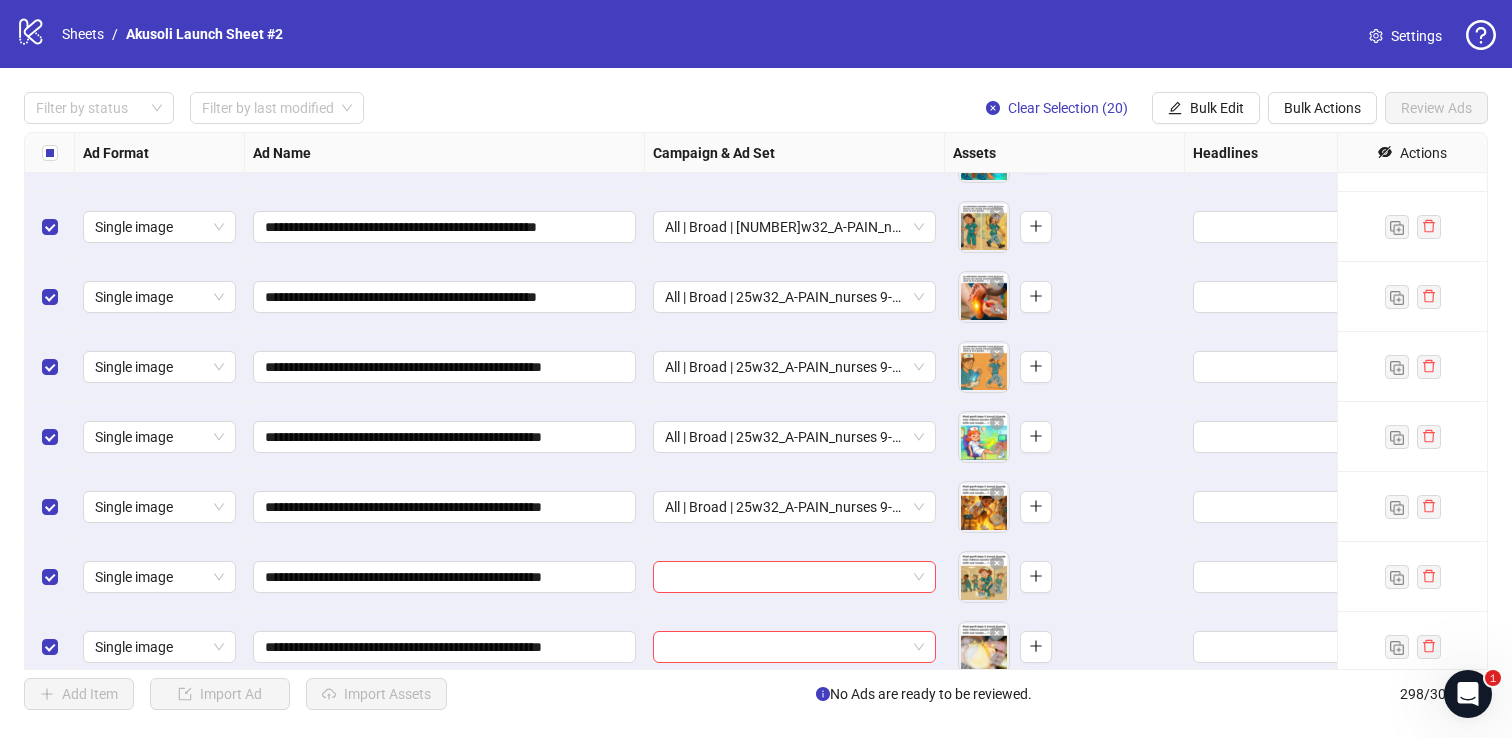 scroll, scrollTop: 20045, scrollLeft: 0, axis: vertical 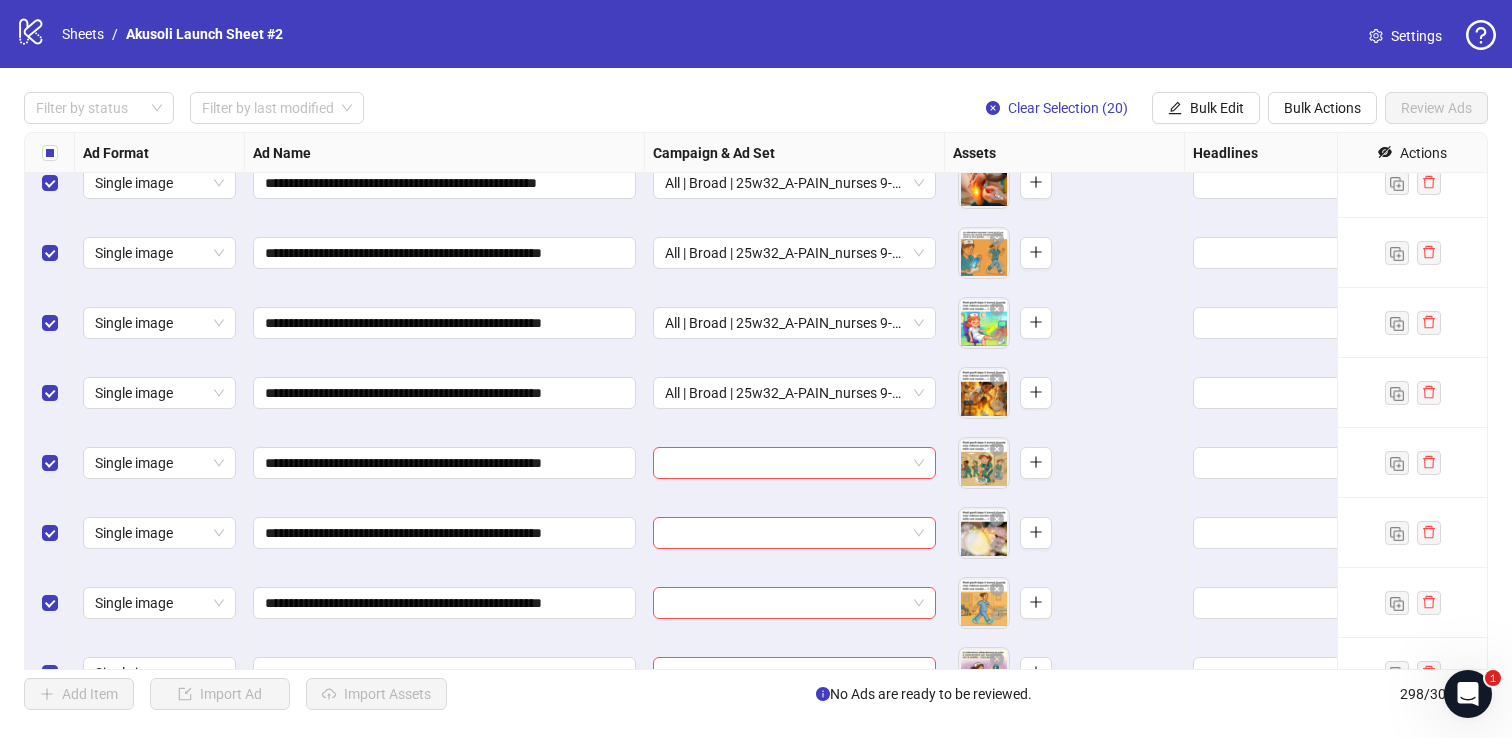 click at bounding box center (785, 463) 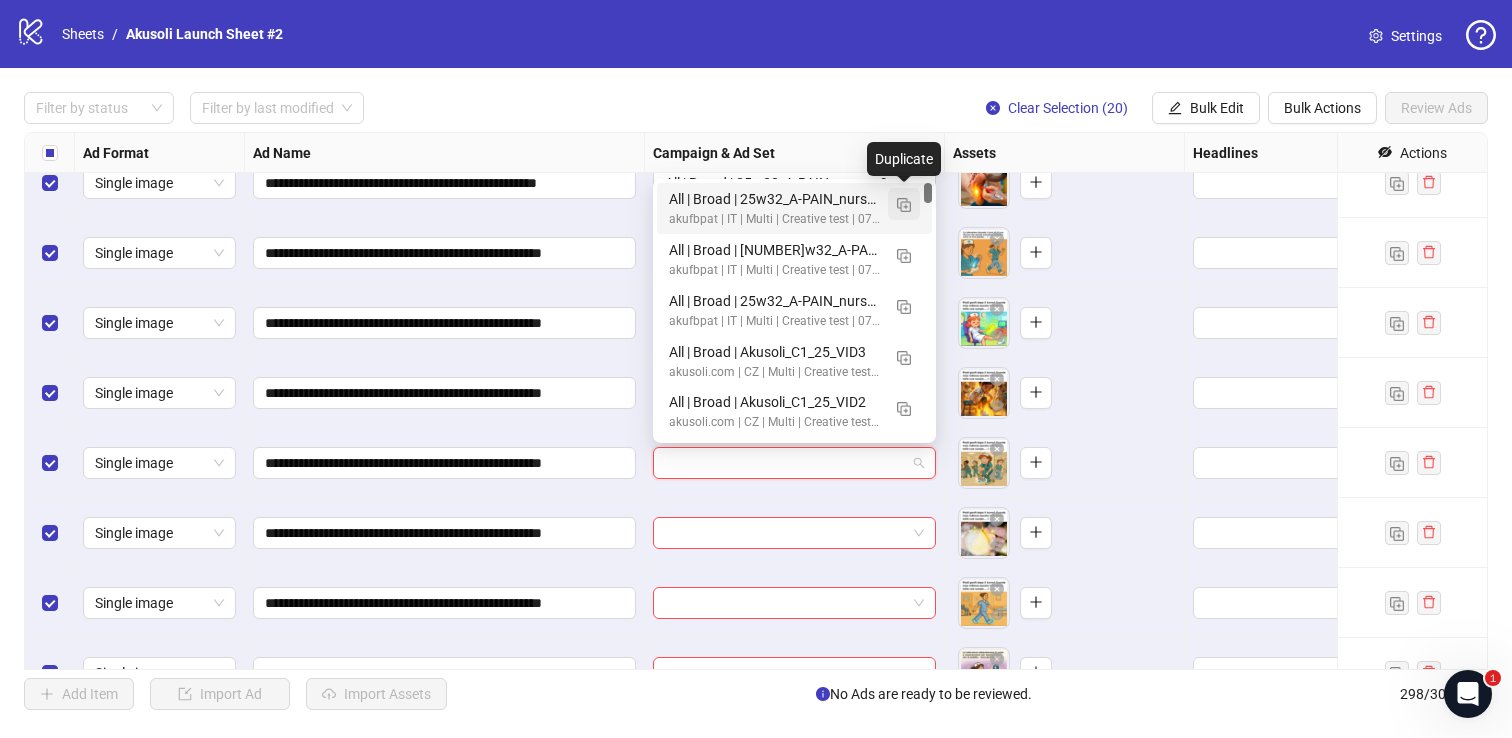 click at bounding box center [904, 205] 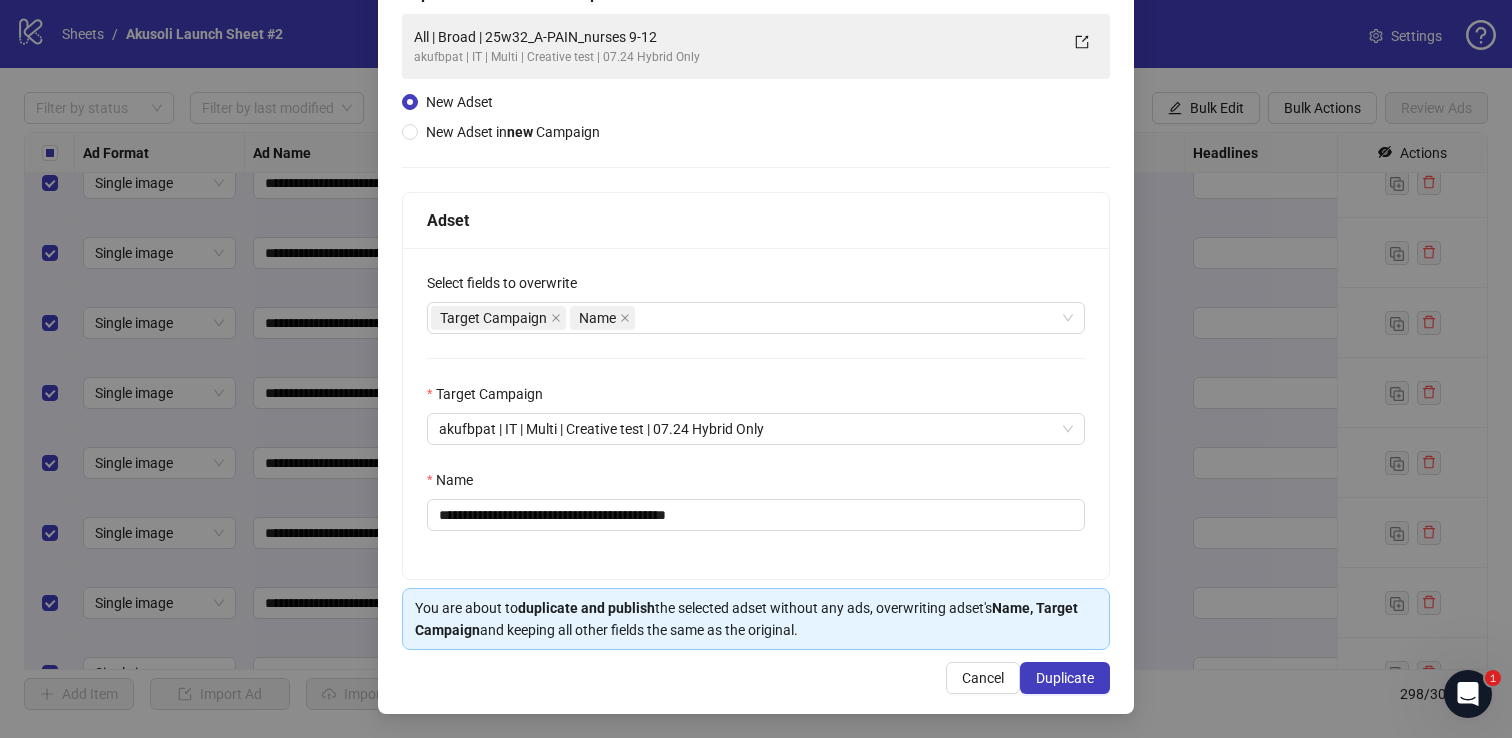 scroll, scrollTop: 139, scrollLeft: 0, axis: vertical 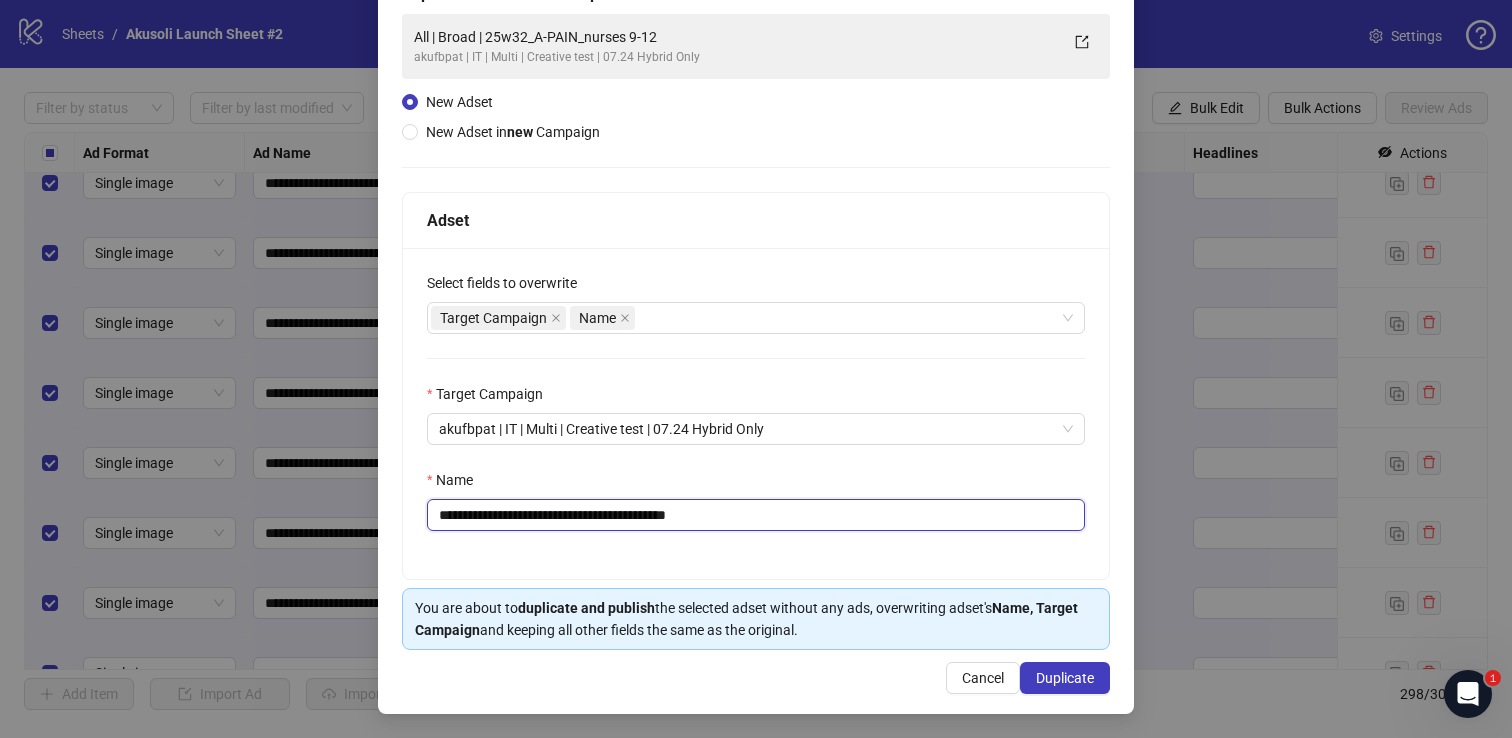 drag, startPoint x: 660, startPoint y: 516, endPoint x: 742, endPoint y: 516, distance: 82 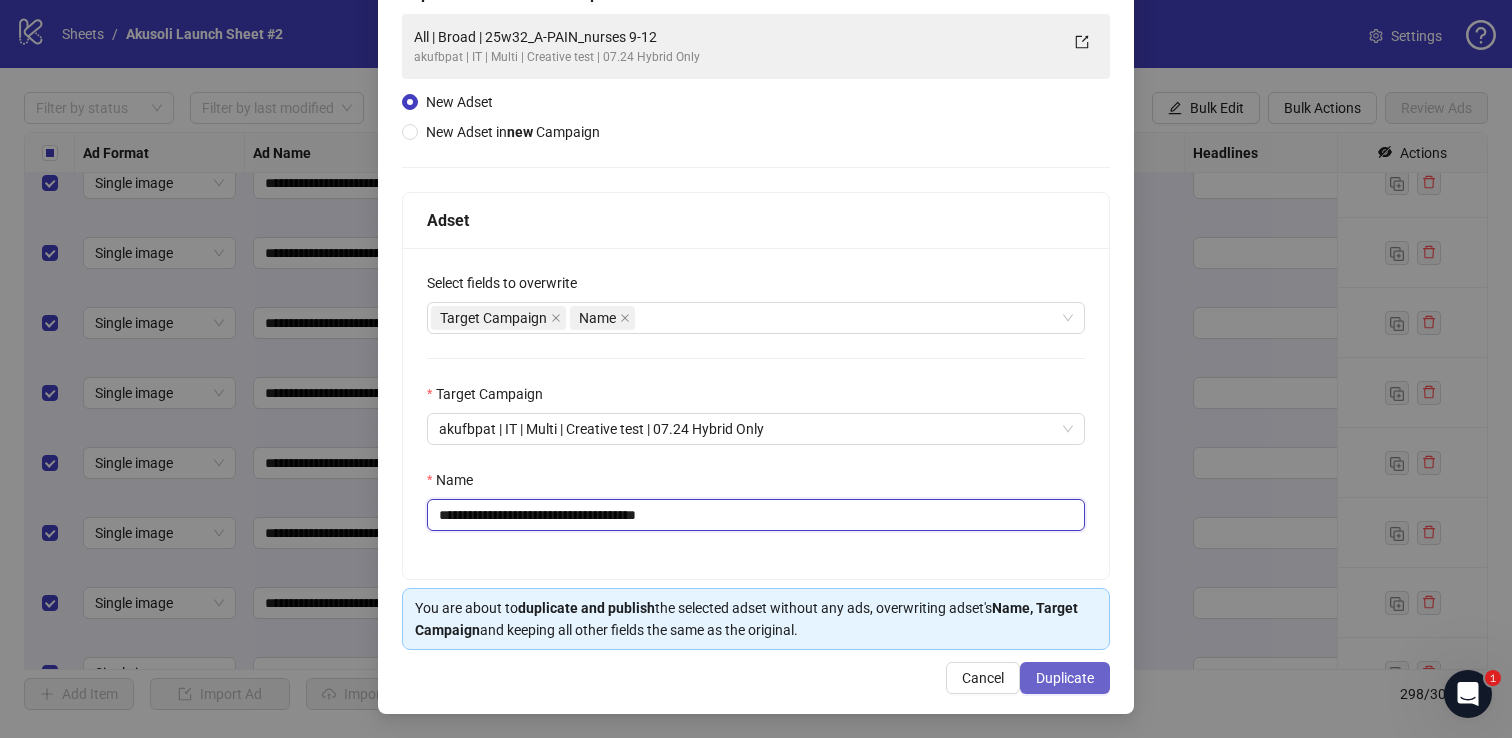 type on "**********" 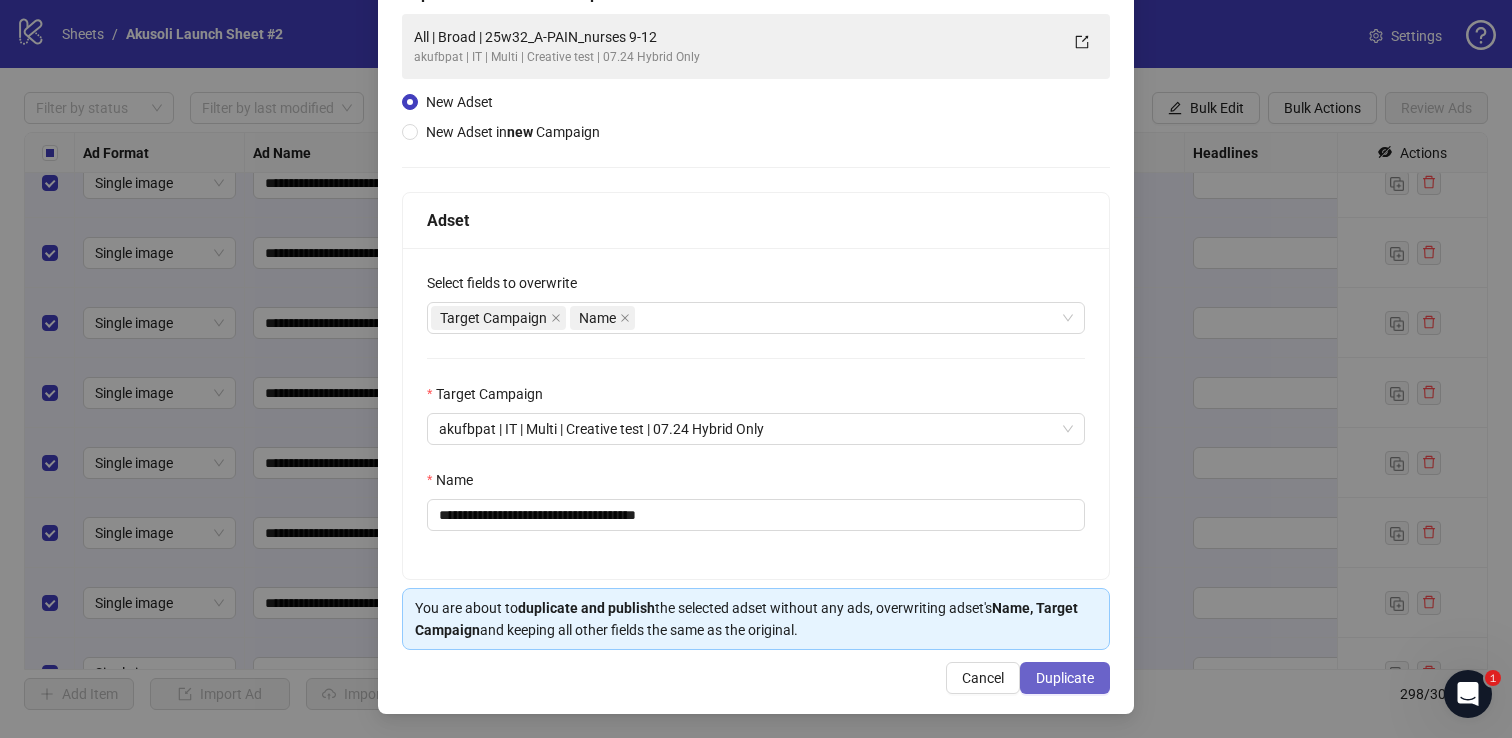 click on "Duplicate" at bounding box center [1065, 678] 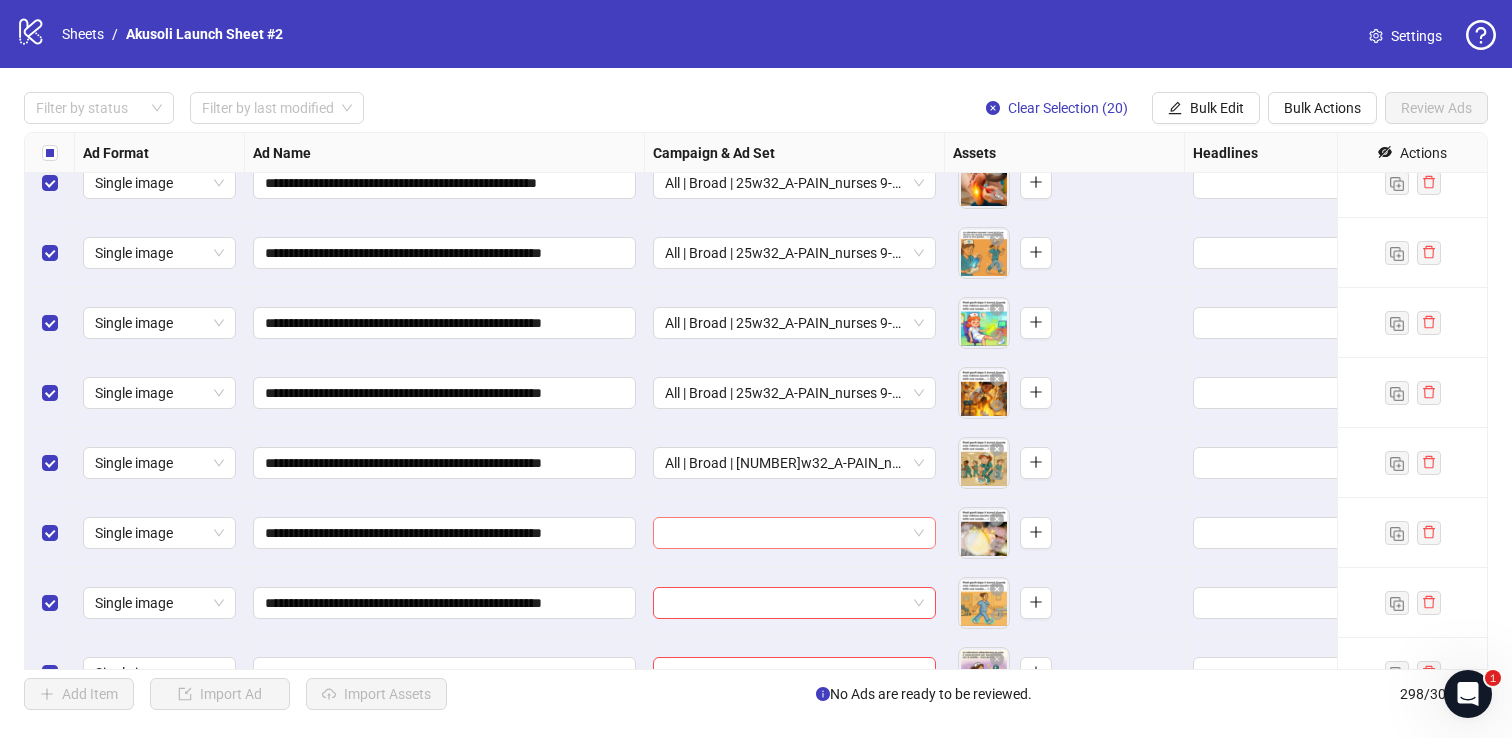 click at bounding box center (785, 533) 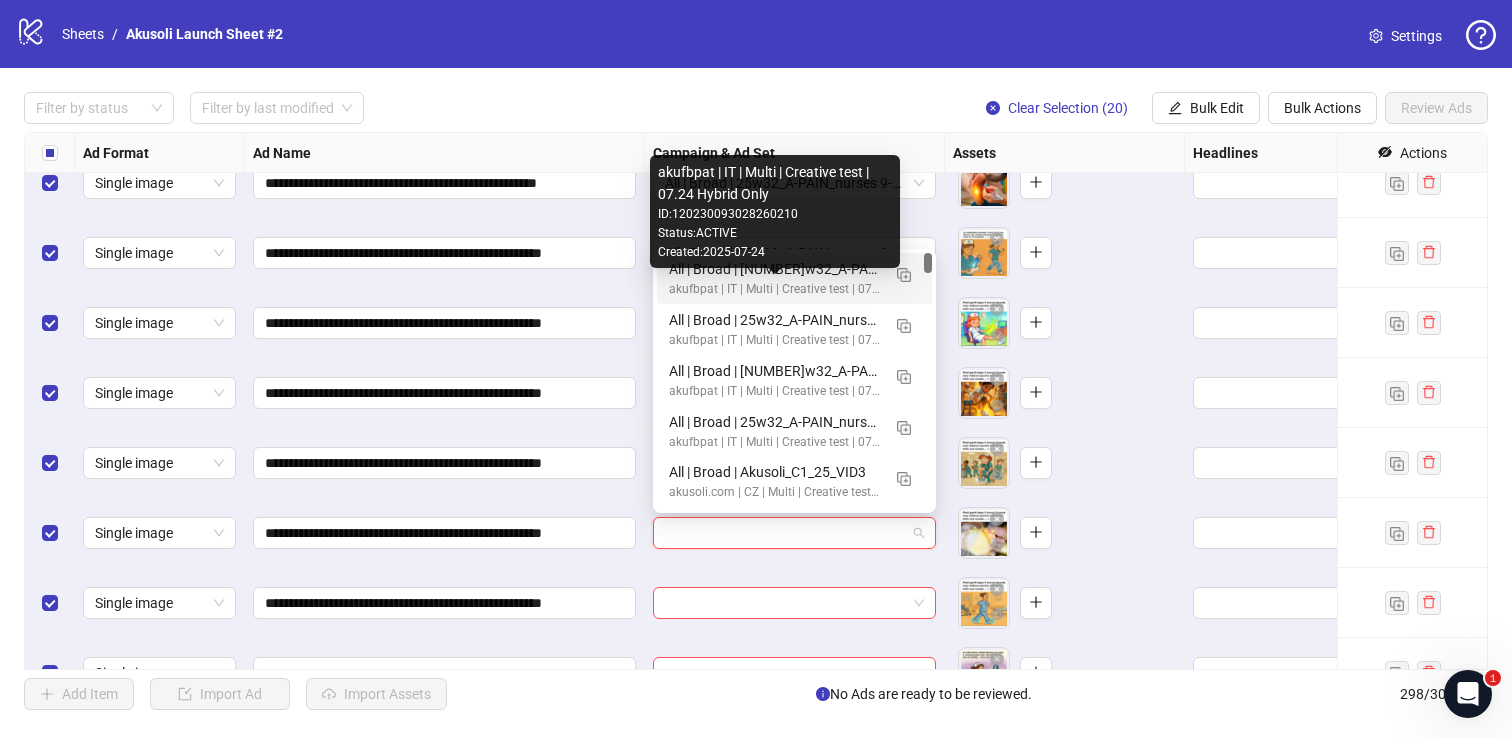 click on "akufbpat | IT | Multi | Creative test | 07.24 Hybrid Only" at bounding box center (774, 289) 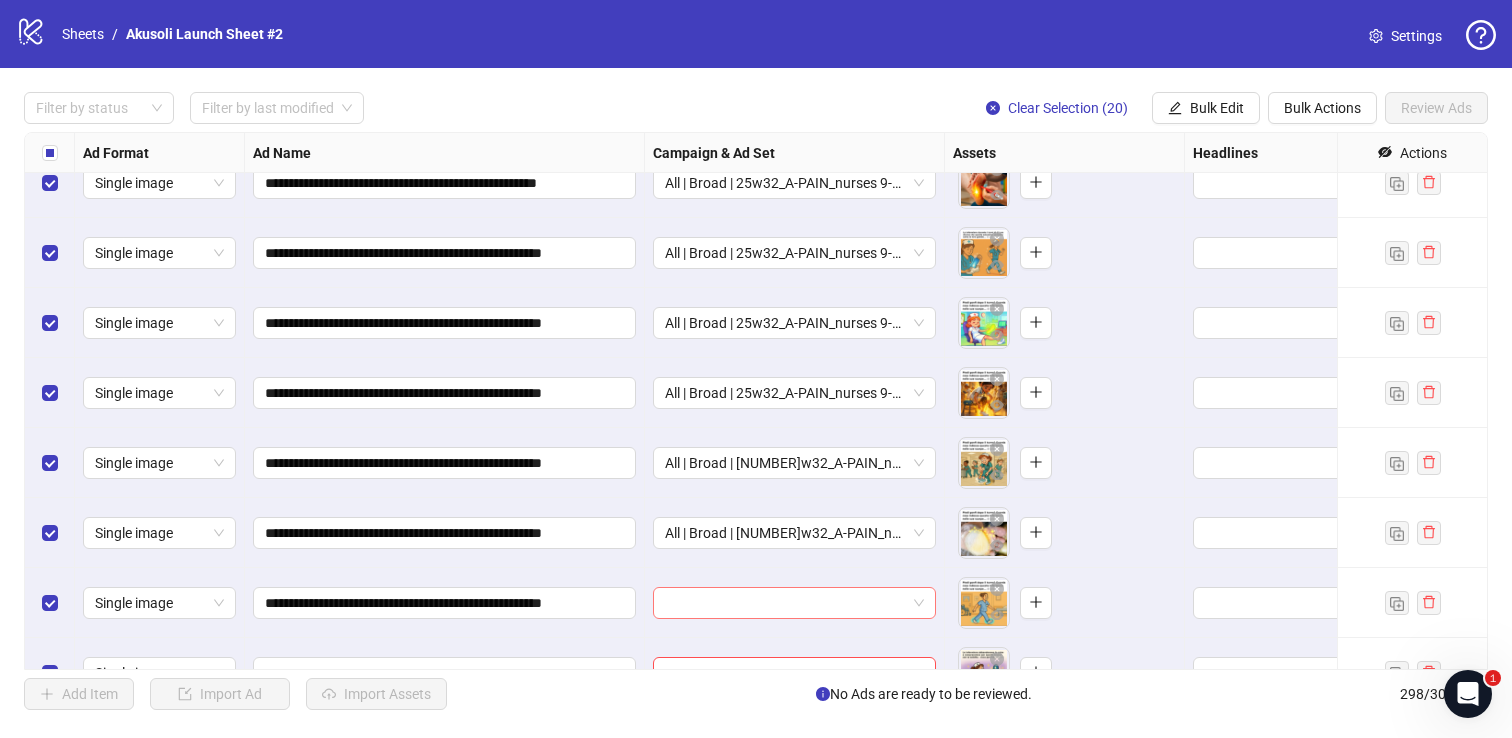 click at bounding box center (785, 603) 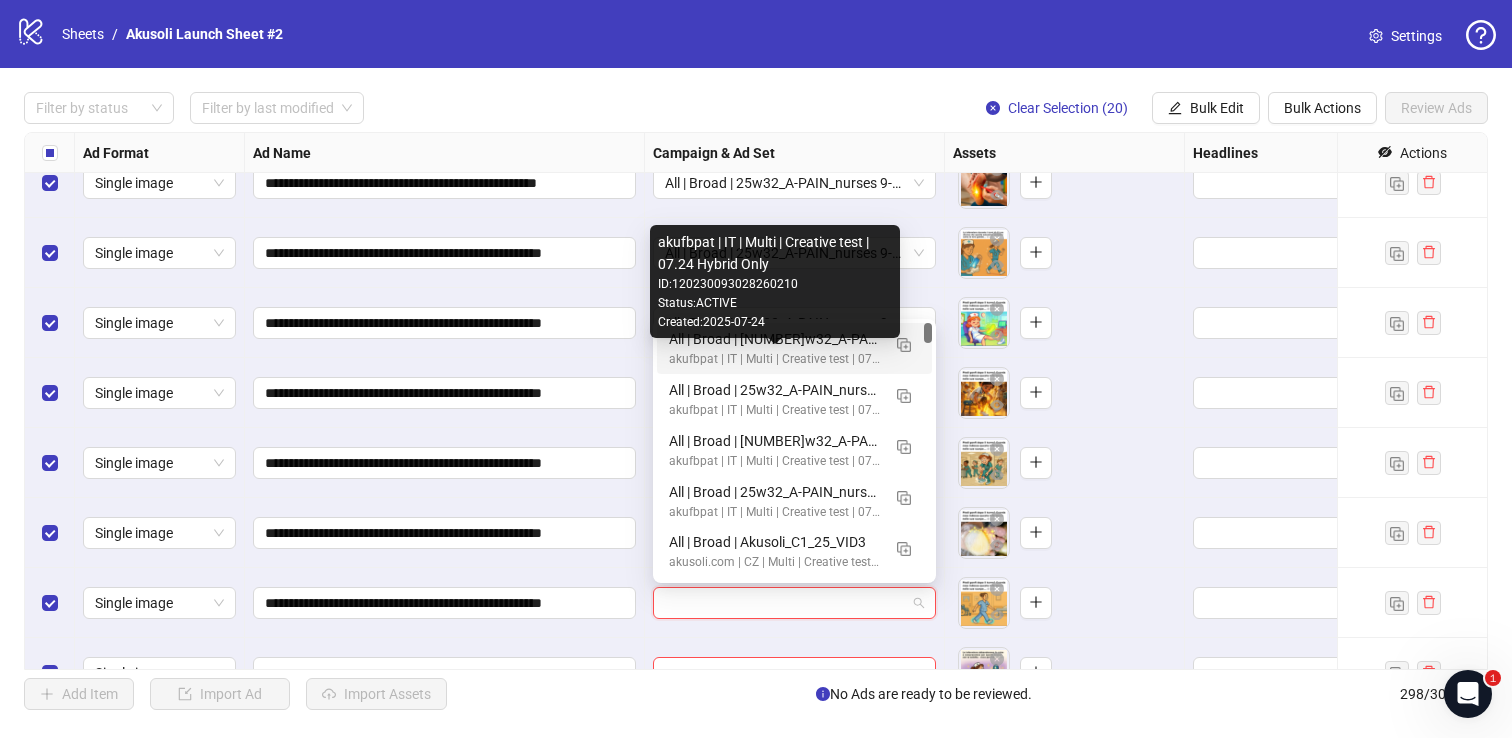 click on "akufbpat | IT | Multi | Creative test | 07.24 Hybrid Only" at bounding box center (774, 359) 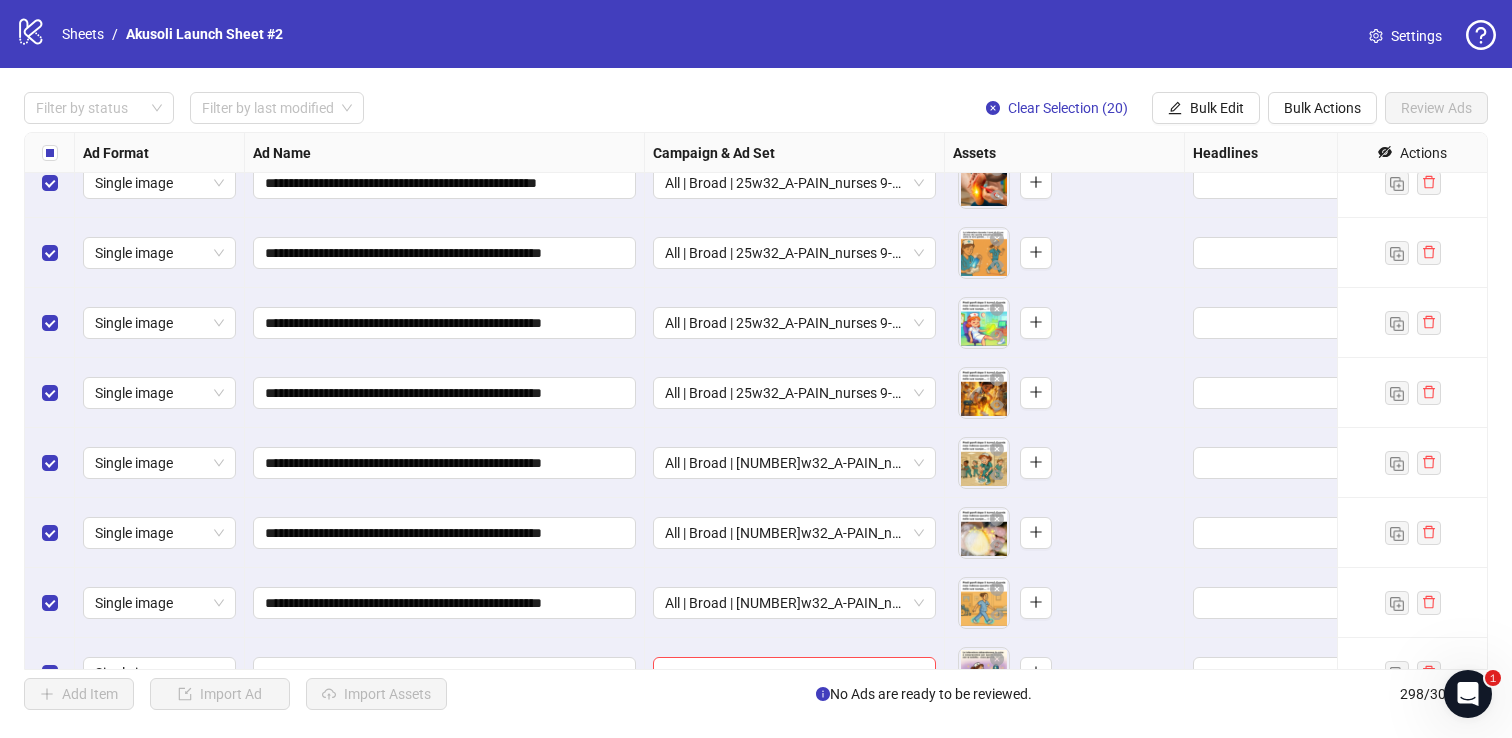 scroll, scrollTop: 20169, scrollLeft: 0, axis: vertical 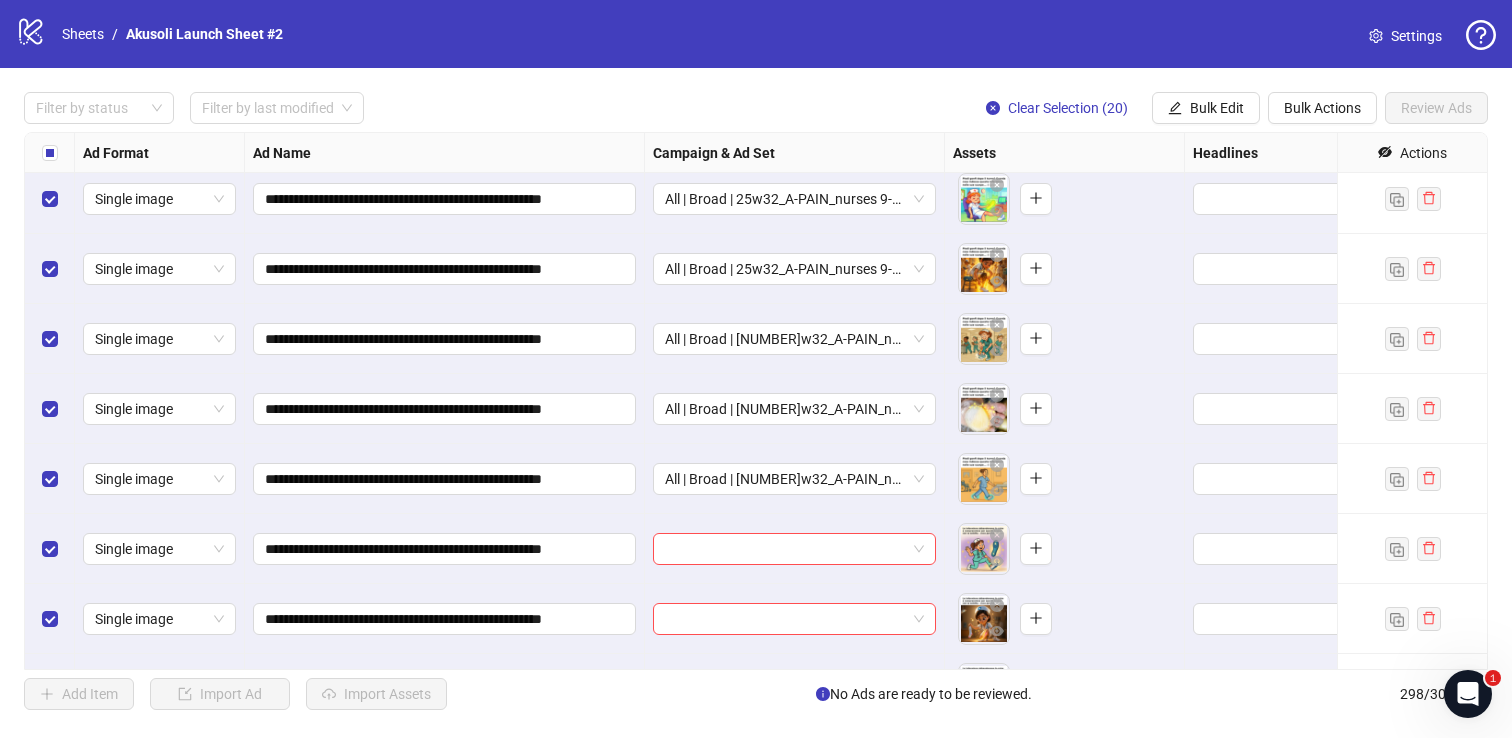 click on "**********" at bounding box center [756, 401] 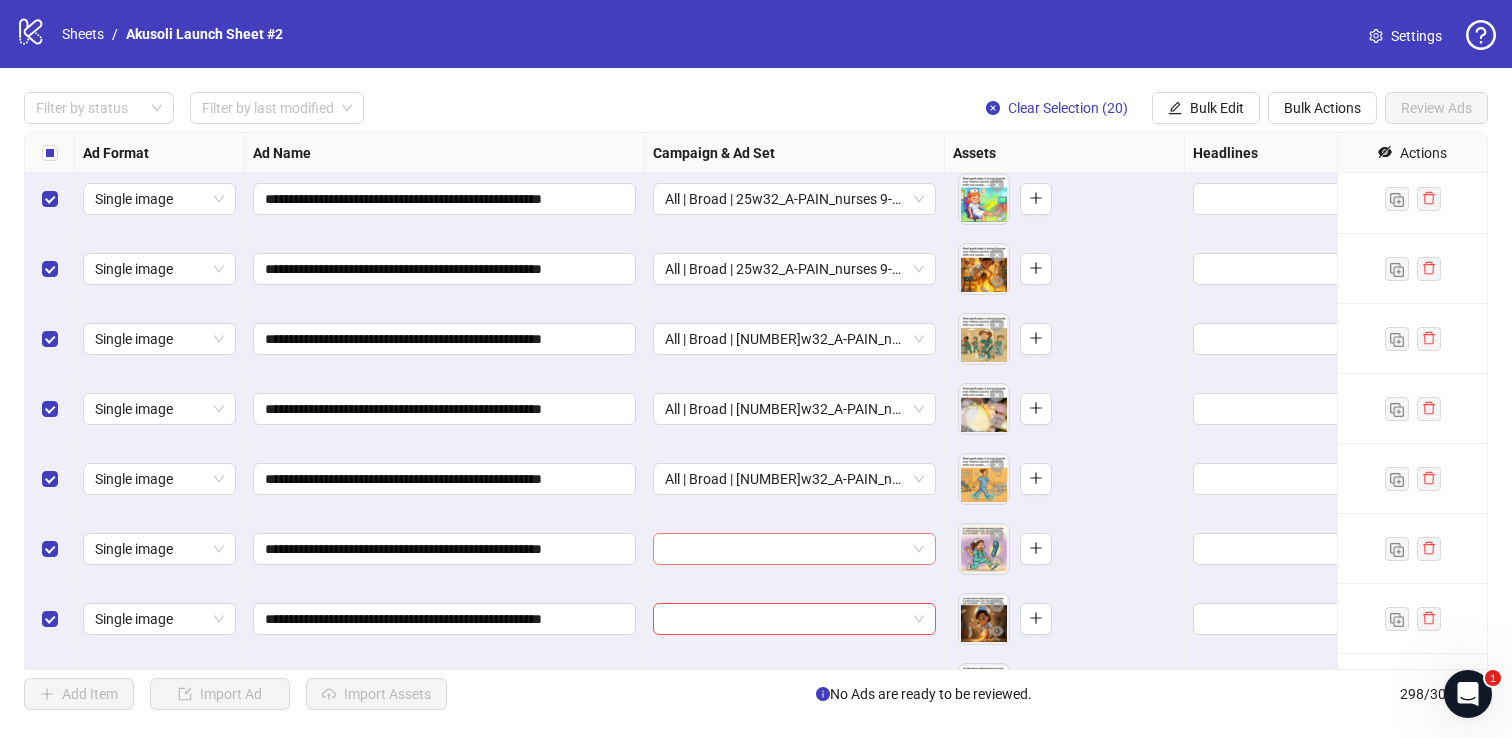 click at bounding box center [785, 549] 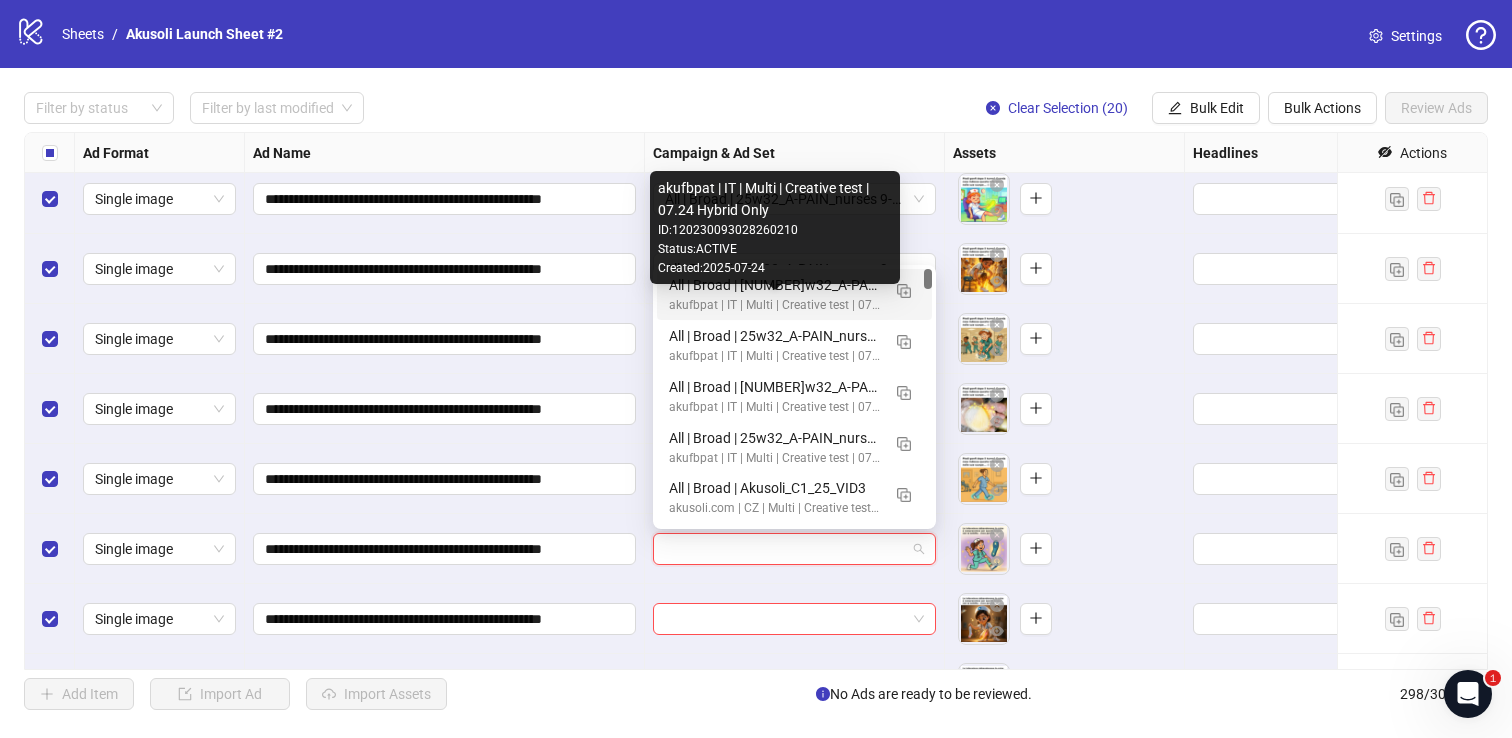 click on "akufbpat | IT | Multi | Creative test | 07.24 Hybrid Only" at bounding box center (774, 305) 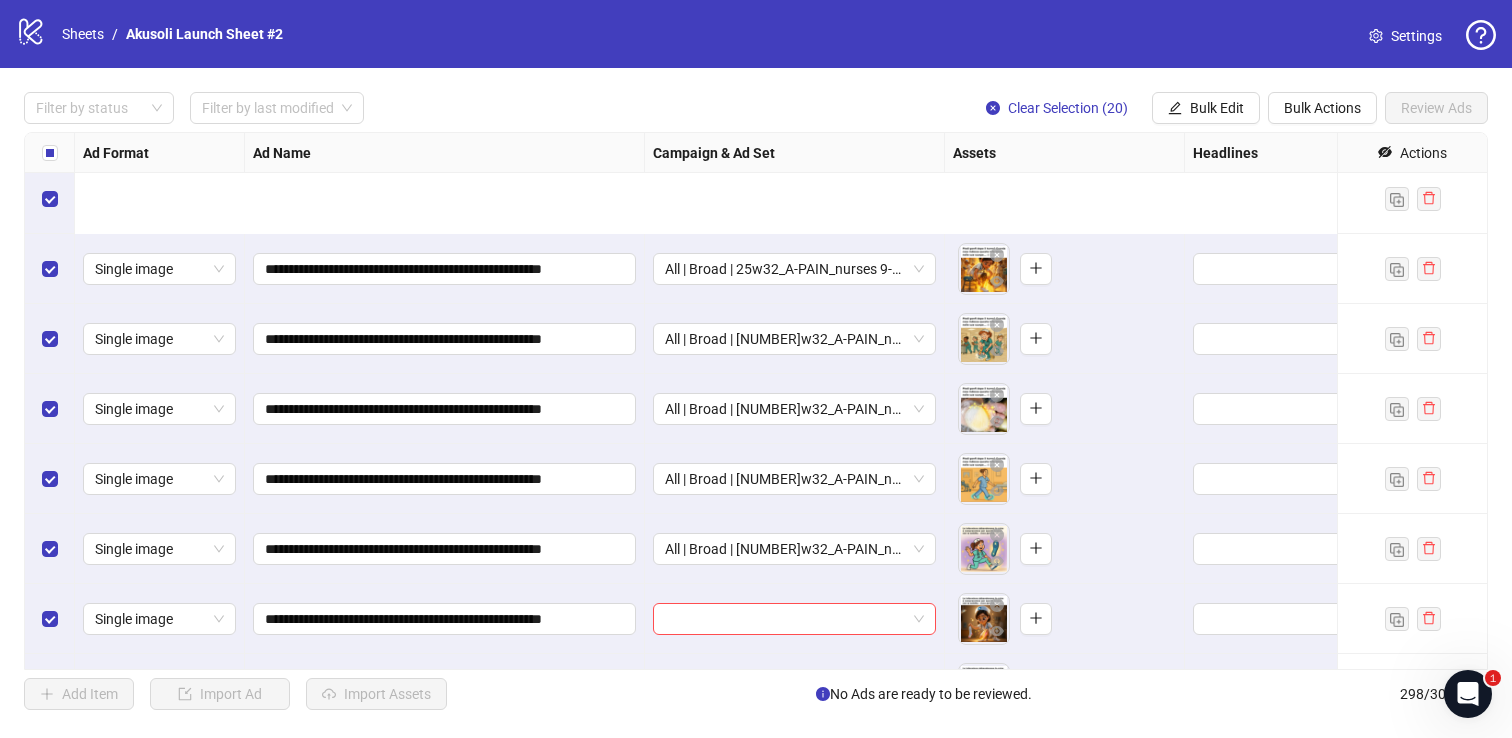 scroll, scrollTop: 20364, scrollLeft: 0, axis: vertical 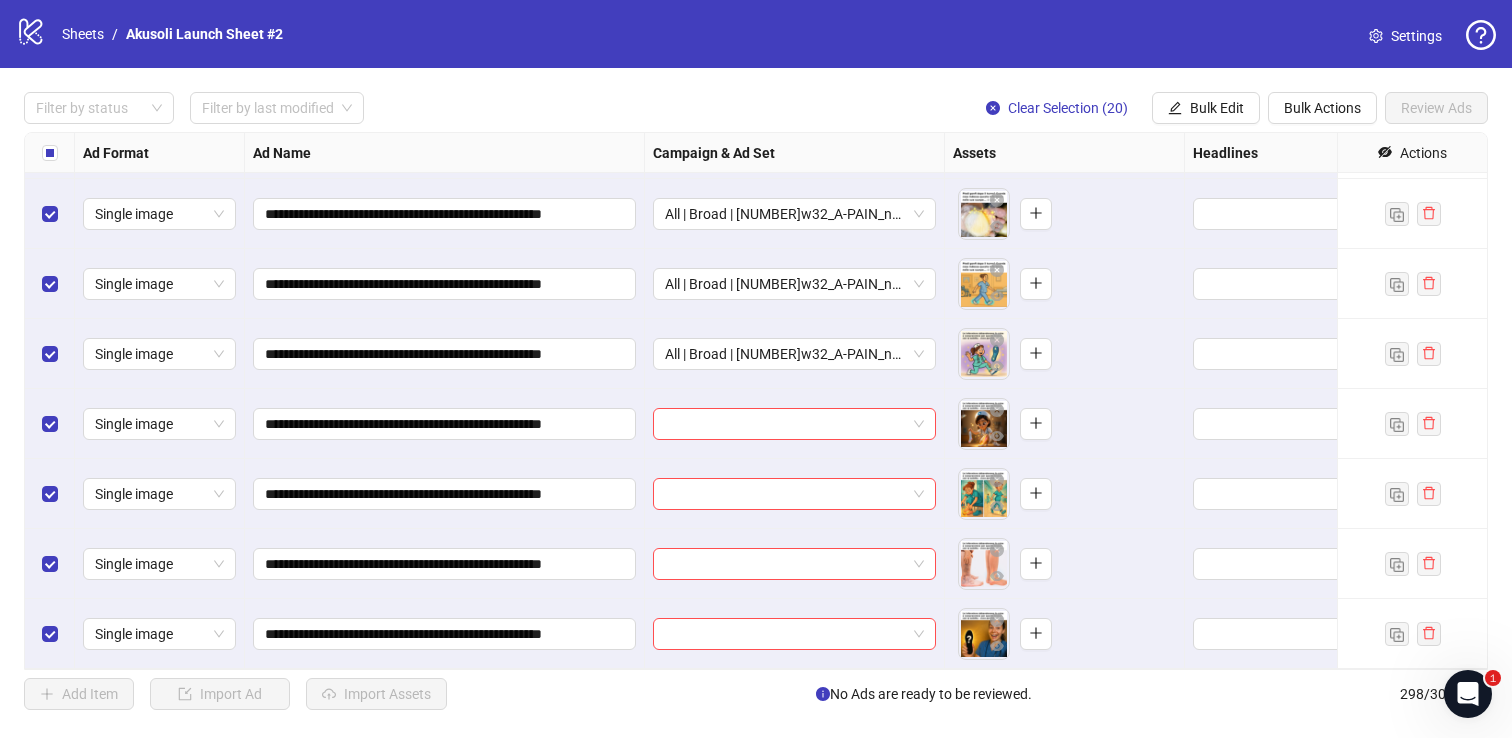 click at bounding box center [785, 424] 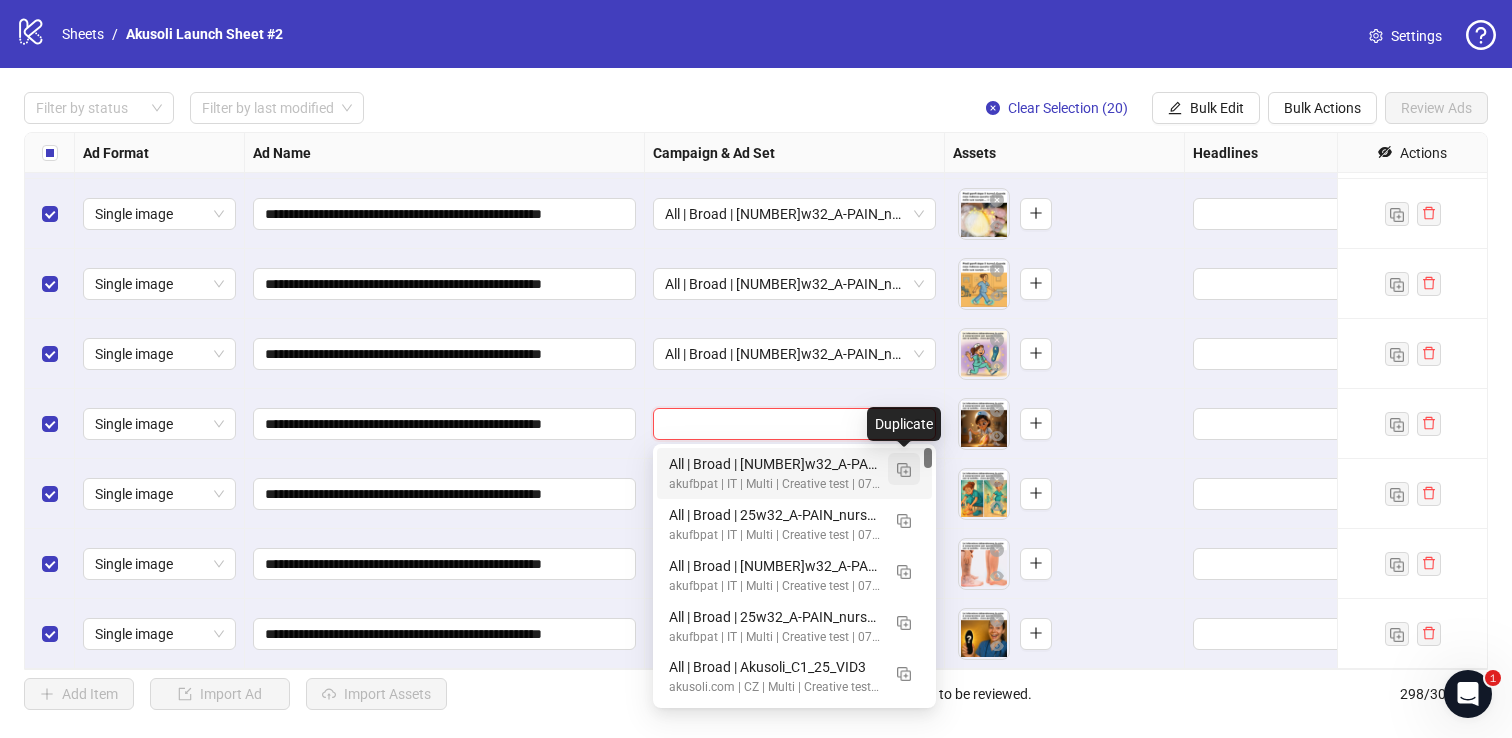 click at bounding box center (904, 470) 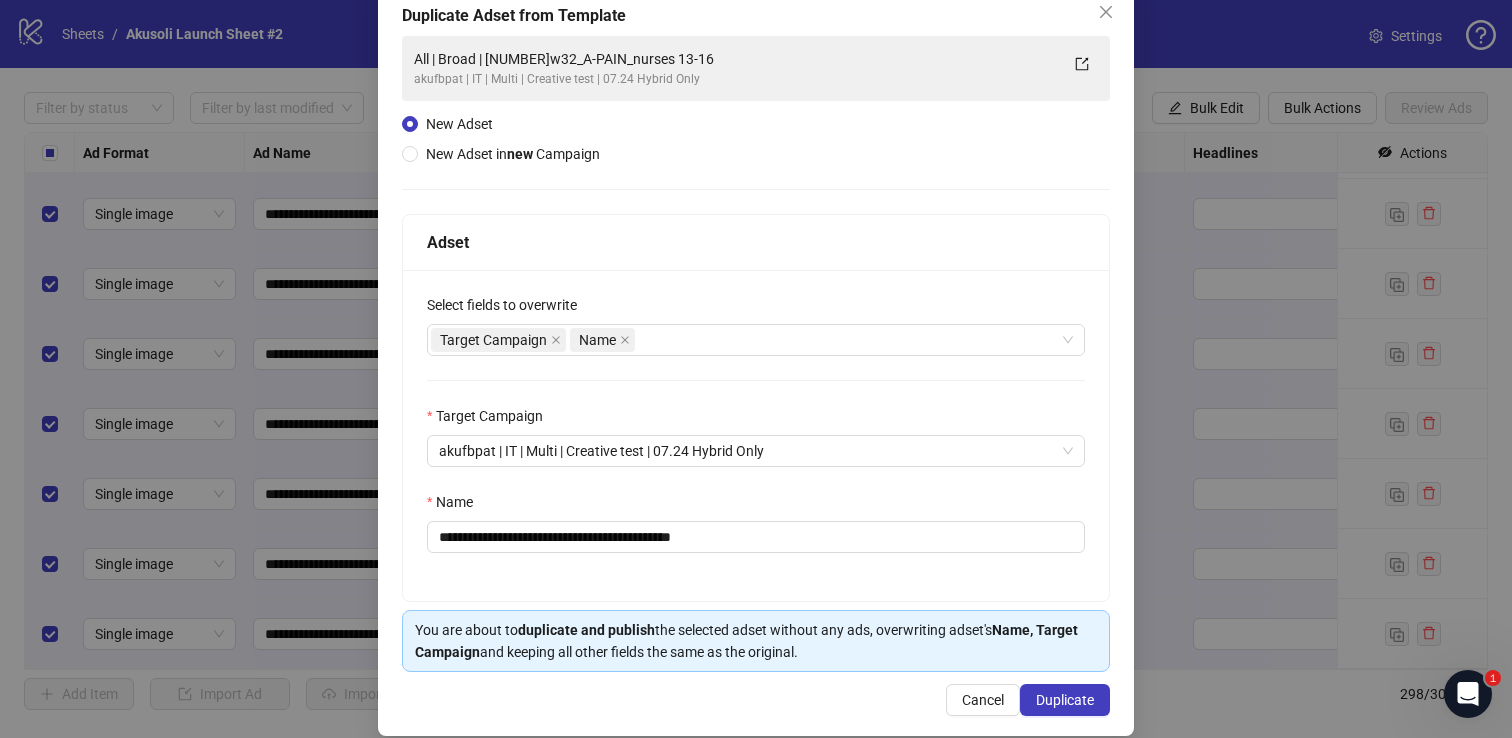 scroll, scrollTop: 139, scrollLeft: 0, axis: vertical 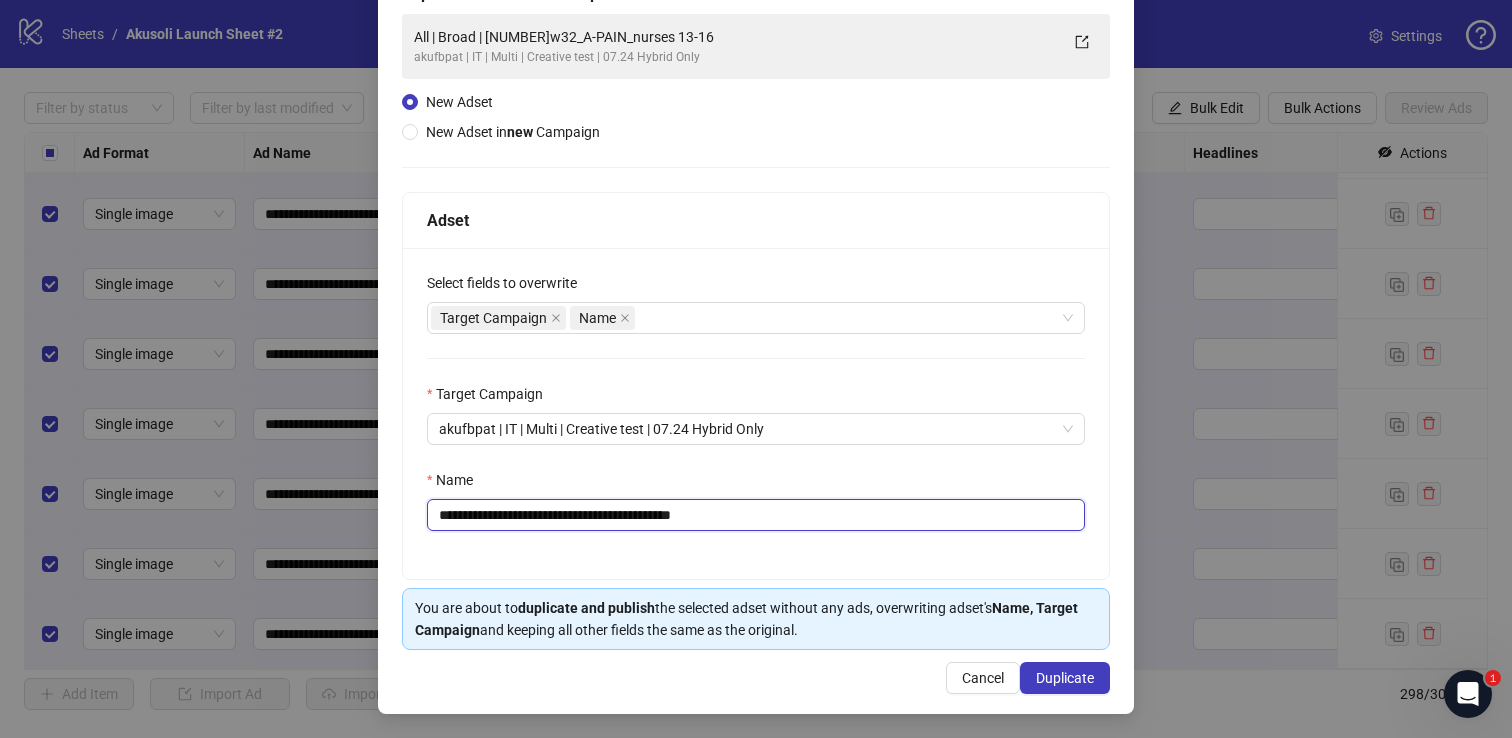 drag, startPoint x: 658, startPoint y: 516, endPoint x: 760, endPoint y: 521, distance: 102.122475 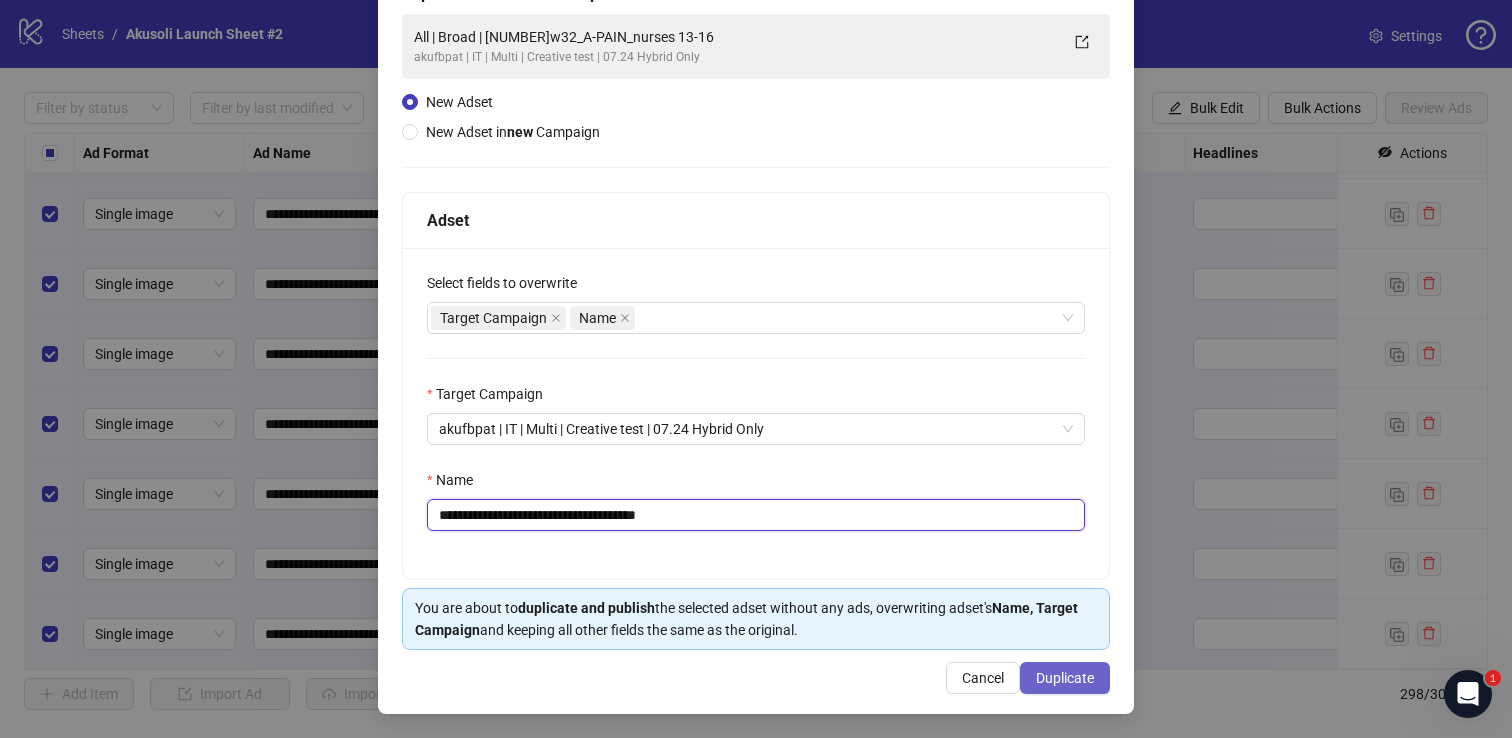 type on "**********" 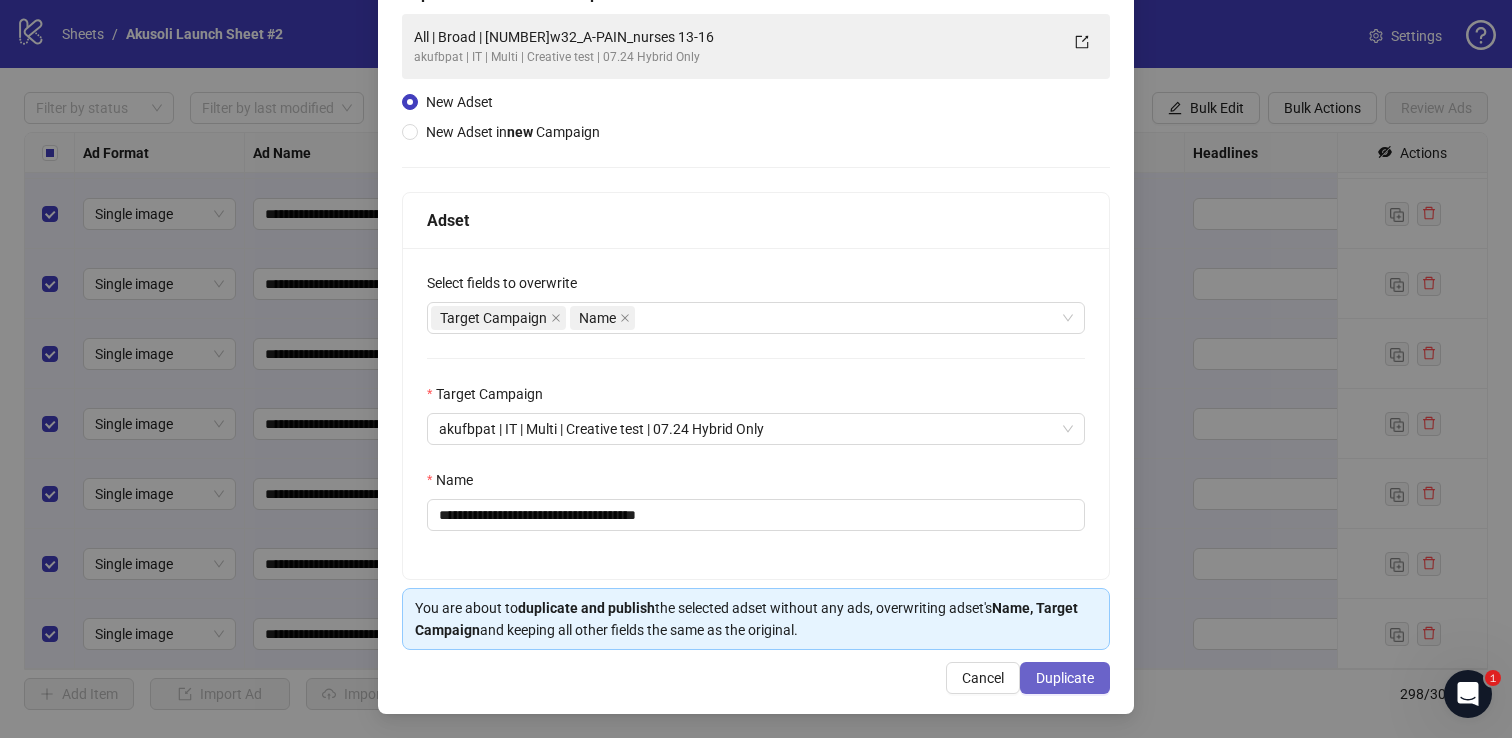 click on "Duplicate" at bounding box center (1065, 678) 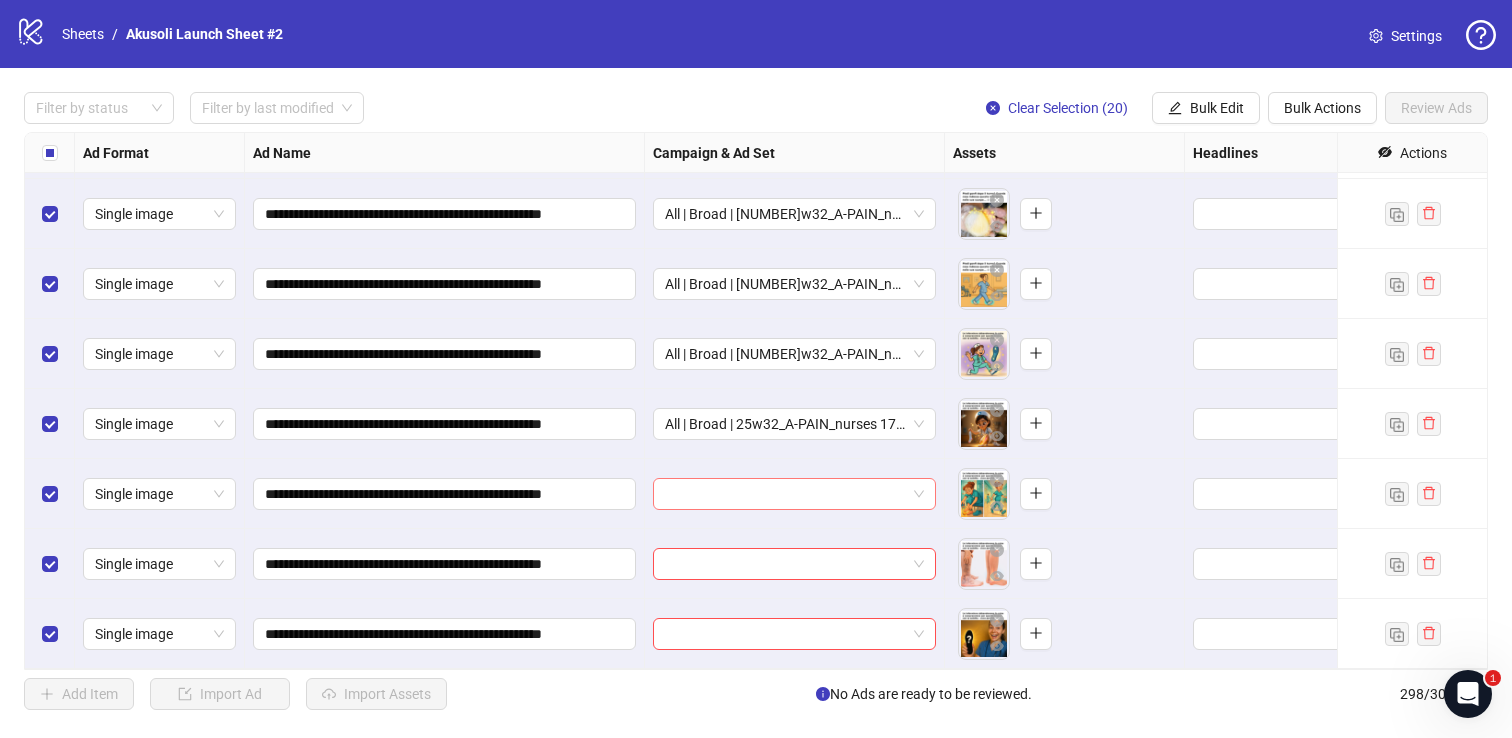 click at bounding box center [785, 494] 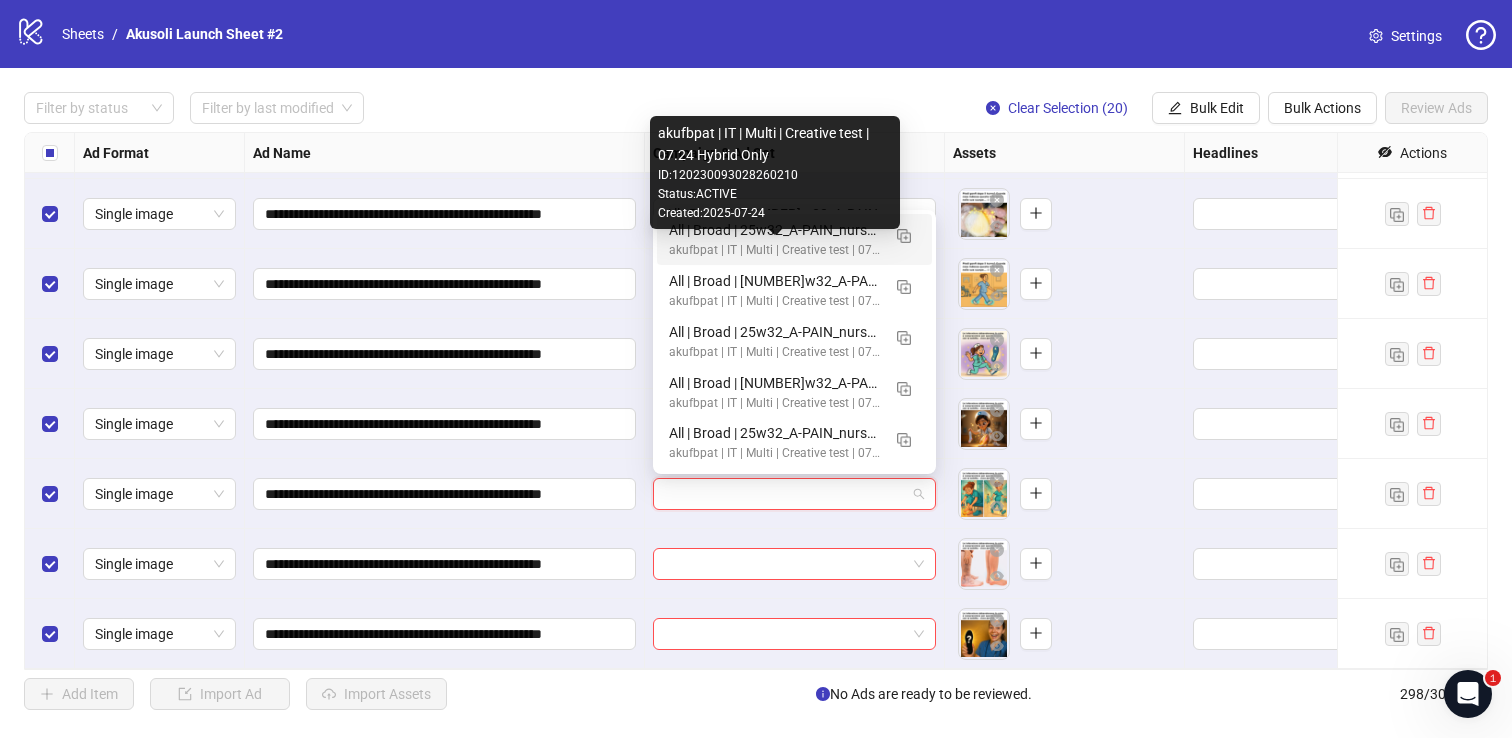click on "akufbpat | IT | Multi | Creative test | 07.24 Hybrid Only" at bounding box center (774, 250) 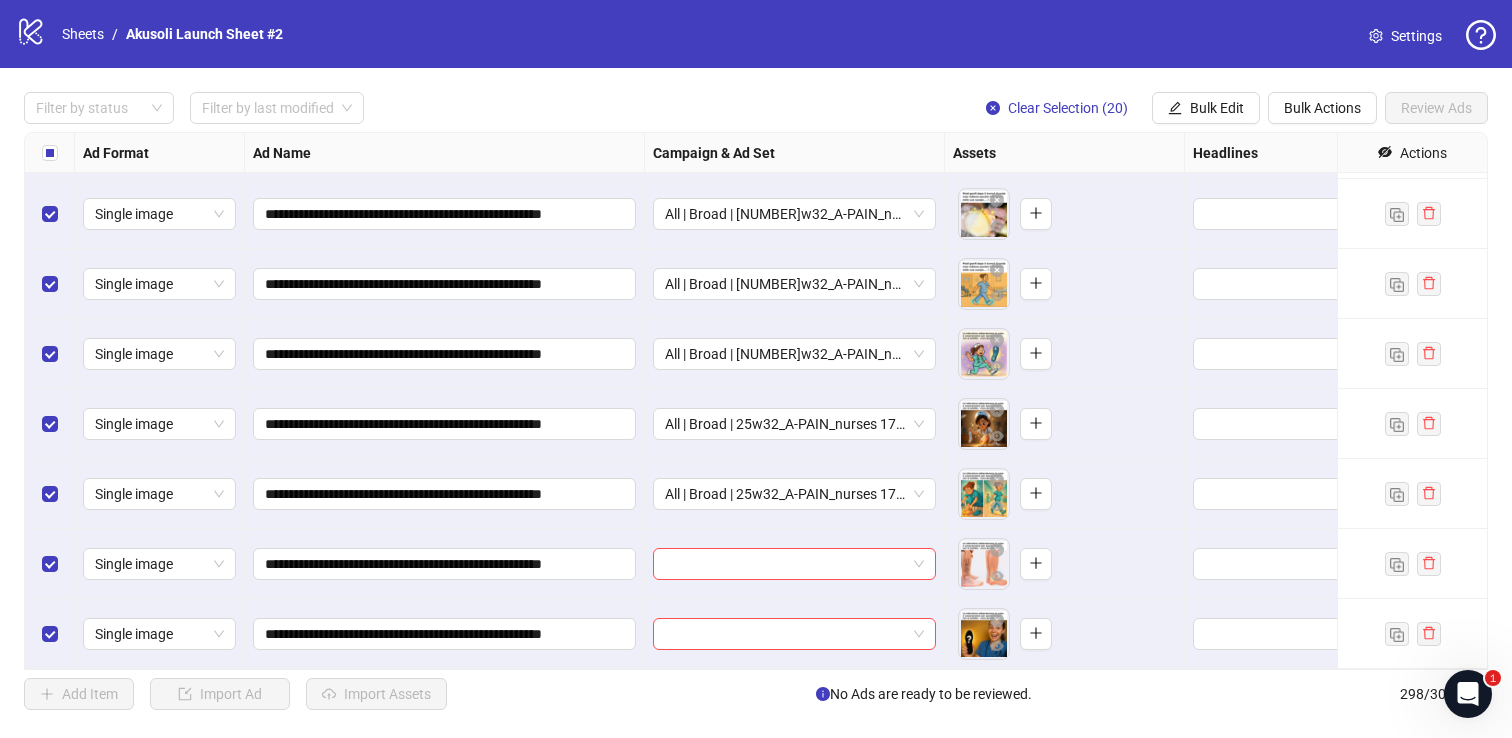 click at bounding box center [795, 564] 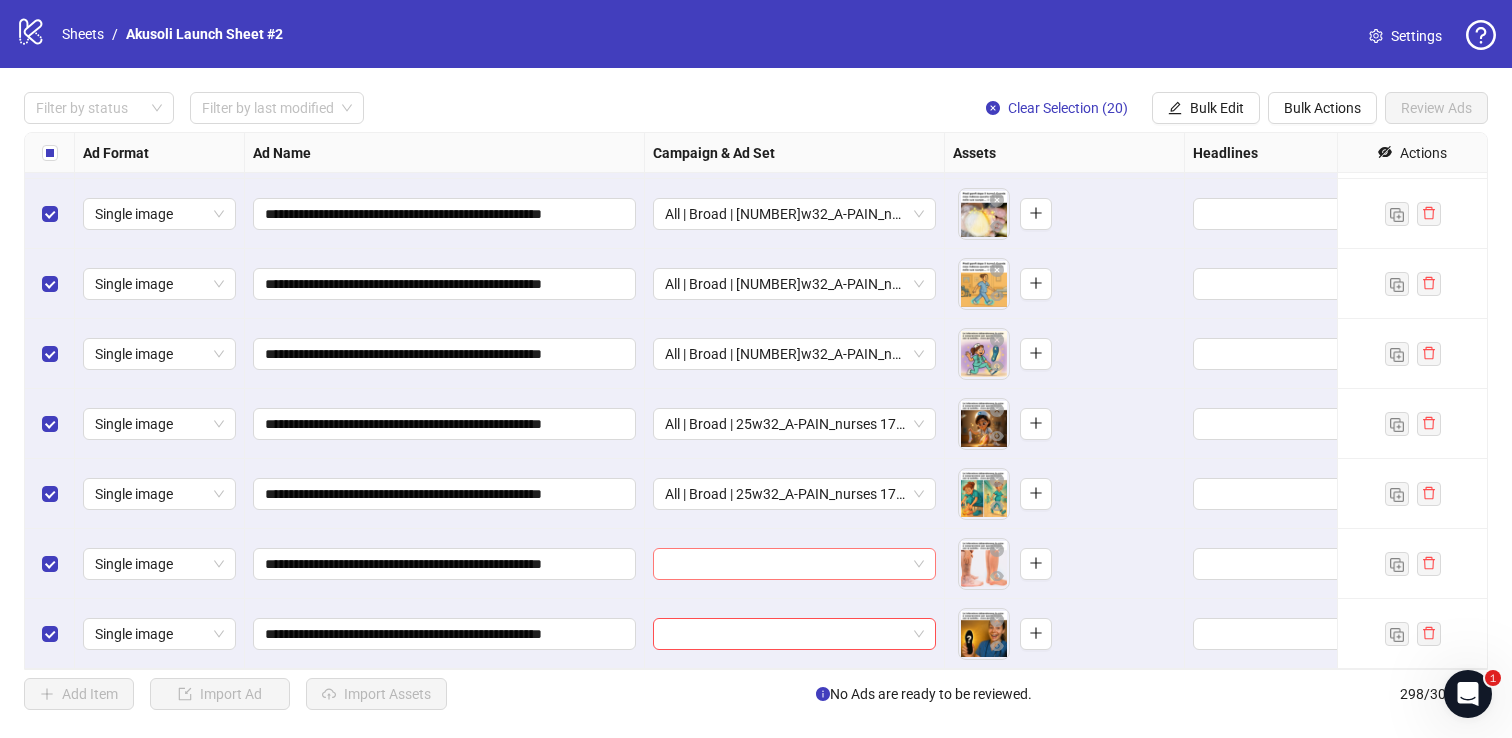 click at bounding box center (785, 564) 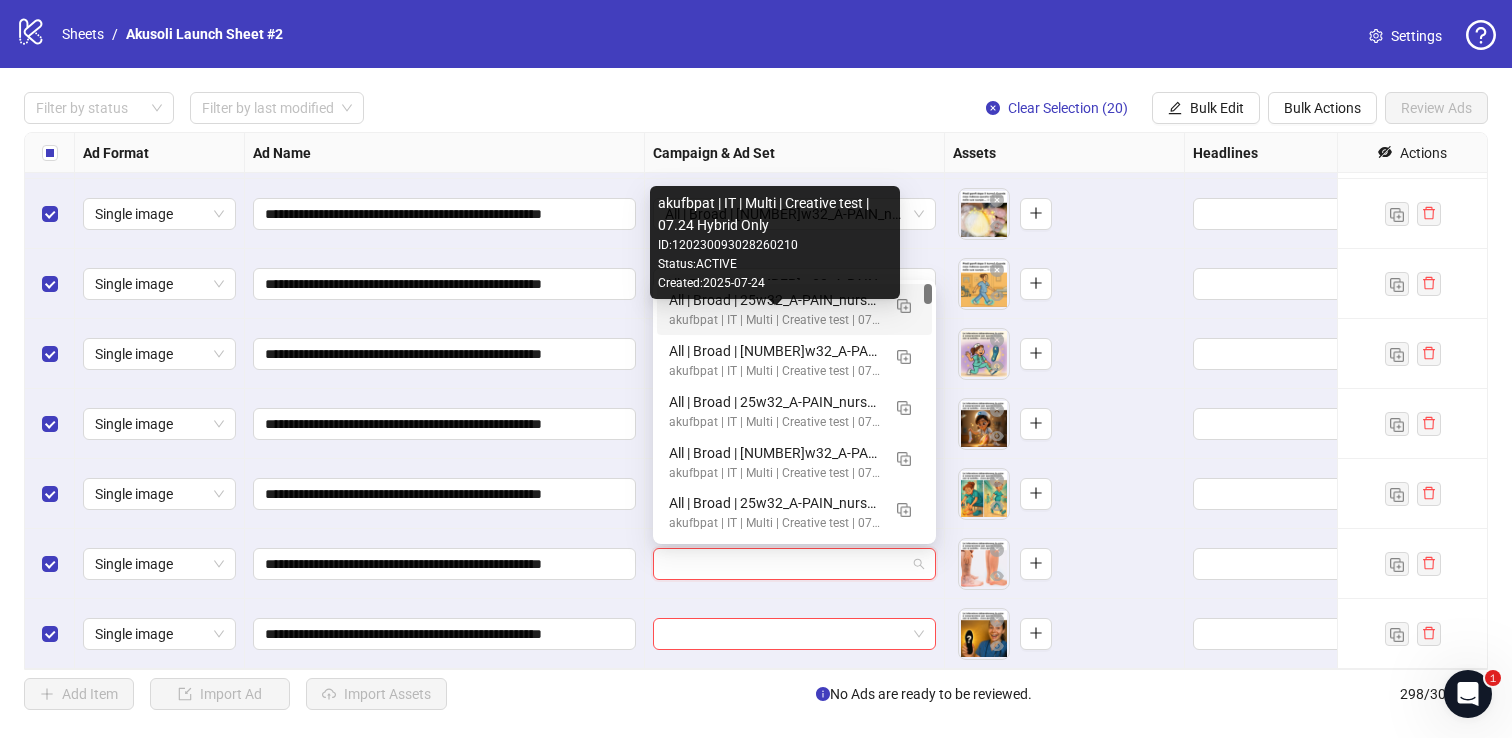 click on "akufbpat | IT | Multi | Creative test | 07.24 Hybrid Only" at bounding box center [774, 320] 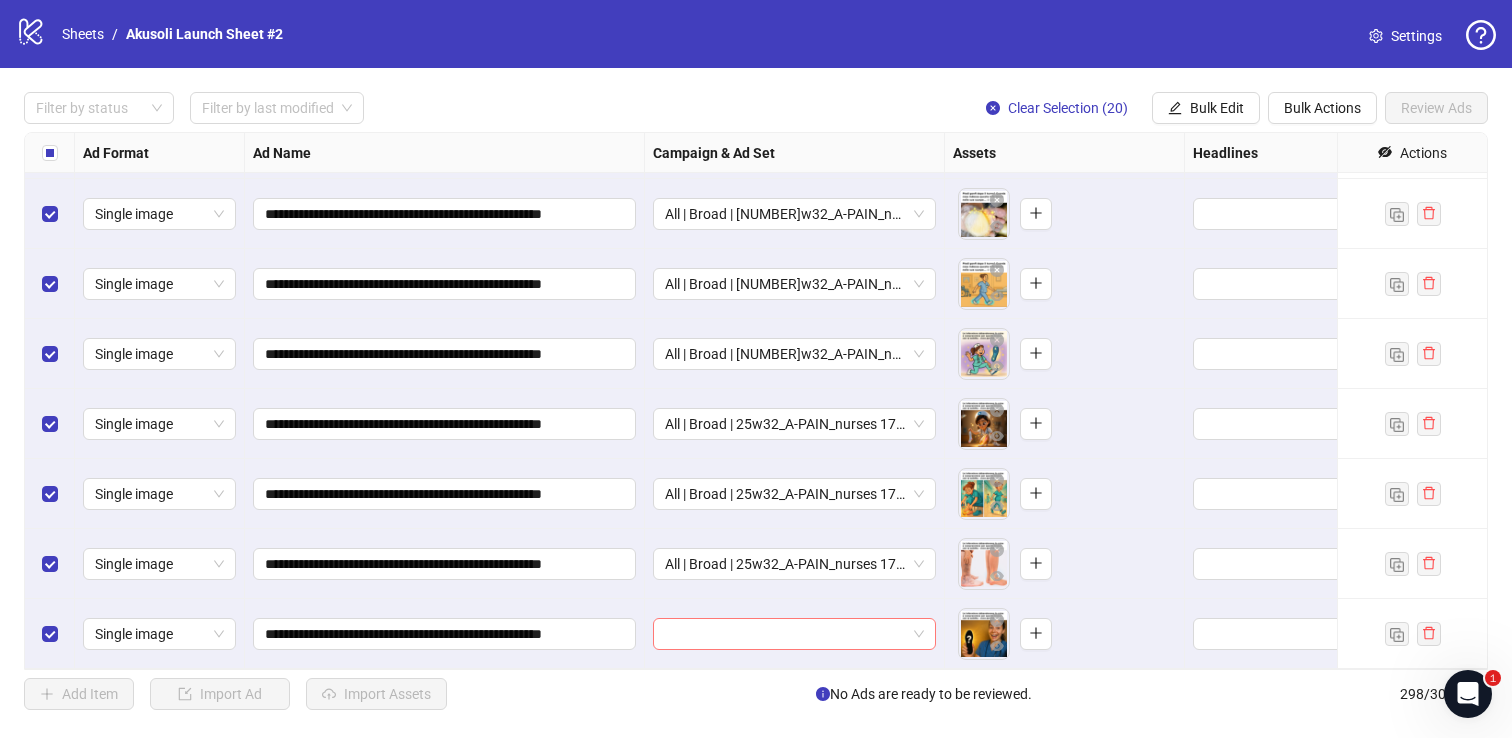 click at bounding box center (785, 634) 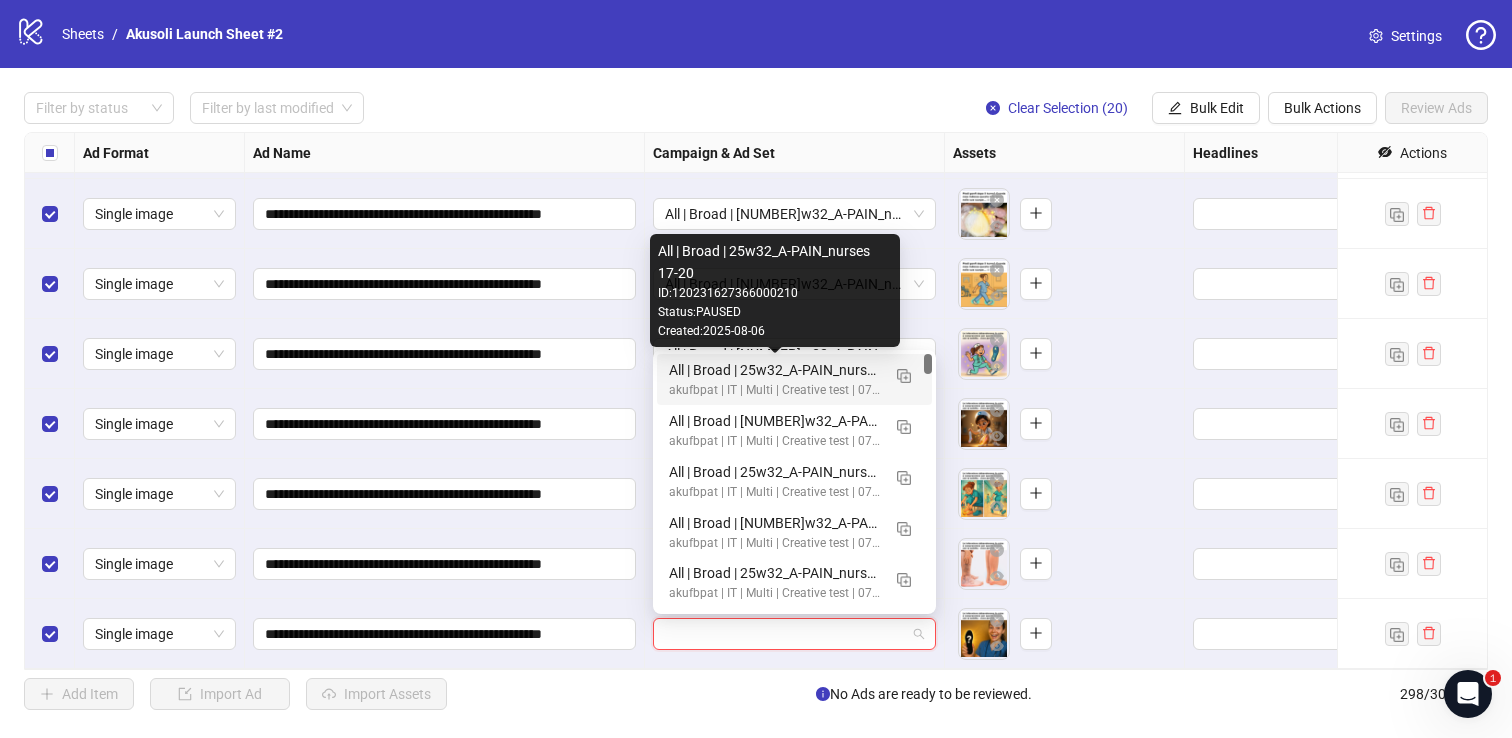 click on "All | Broad | 25w32_A-PAIN_nurses 17-20" at bounding box center (774, 370) 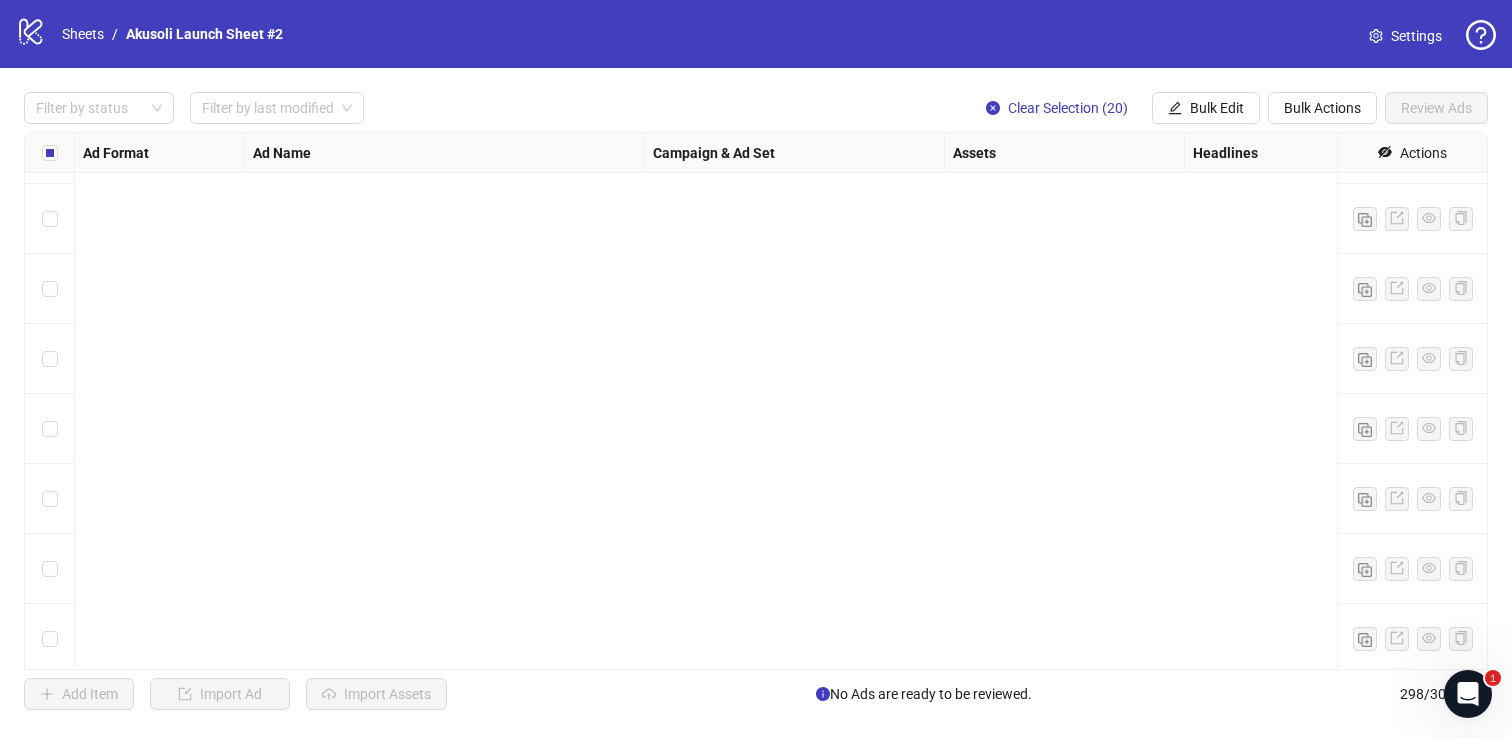 scroll, scrollTop: 17428, scrollLeft: 0, axis: vertical 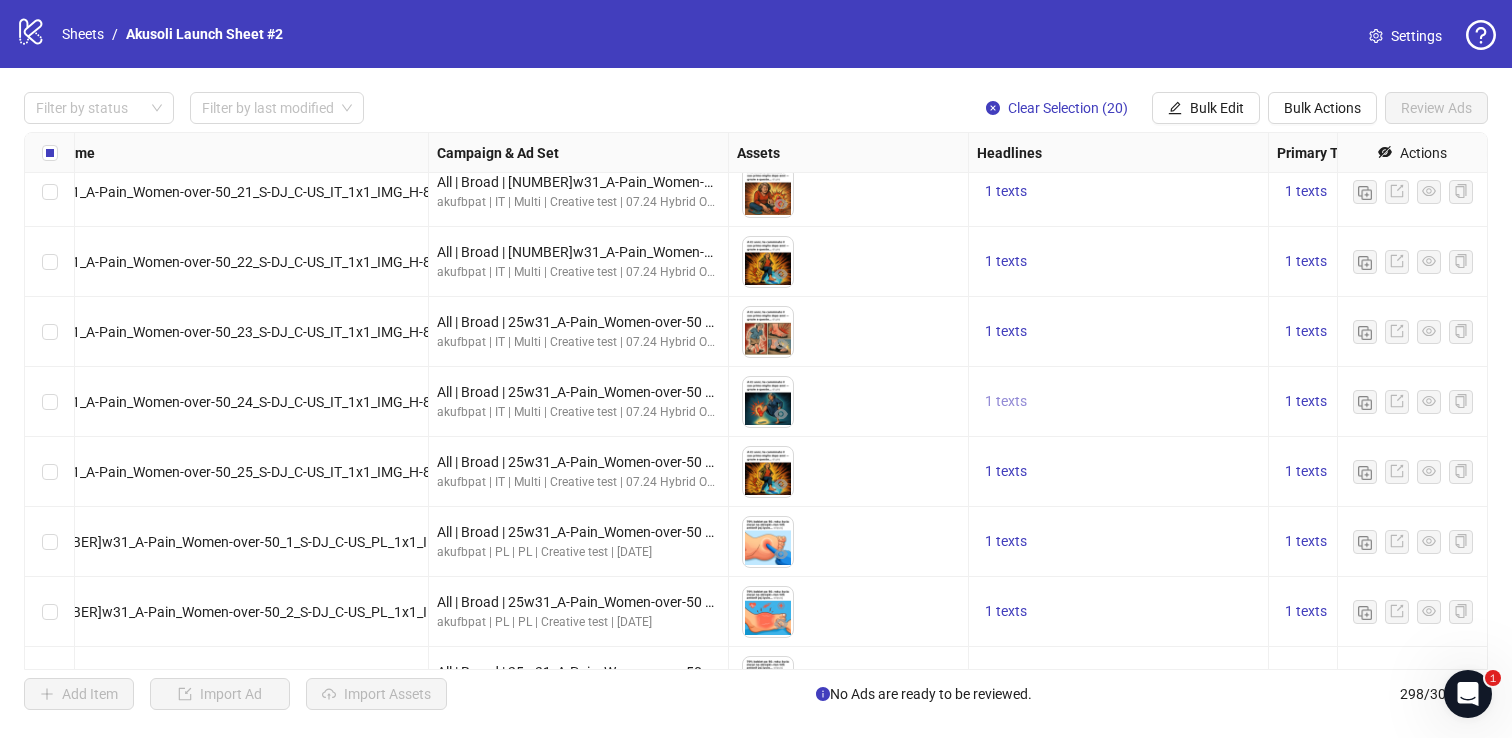 click on "1 texts" at bounding box center [1006, 401] 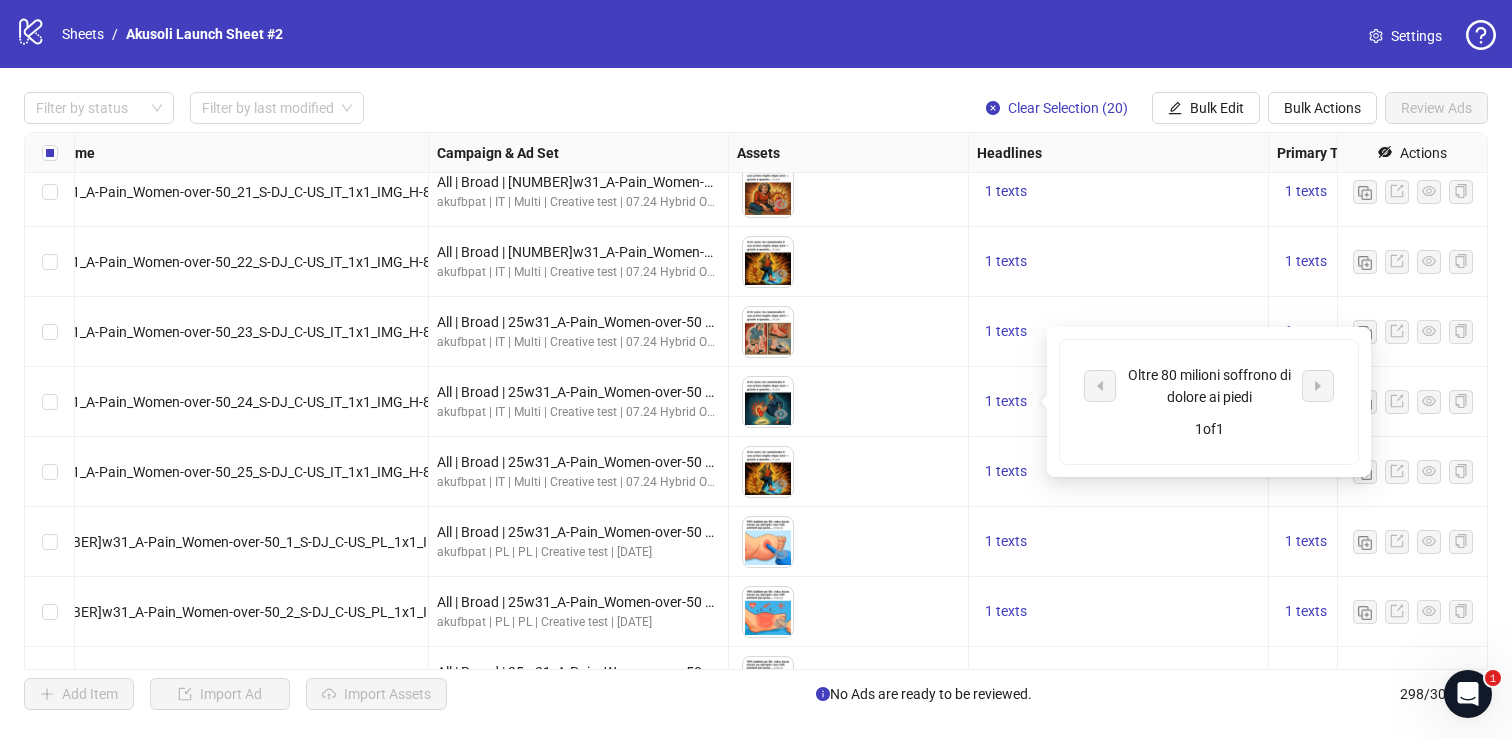 click on "Oltre 80 milioni soffrono di dolore ai piedi" at bounding box center [1209, 386] 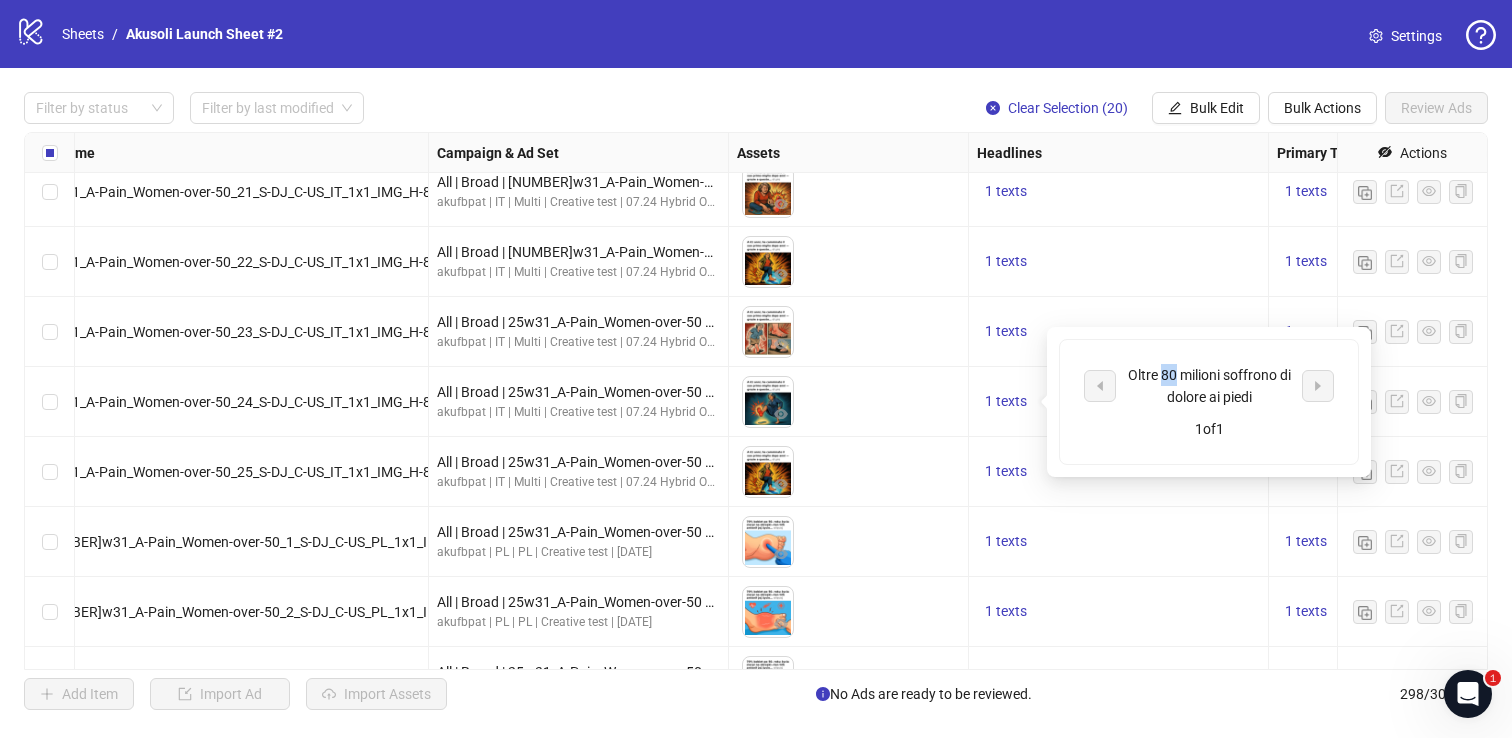 click on "Oltre 80 milioni soffrono di dolore ai piedi" at bounding box center [1209, 386] 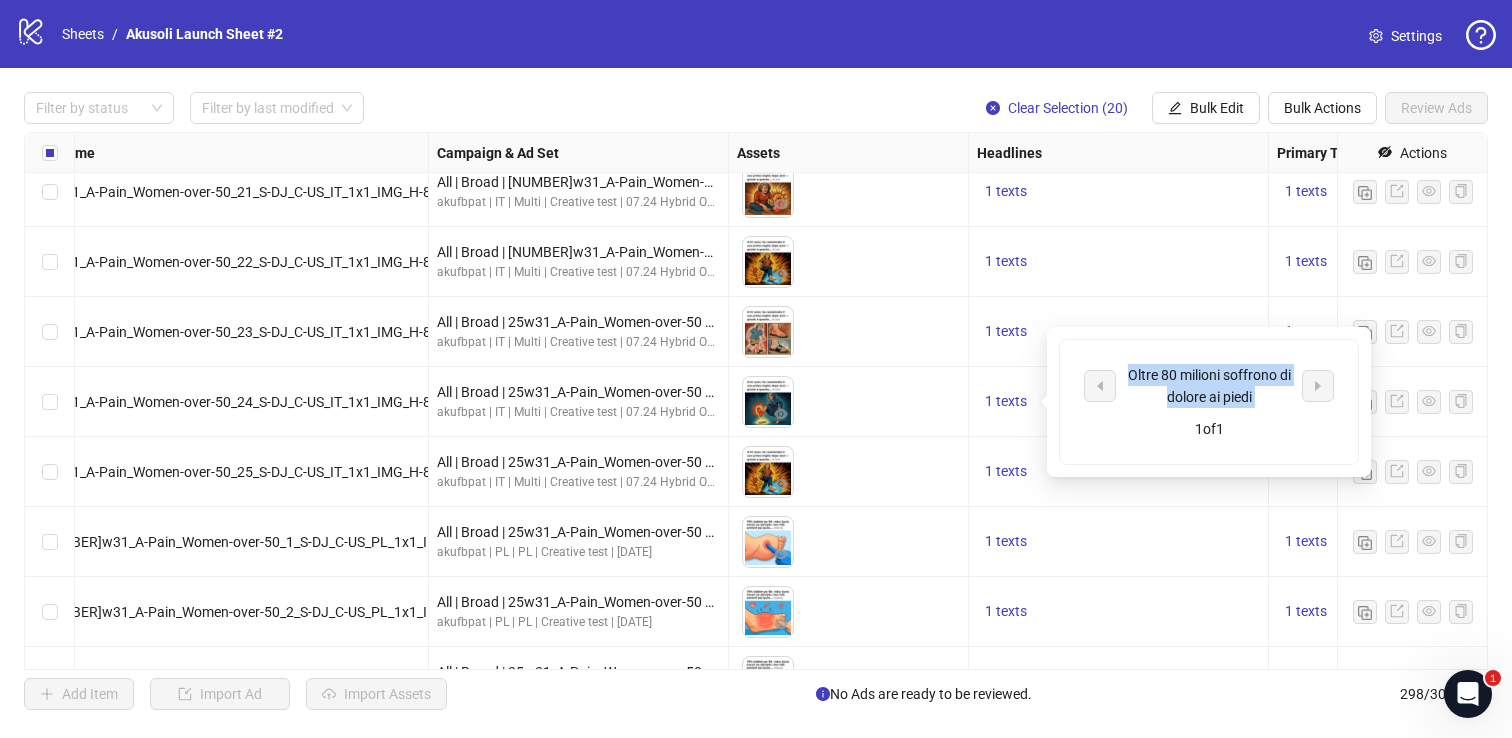 click on "Oltre 80 milioni soffrono di dolore ai piedi" at bounding box center [1209, 386] 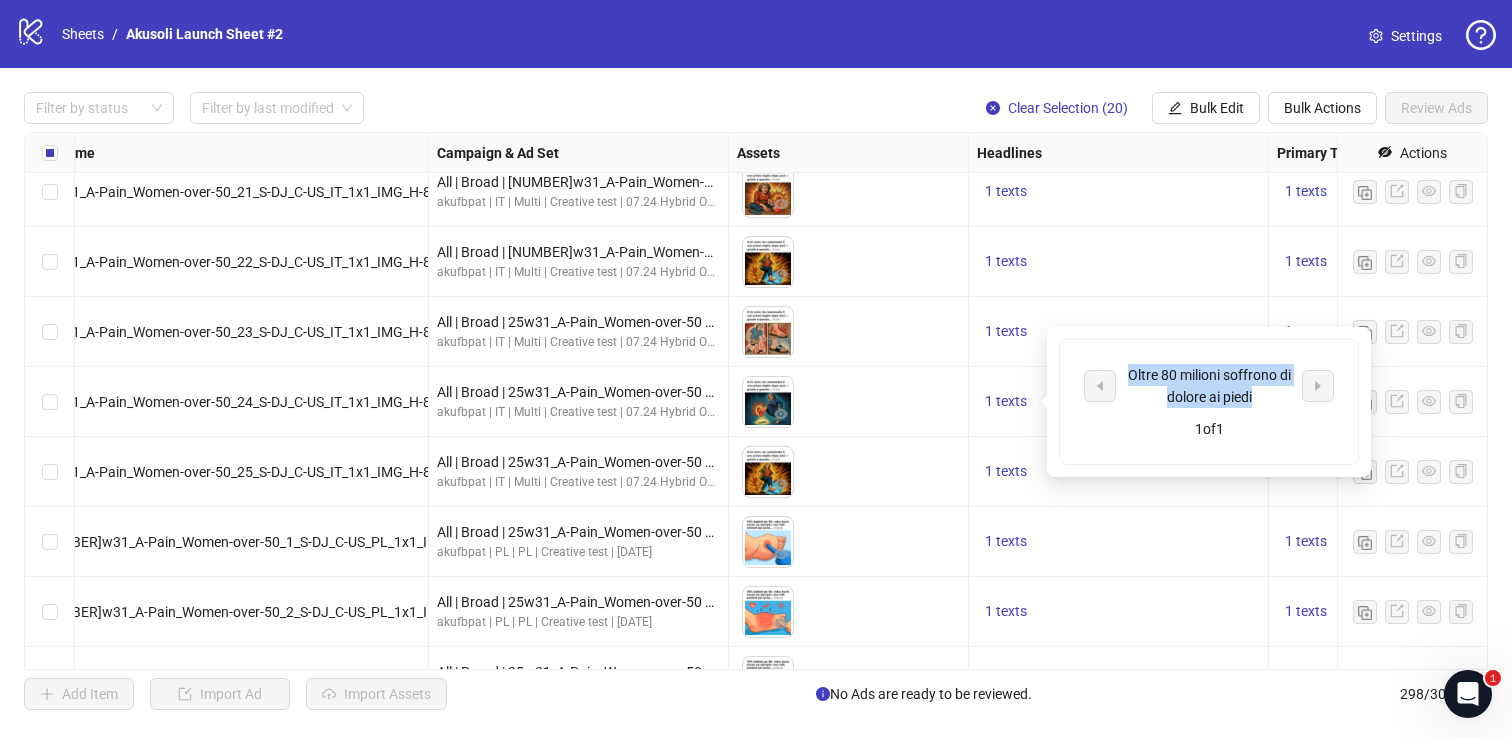 drag, startPoint x: 1128, startPoint y: 374, endPoint x: 1253, endPoint y: 399, distance: 127.47549 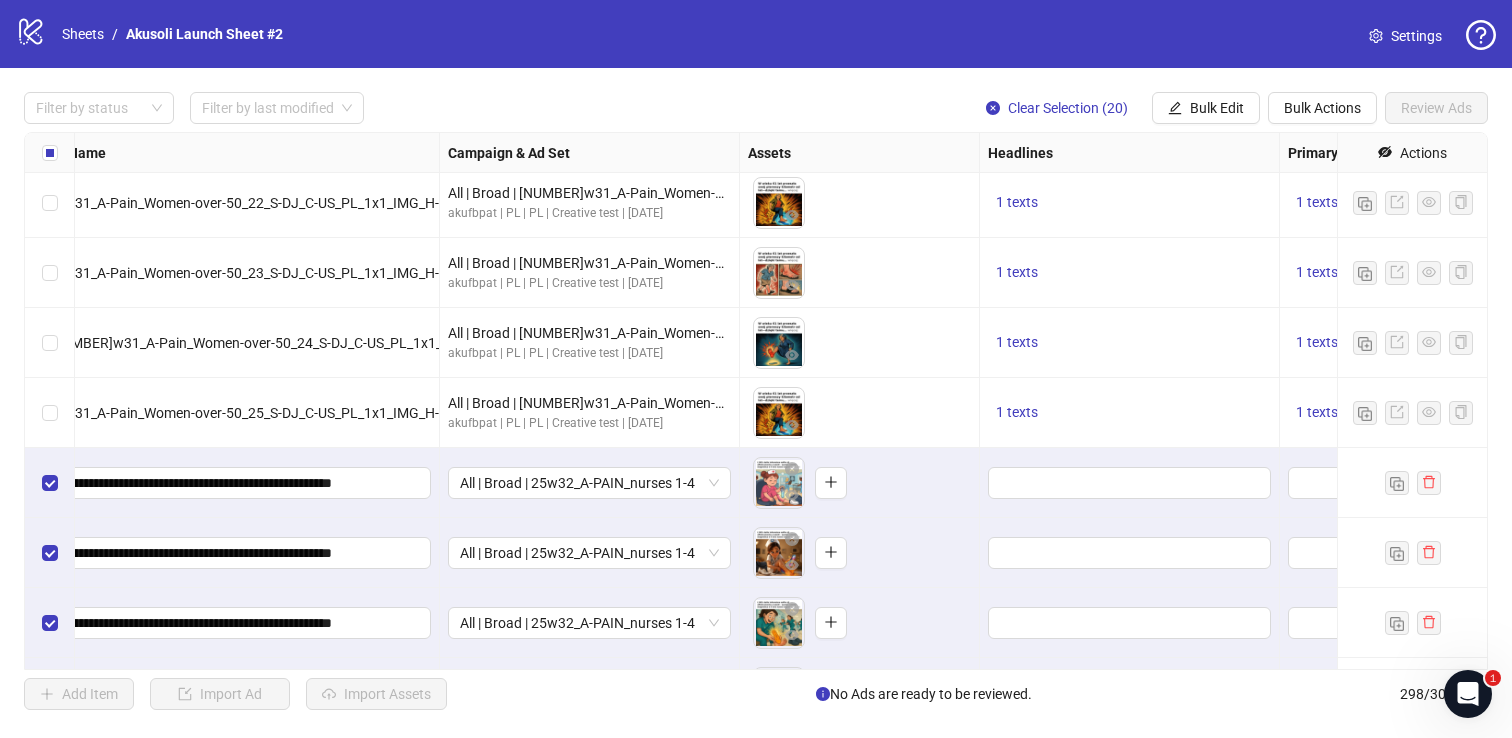 scroll, scrollTop: 19279, scrollLeft: 205, axis: both 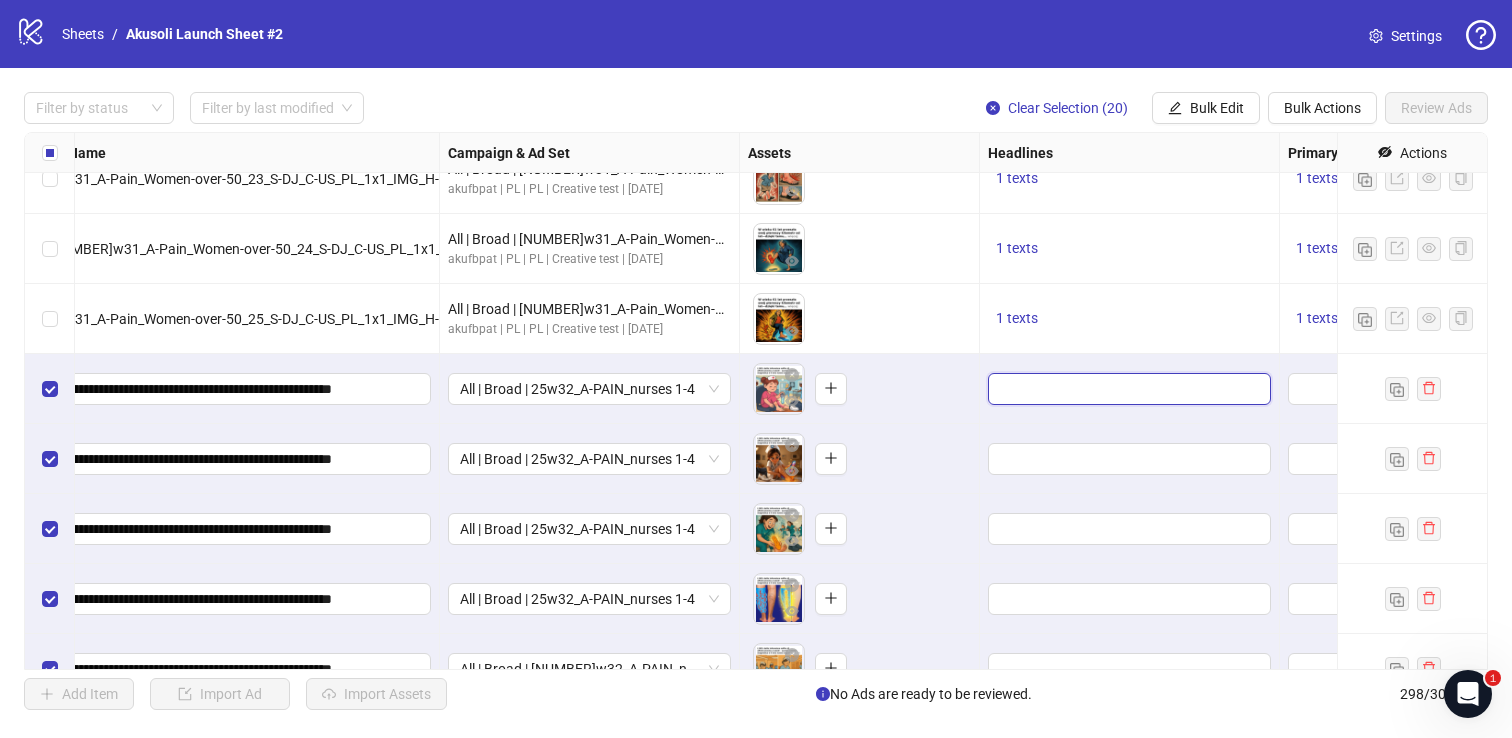 click at bounding box center [1127, 389] 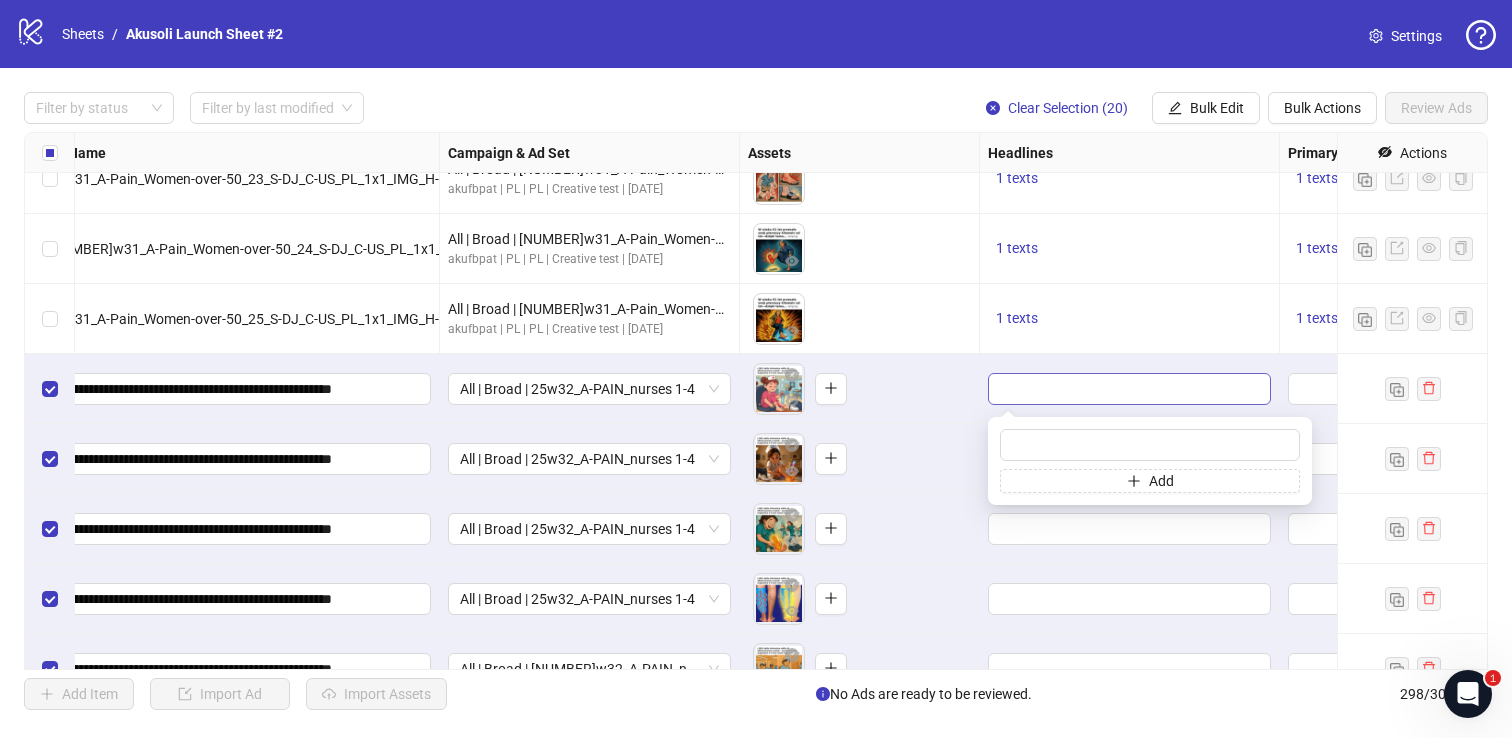 type on "**********" 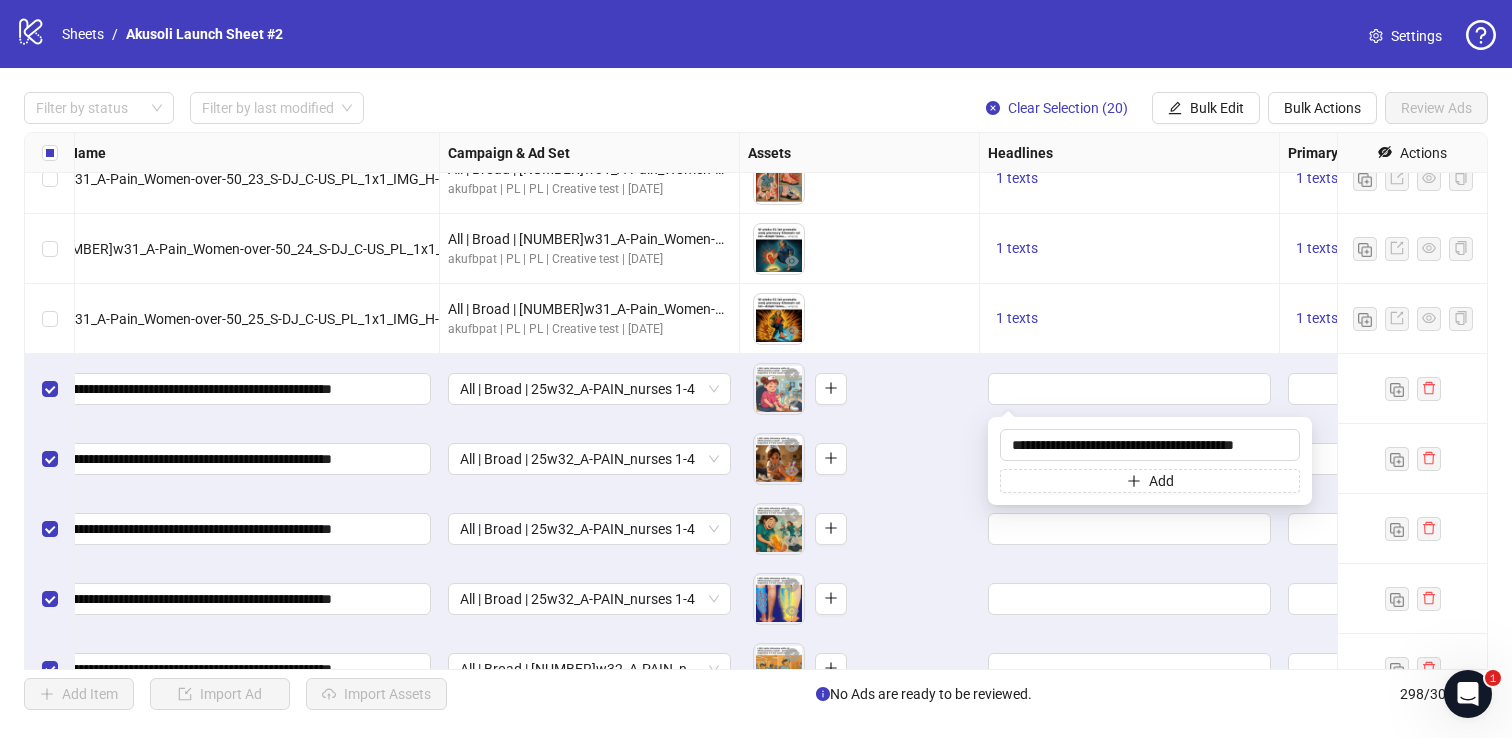 click on "To pick up a draggable item, press the space bar.
While dragging, use the arrow keys to move the item.
Press space again to drop the item in its new position, or press escape to cancel." at bounding box center [859, 459] 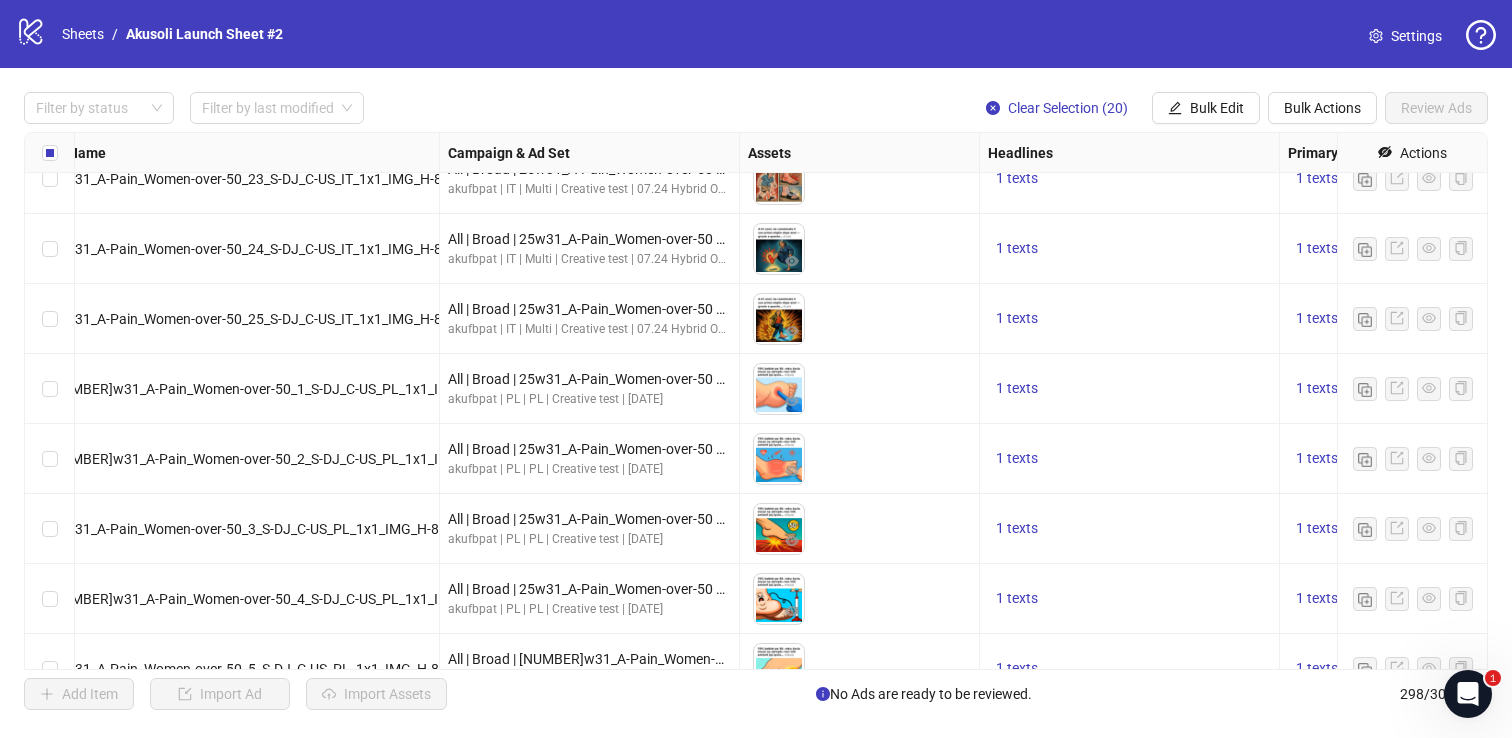 scroll, scrollTop: 17529, scrollLeft: 498, axis: both 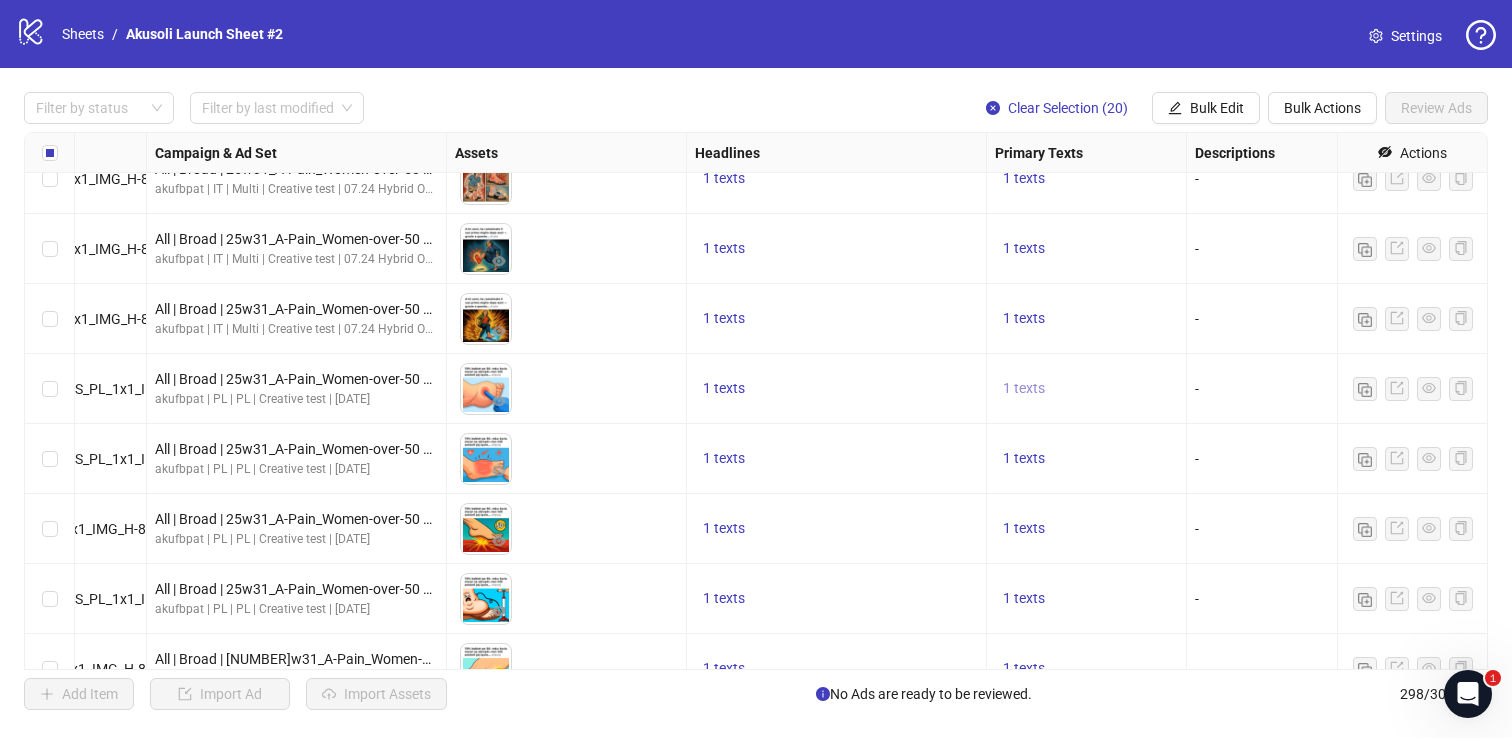 click on "1 texts" at bounding box center [1024, 388] 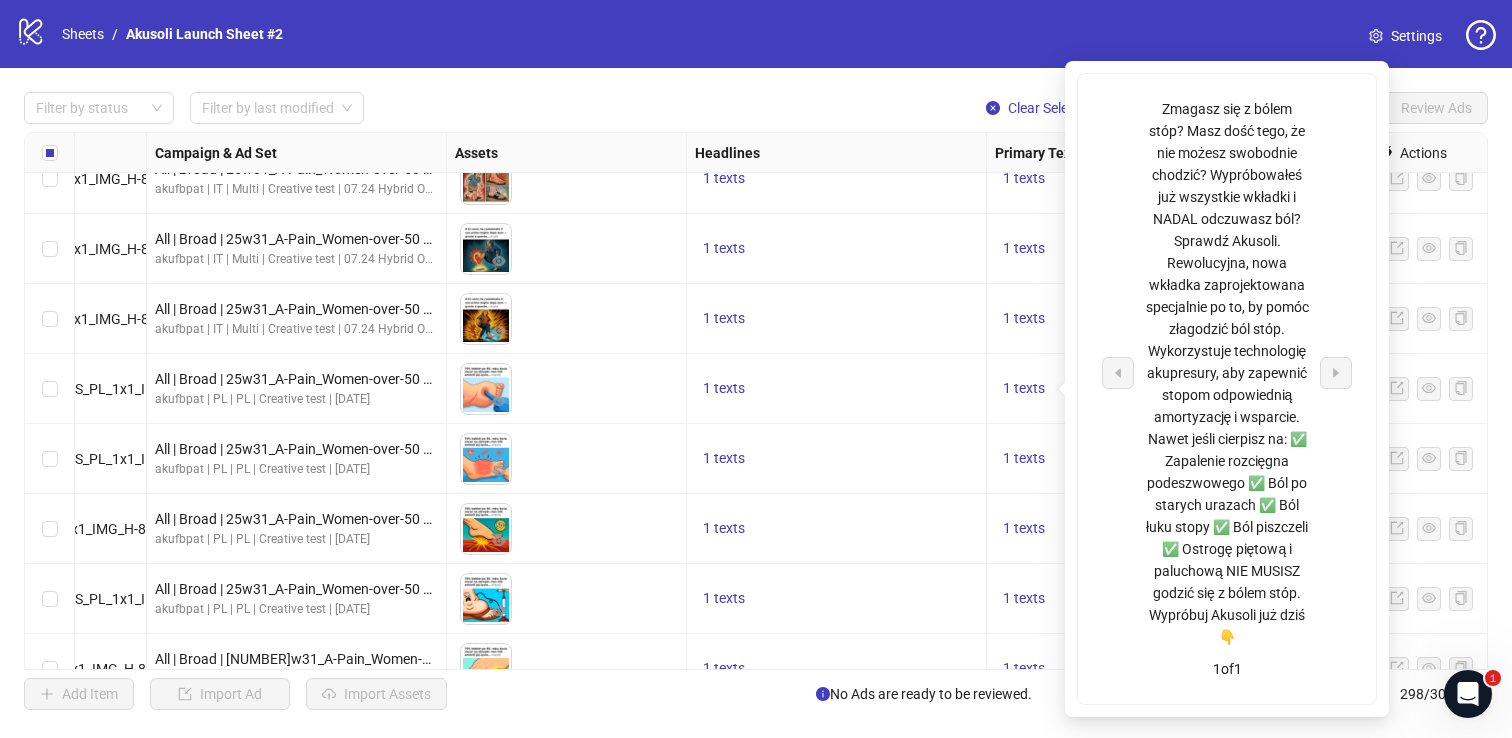 click on "1 texts" at bounding box center (837, 529) 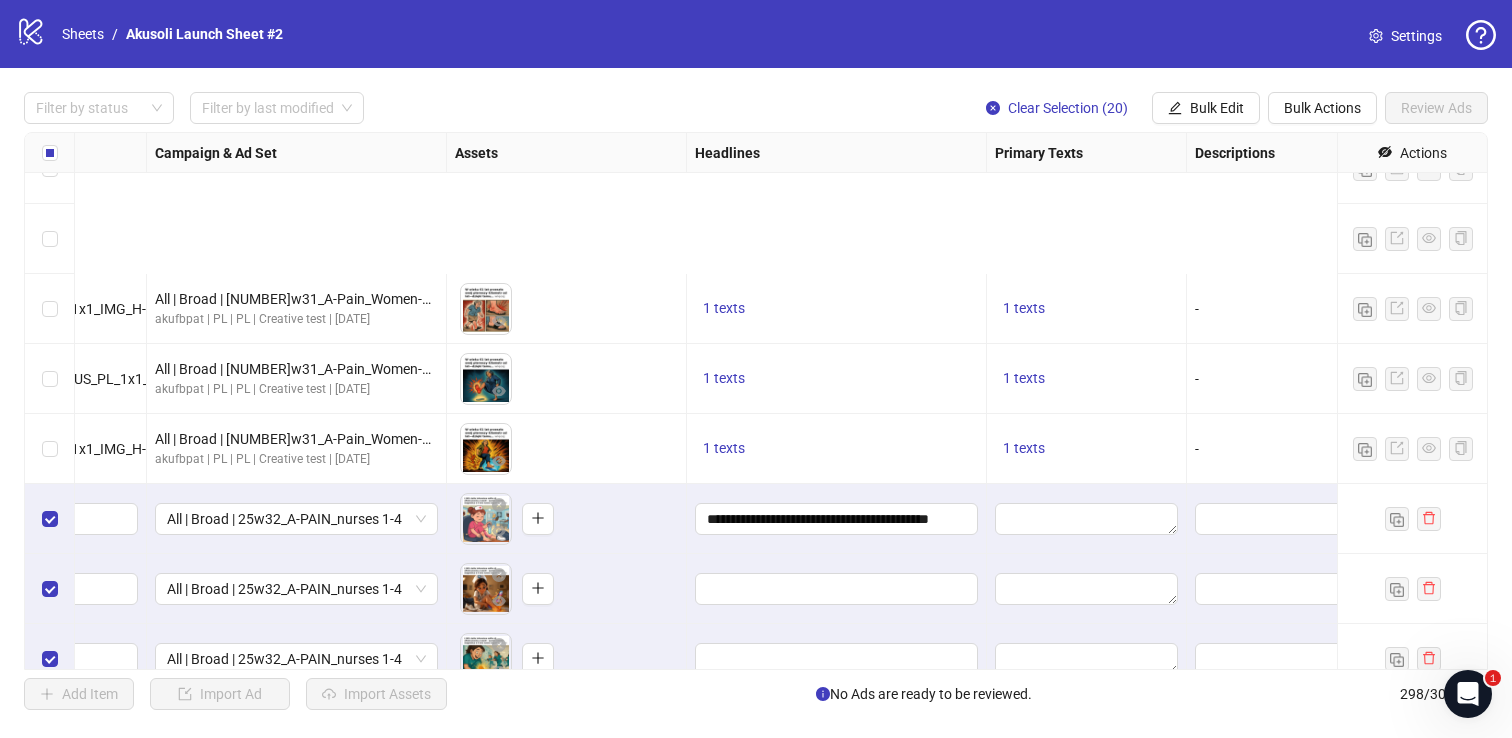 scroll, scrollTop: 19416, scrollLeft: 498, axis: both 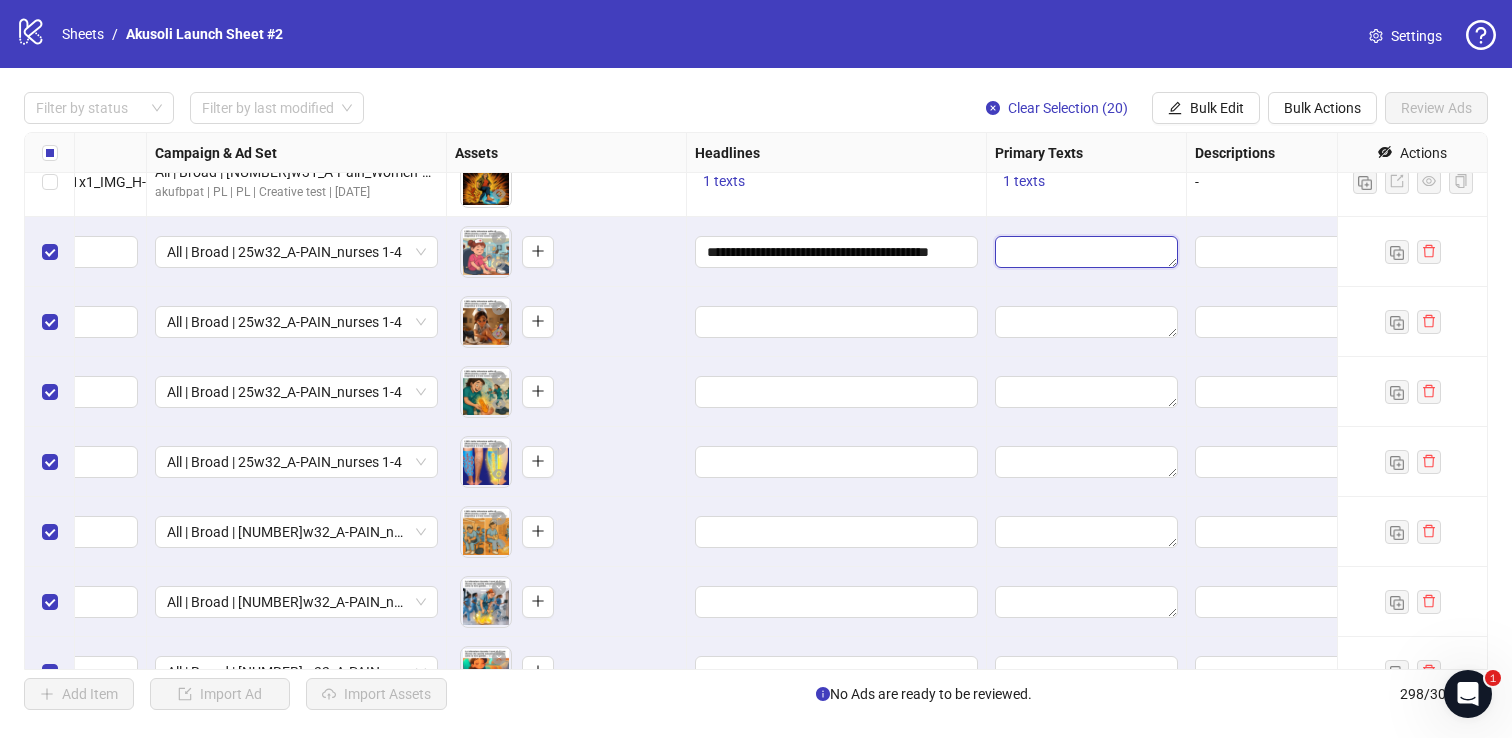 click at bounding box center [1086, 252] 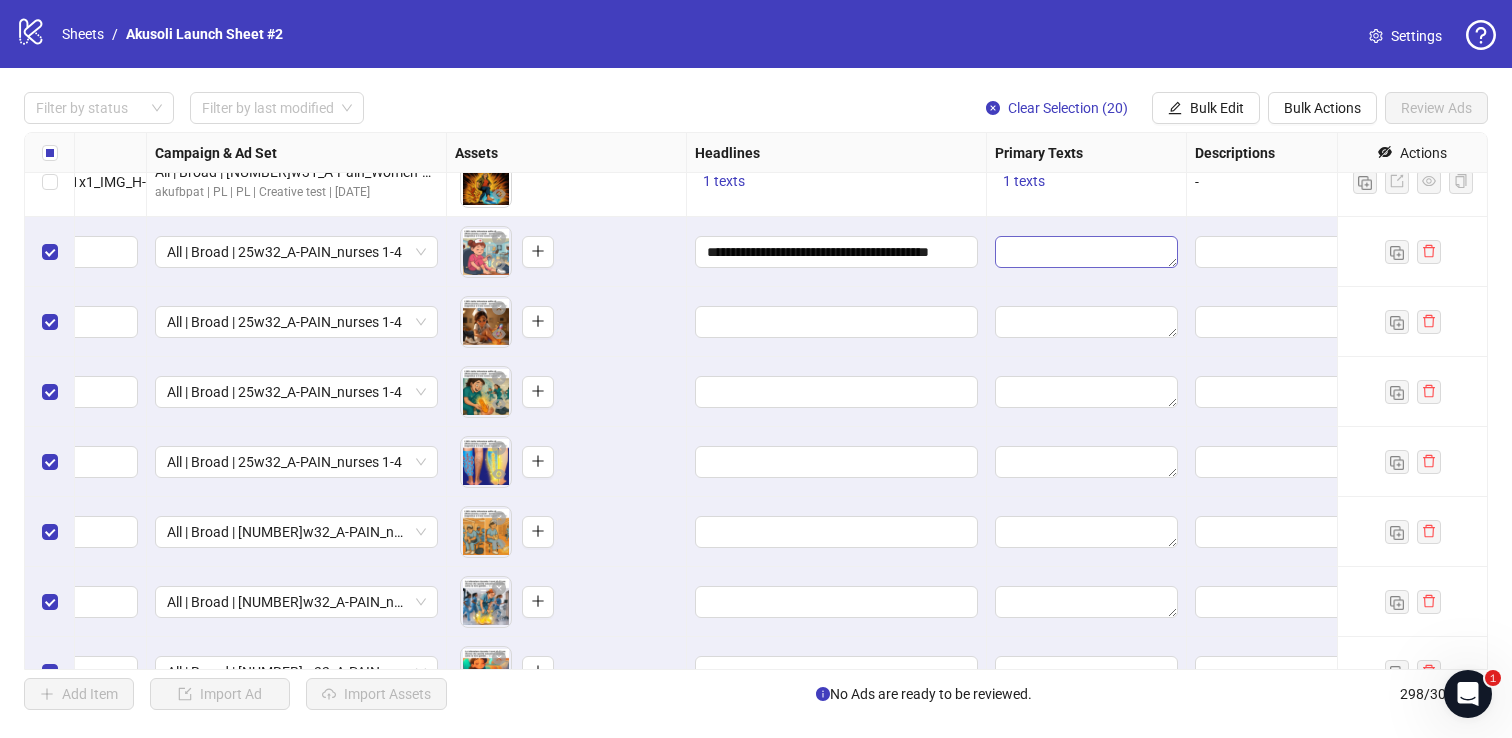paste on "**********" 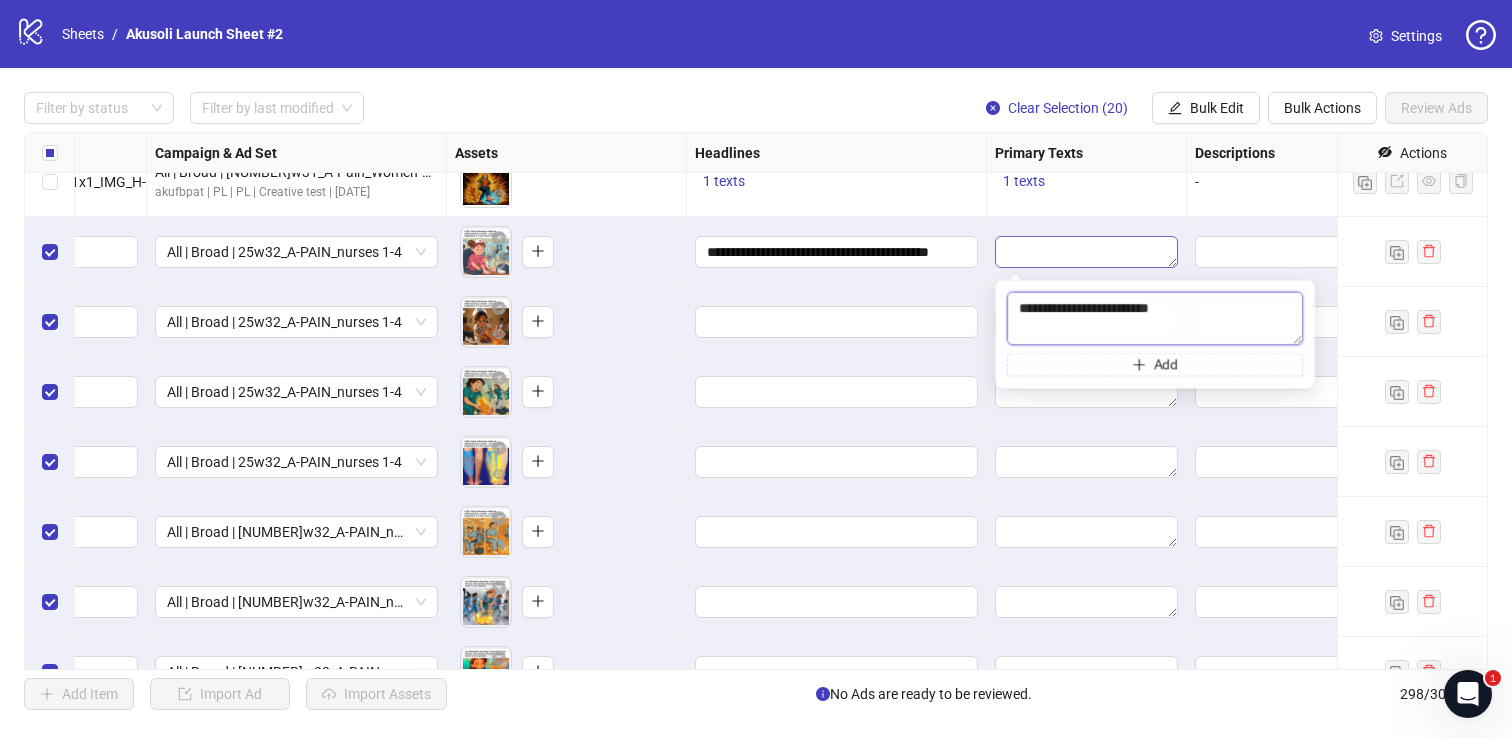 scroll, scrollTop: 521, scrollLeft: 0, axis: vertical 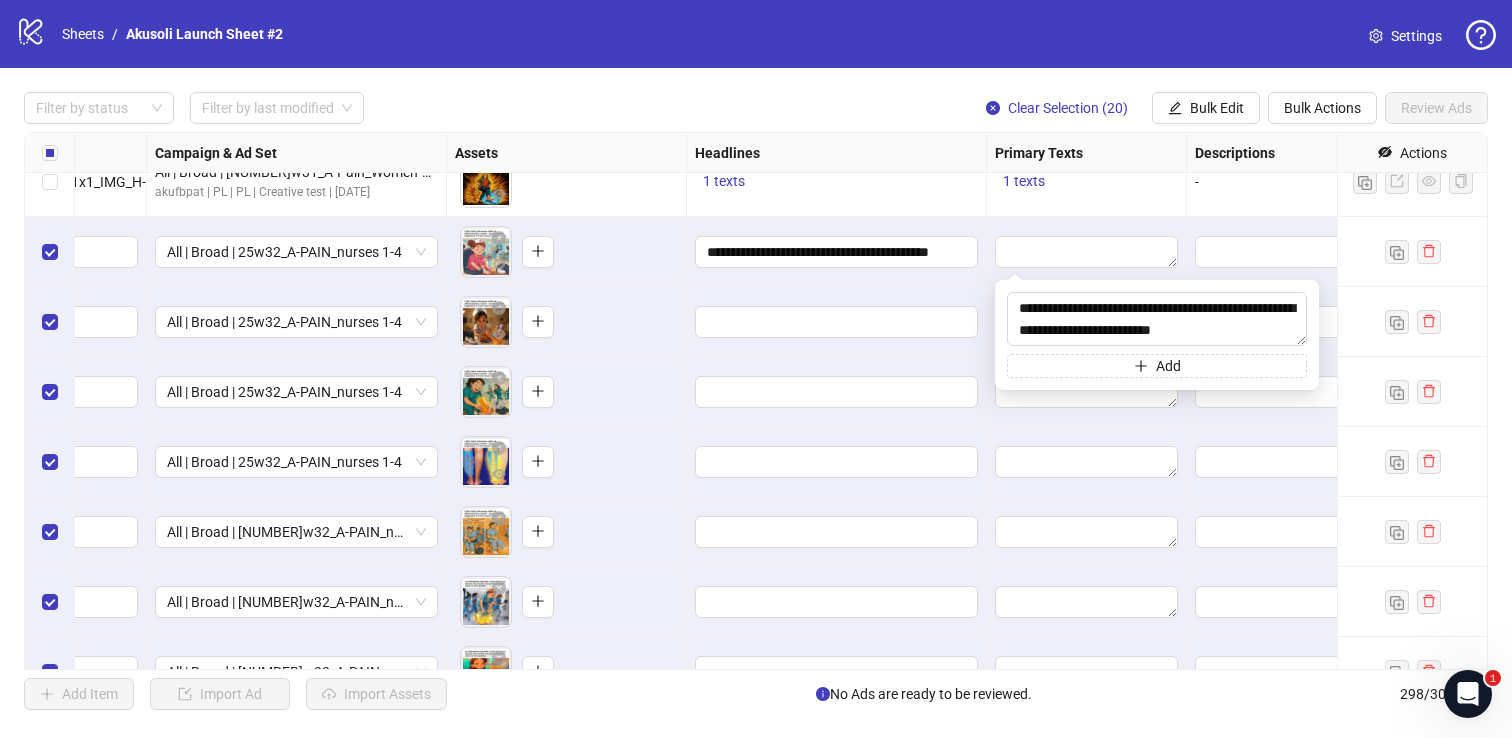 click at bounding box center (837, 322) 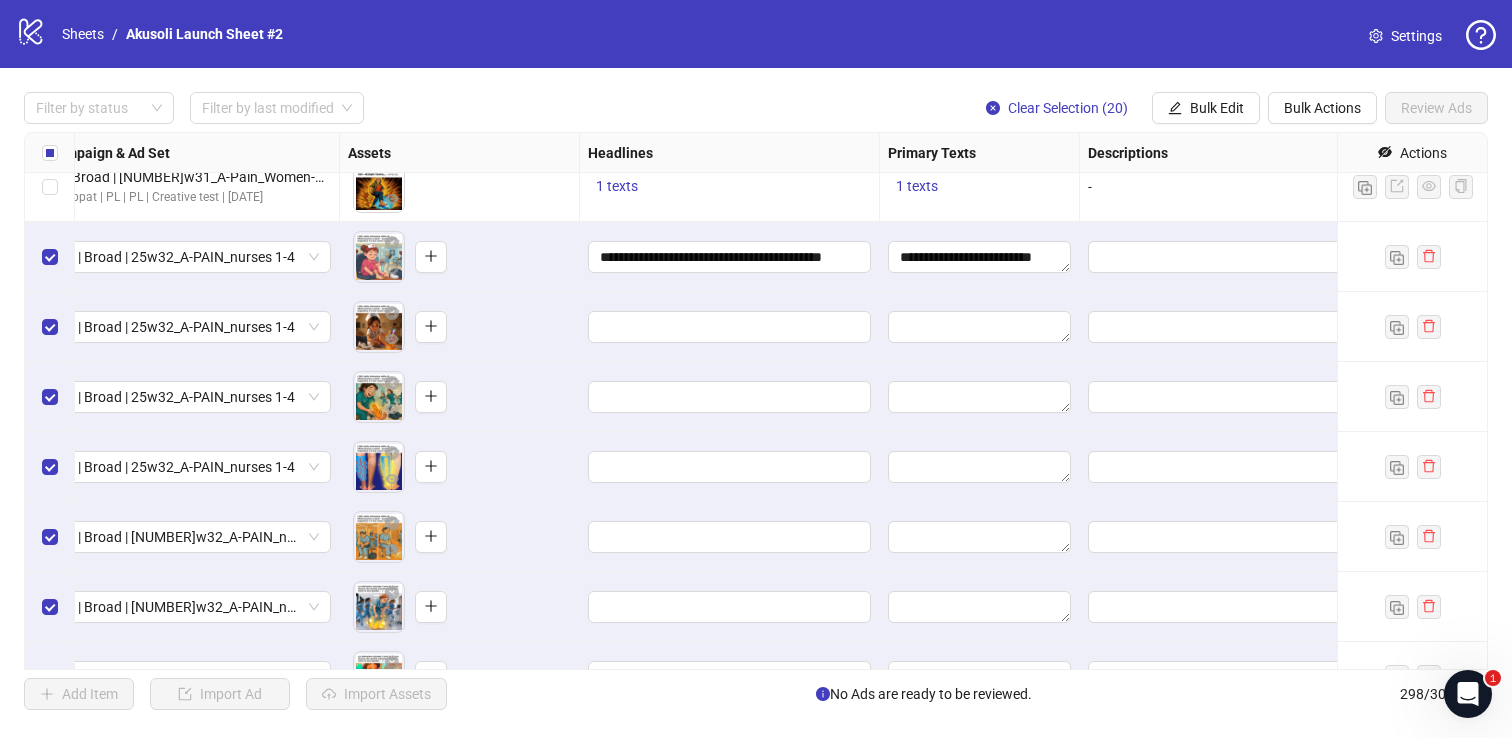 scroll, scrollTop: 19411, scrollLeft: 1161, axis: both 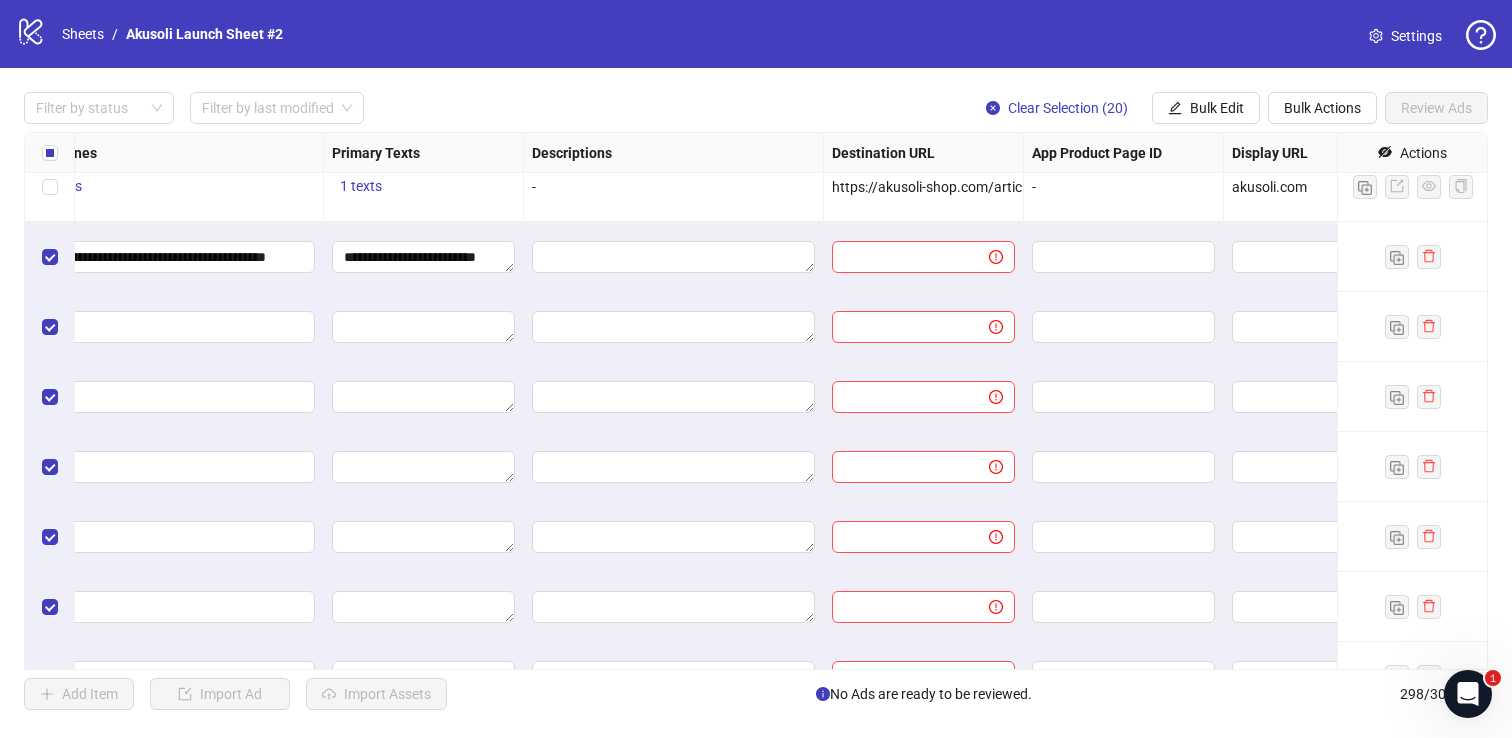 click on "Ad Format Ad Name Campaign & Ad Set Assets Headlines Primary Texts Descriptions Destination URL Display URL Call to Action Facebook Page Product Set ID Leadgen Form Instagram User Status Pixel URL Parameters Card Destination URLs                                   25w32_A-PAIN_nurses_1_S-NO_C-US_IT_1x1_IMG_H-925_HK-00 -
To pick up a draggable item, press the space bar.
While dragging, use the arrow keys to move the item.
Press space again to drop the item in its new position, or press escape to cancel.
1 texts 1 texts - https://akusoli-shop.com/article/akusoli-edema-2?l=pl&vndr=akufbpat - akusoli.com - -
To pick up a draggable item, press the space bar.
While dragging, use the arrow keys to move the item.
Press space again to drop the item in its new position, or press escape to cancel.
1 texts 1 texts - https://akusoli-shop.com/article/akusoli-edema-2?l=pl&vndr=akufbpat - akusoli.com - -
To pick up a draggable item, press the space bar.
While dragging, use the arrow keys to move the item.
Press space again to drop the item in its new position, or press escape to cancel.
1 texts 1 texts - - akusoli.com" at bounding box center [756, 401] 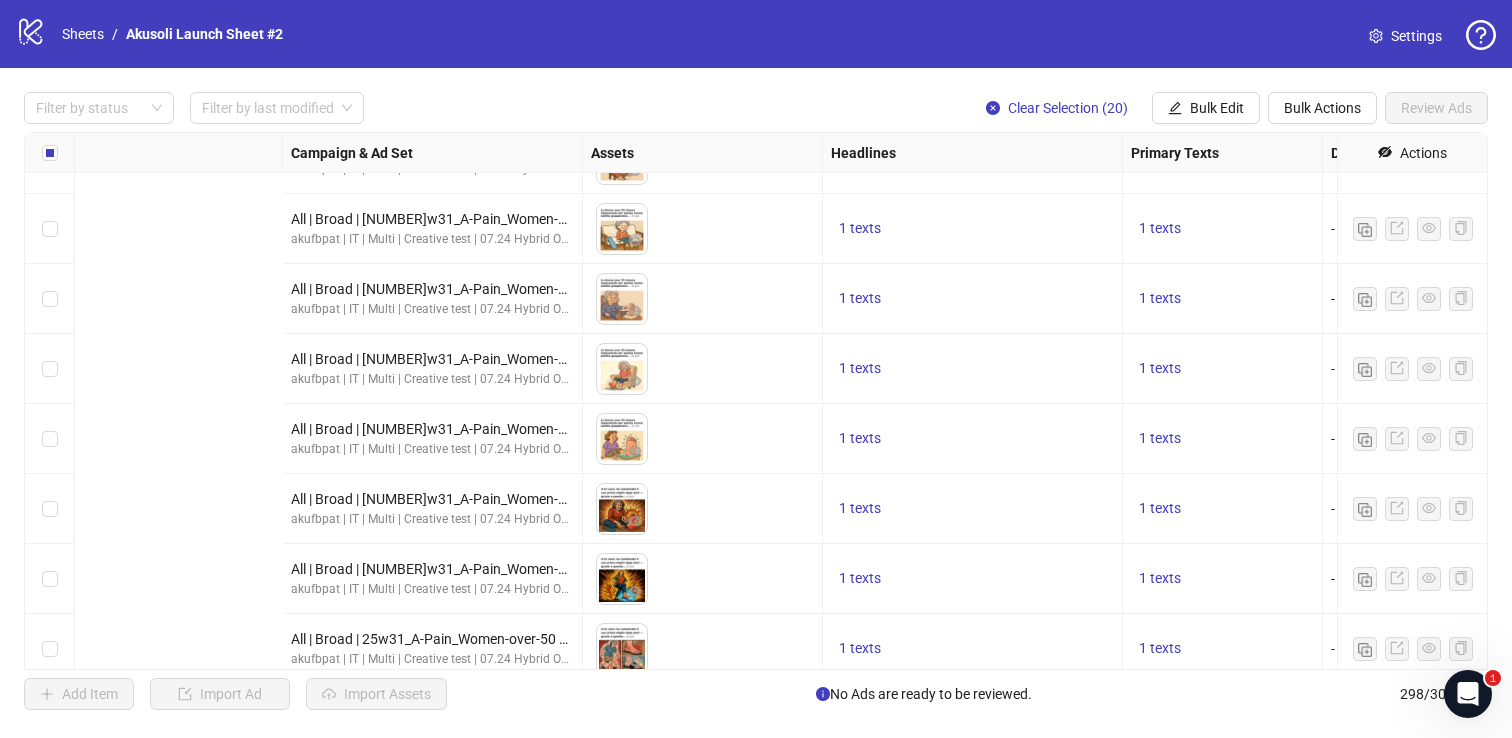 scroll, scrollTop: 17059, scrollLeft: 1066, axis: both 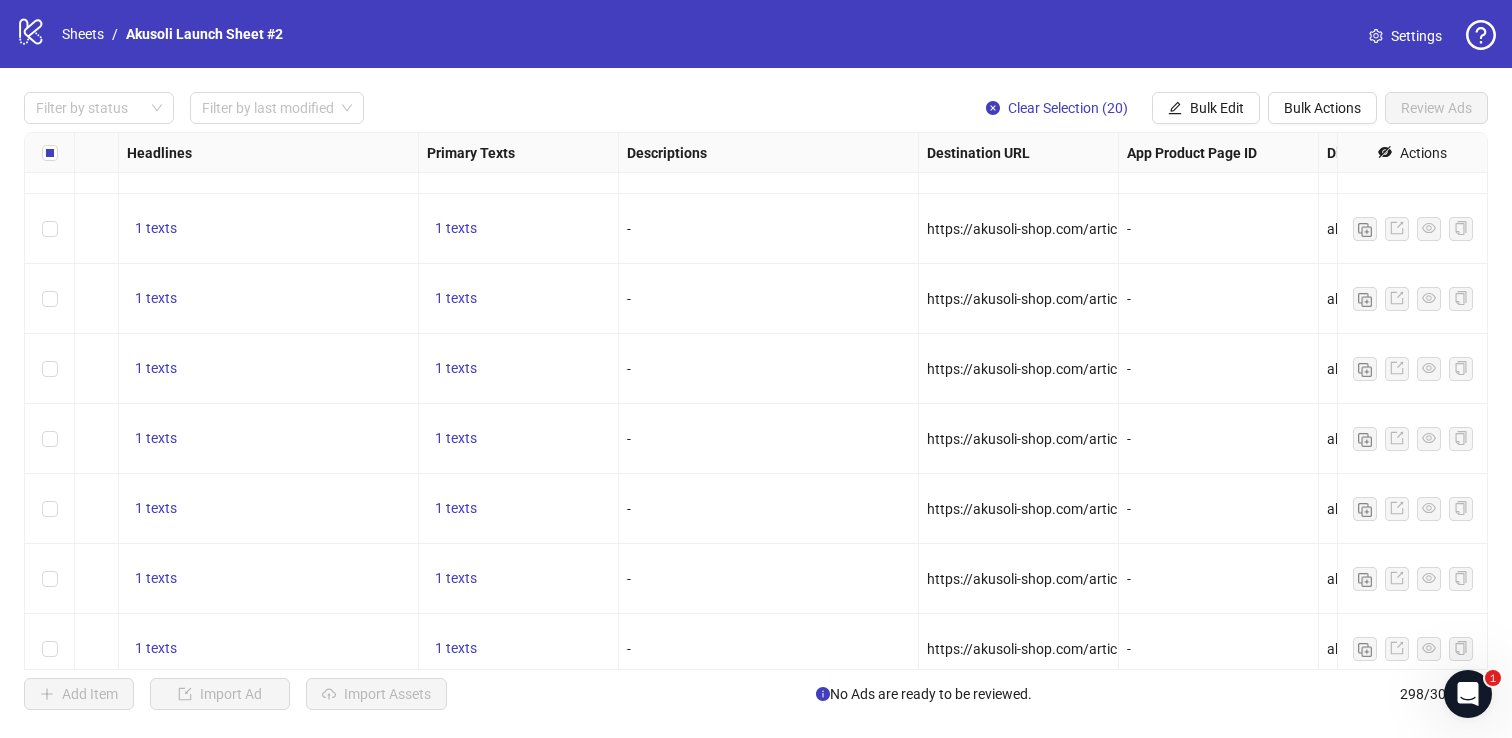 click on "https://akusoli-shop.com/article/akusoli-edema-2?l=it&vndr=akufbpat" at bounding box center (1145, 439) 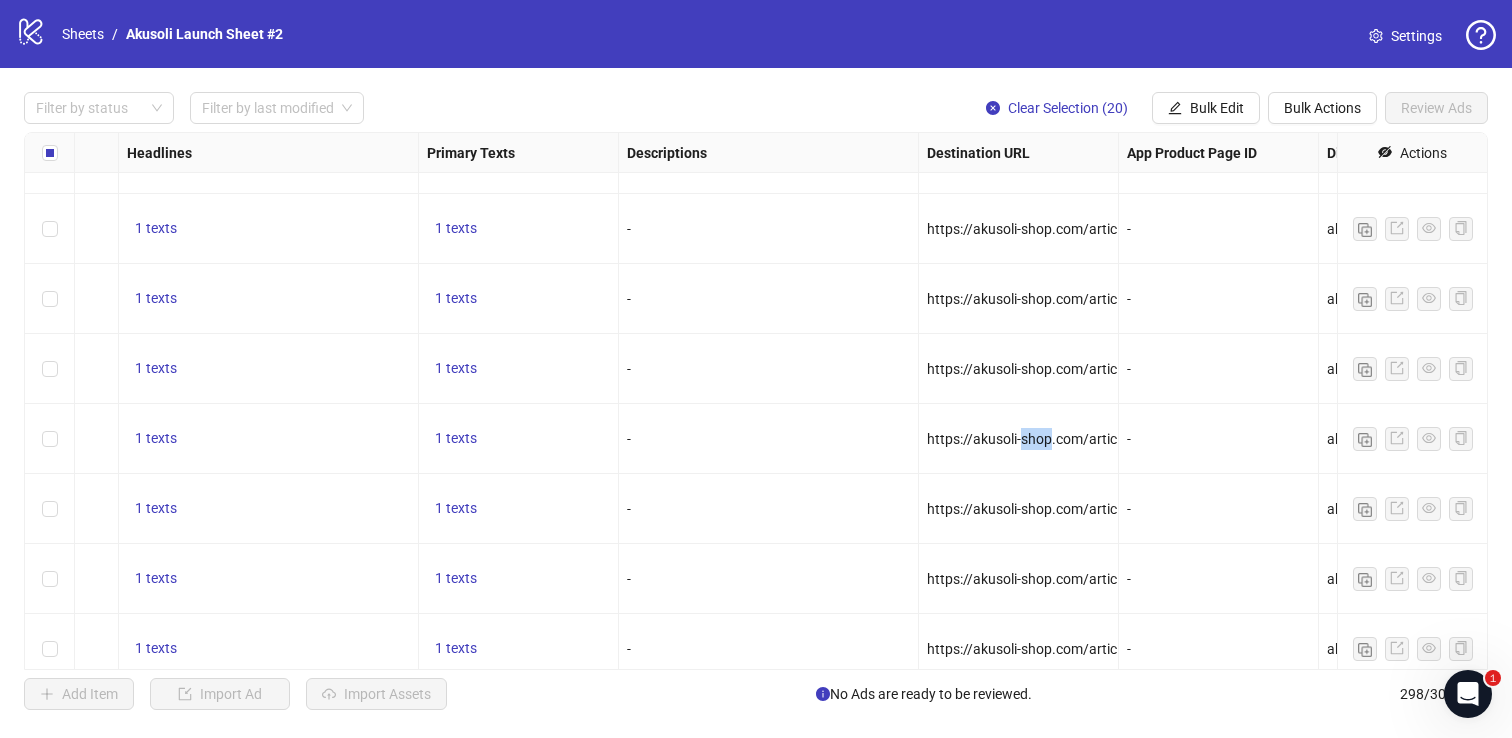 click on "https://akusoli-shop.com/article/akusoli-edema-2?l=it&vndr=akufbpat" at bounding box center [1145, 439] 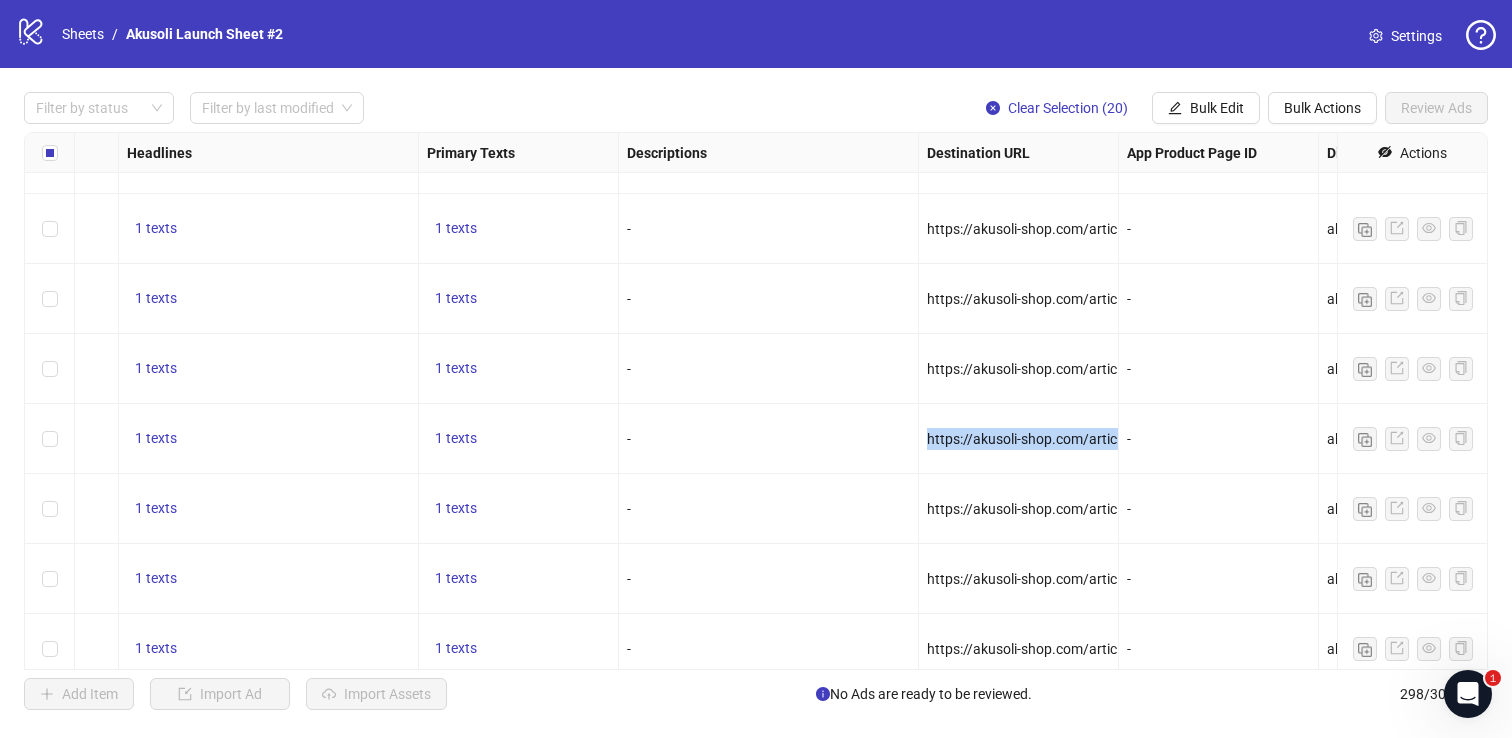 copy on "https://akusoli-shop.com/article/akusoli-edema-2?l=it&vndr=akufbpat" 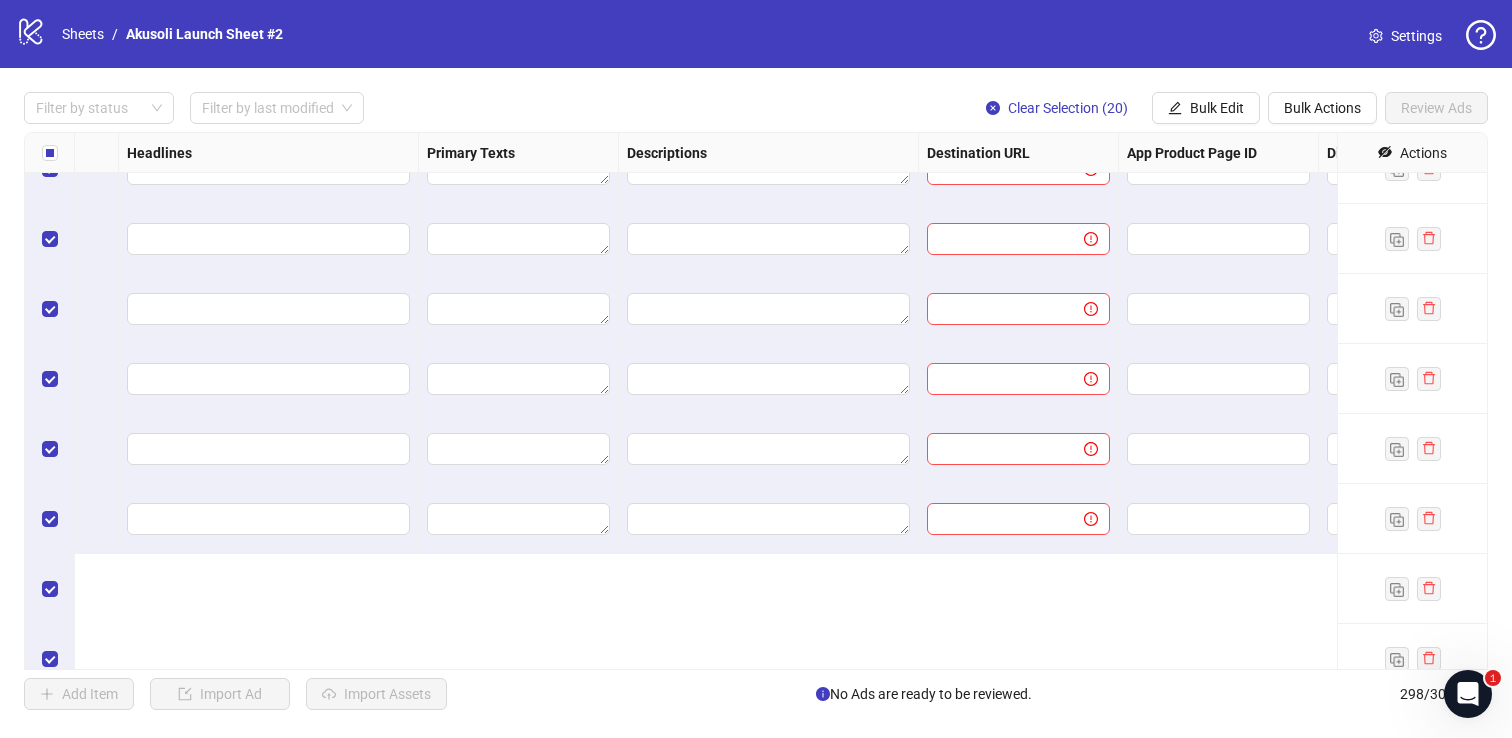 scroll, scrollTop: 19274, scrollLeft: 1066, axis: both 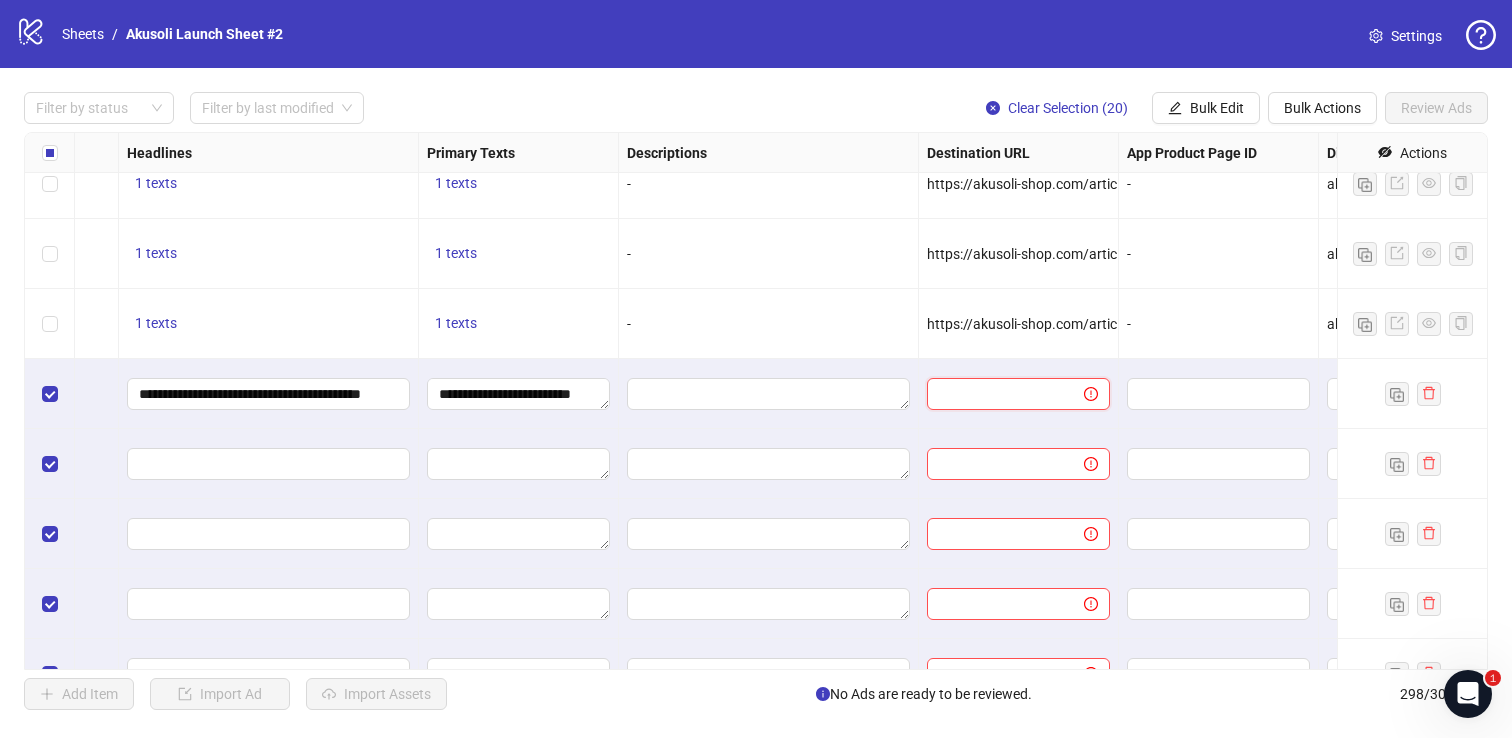 click at bounding box center (997, 394) 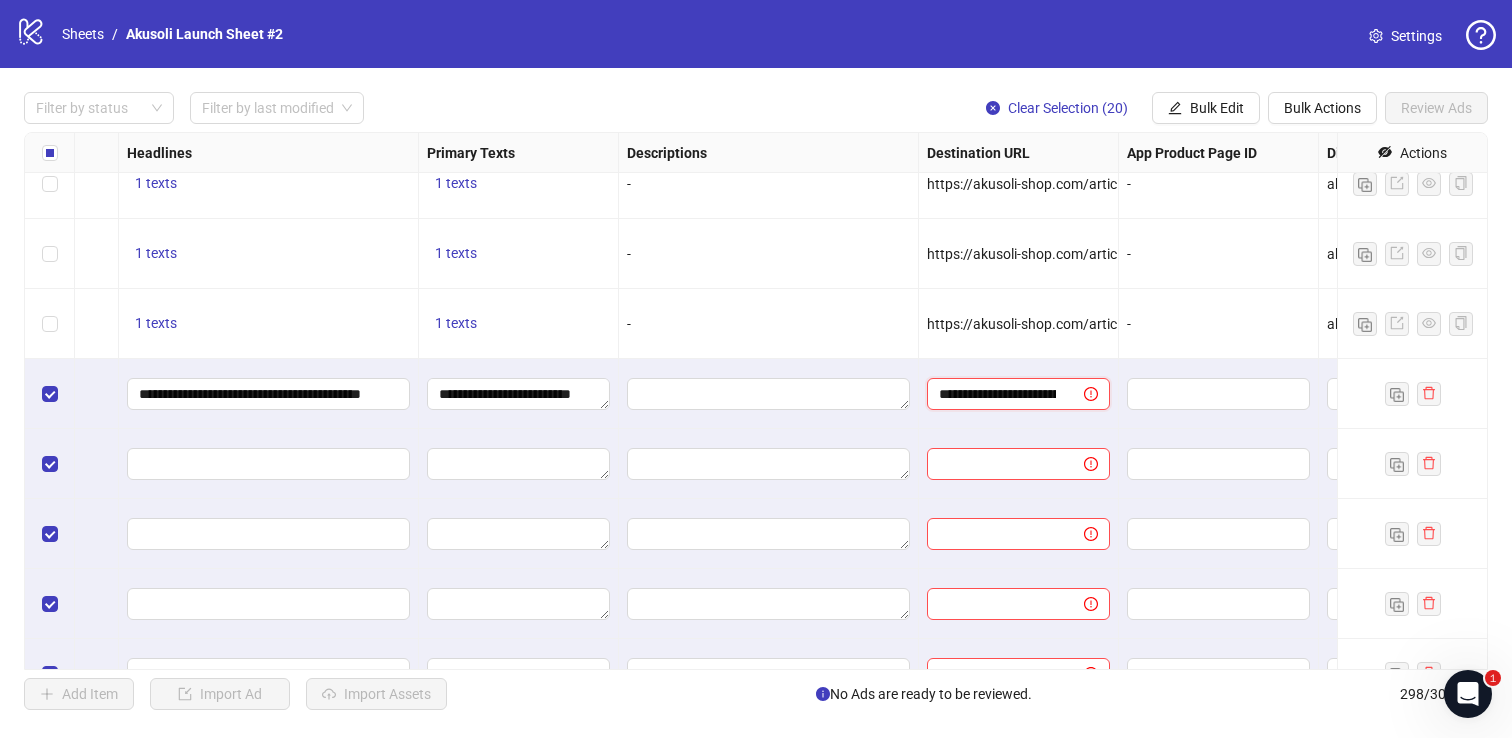scroll, scrollTop: 0, scrollLeft: 302, axis: horizontal 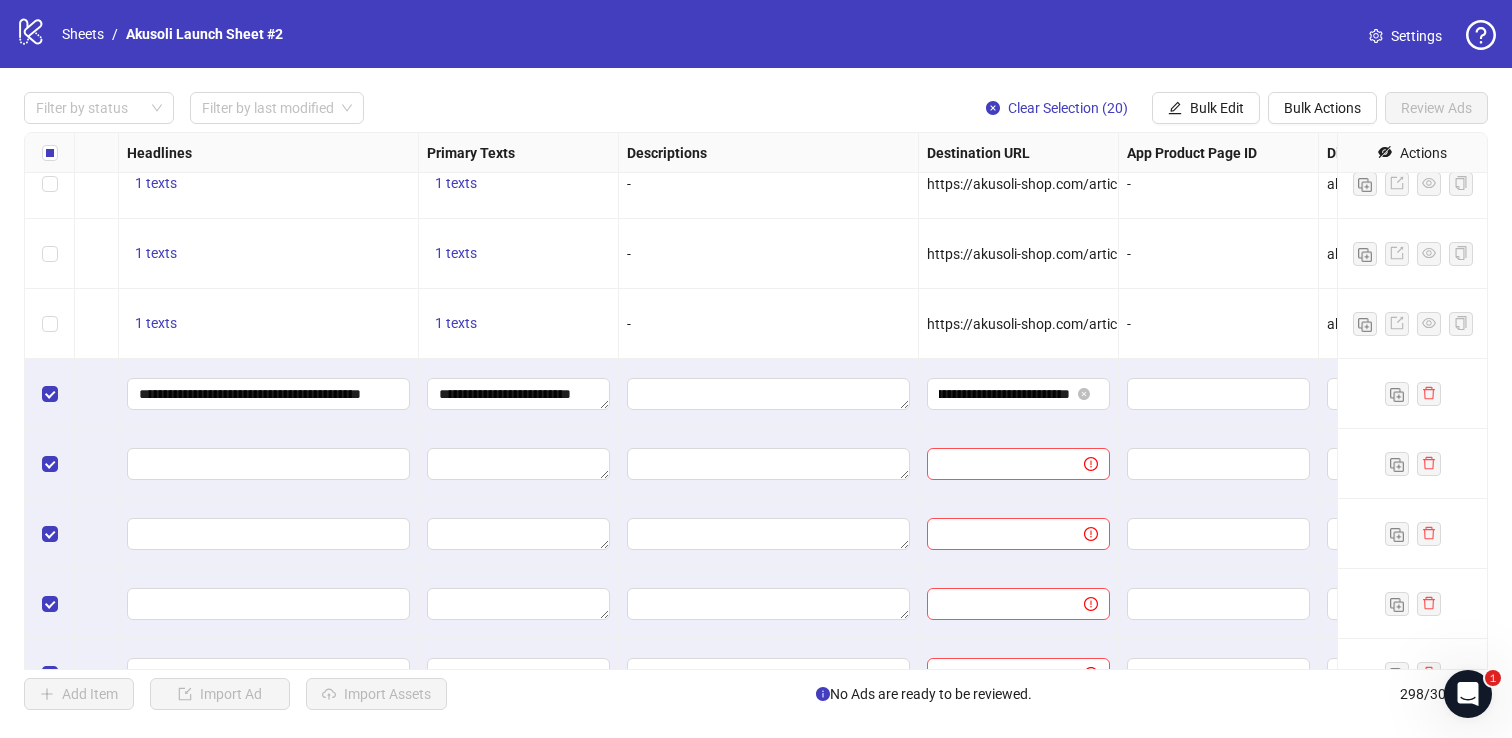 click on "**********" at bounding box center (1019, 394) 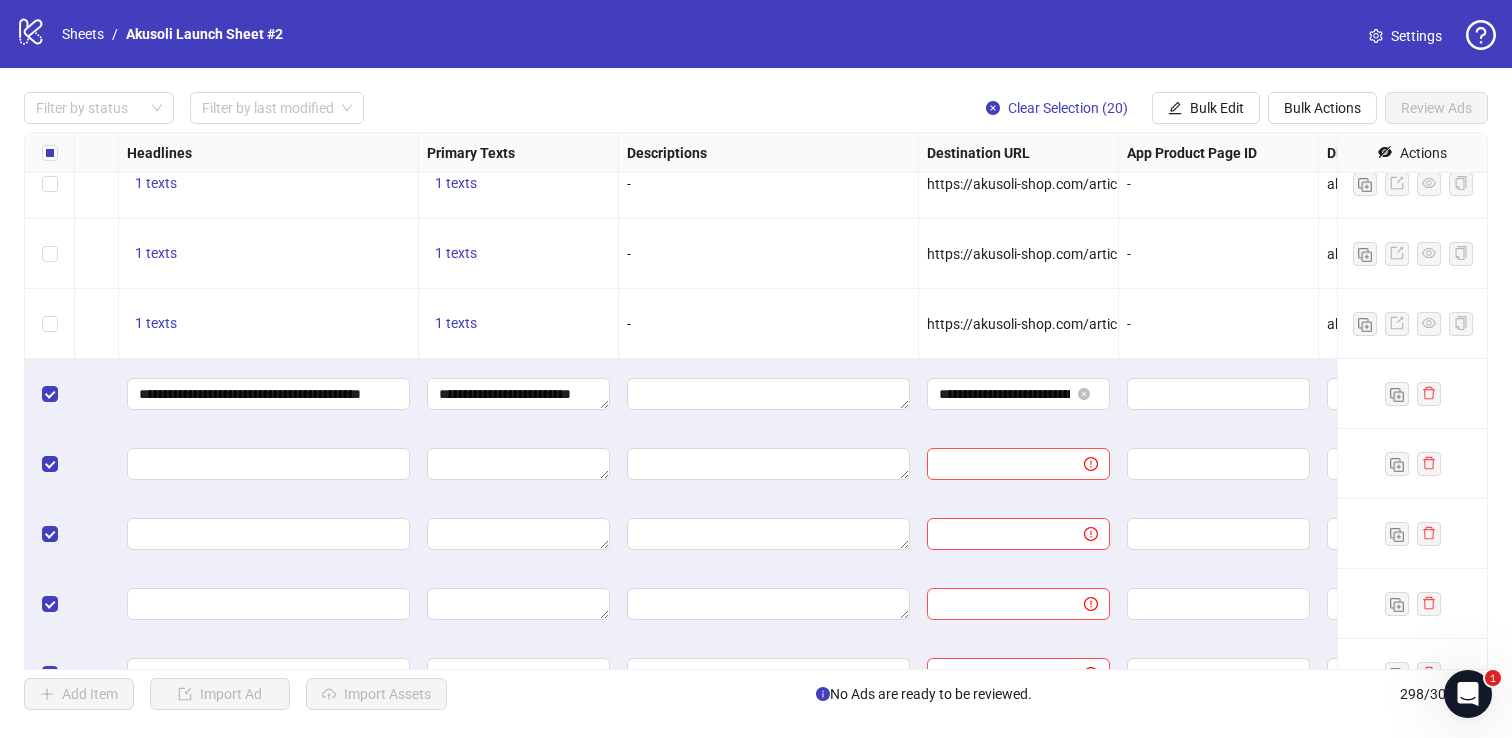 scroll, scrollTop: 19274, scrollLeft: 1412, axis: both 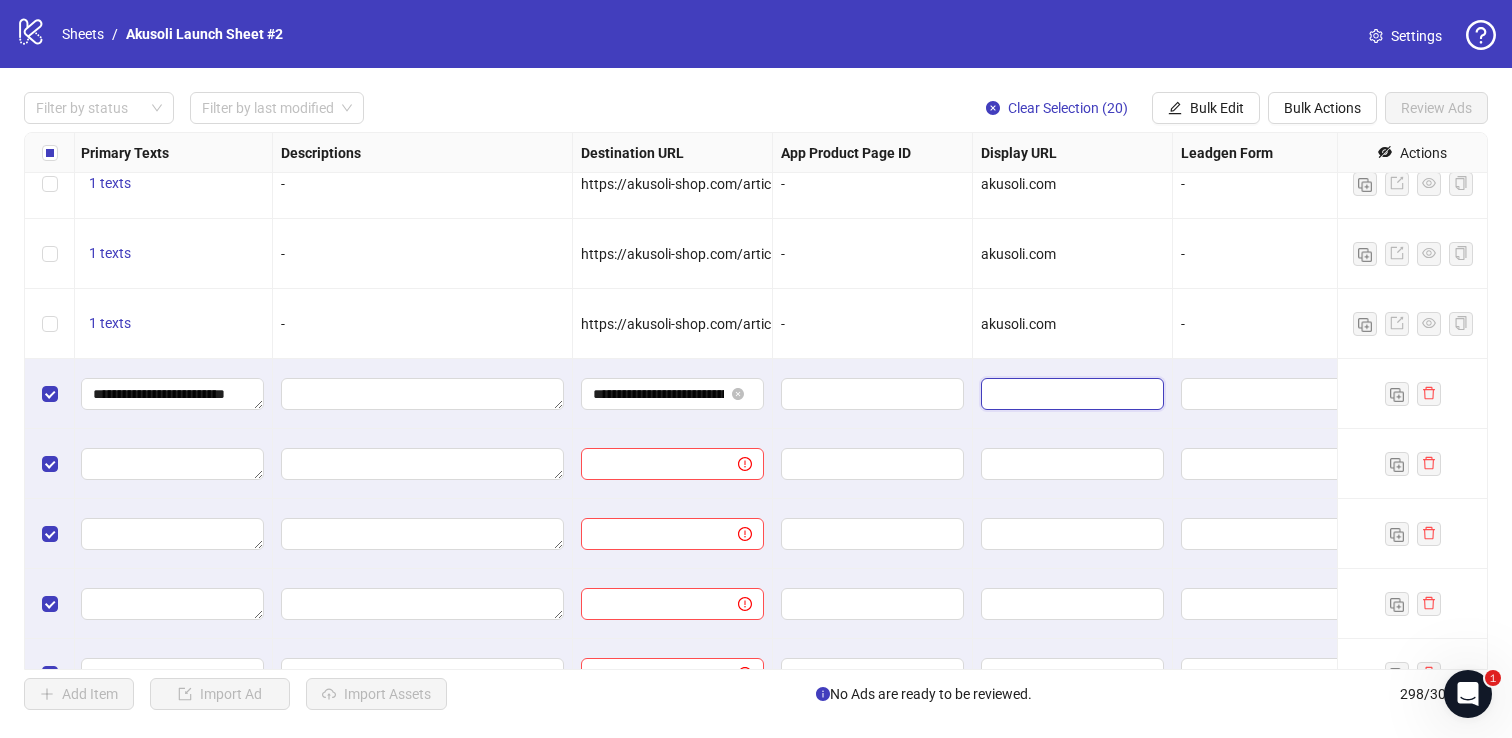 click at bounding box center [1070, 394] 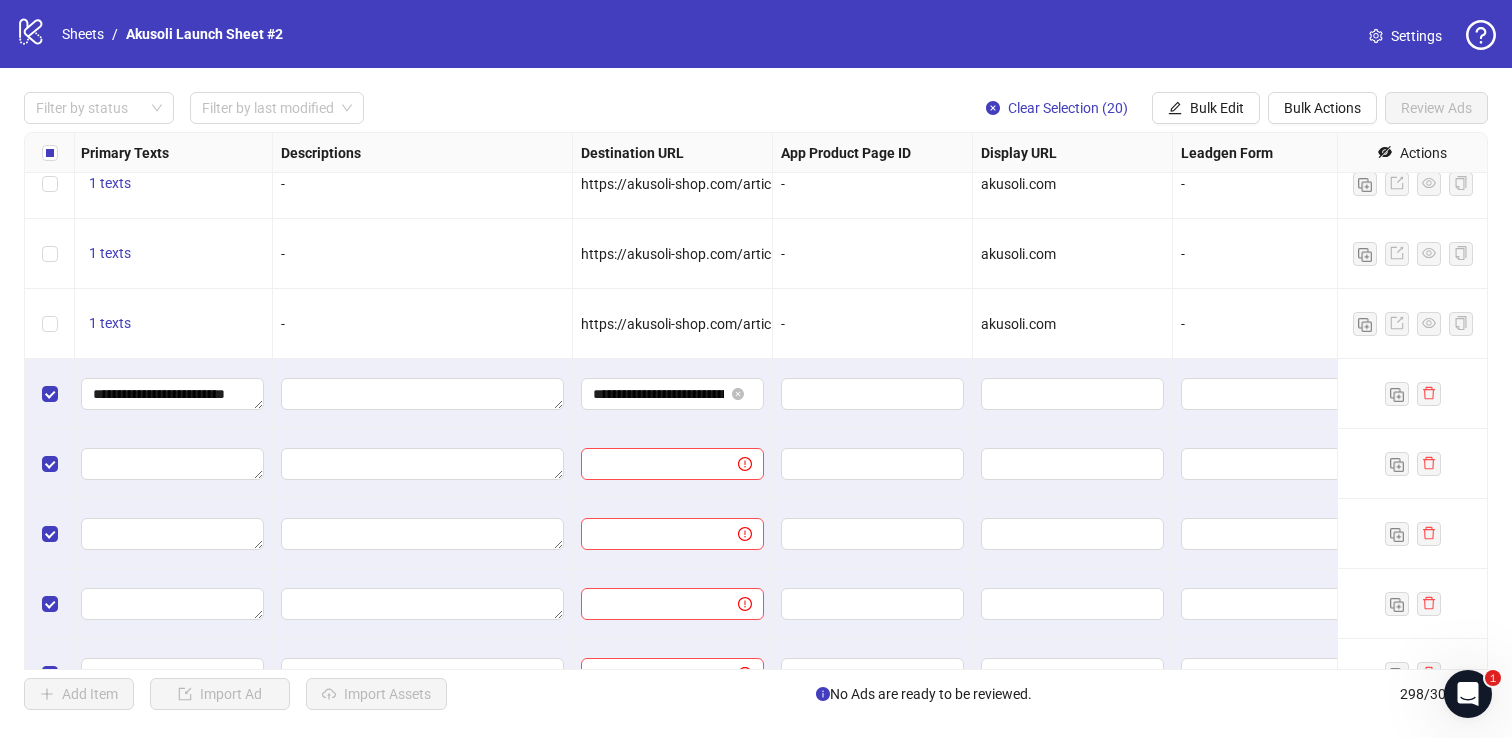 click on "akusoli.com" at bounding box center (1018, 324) 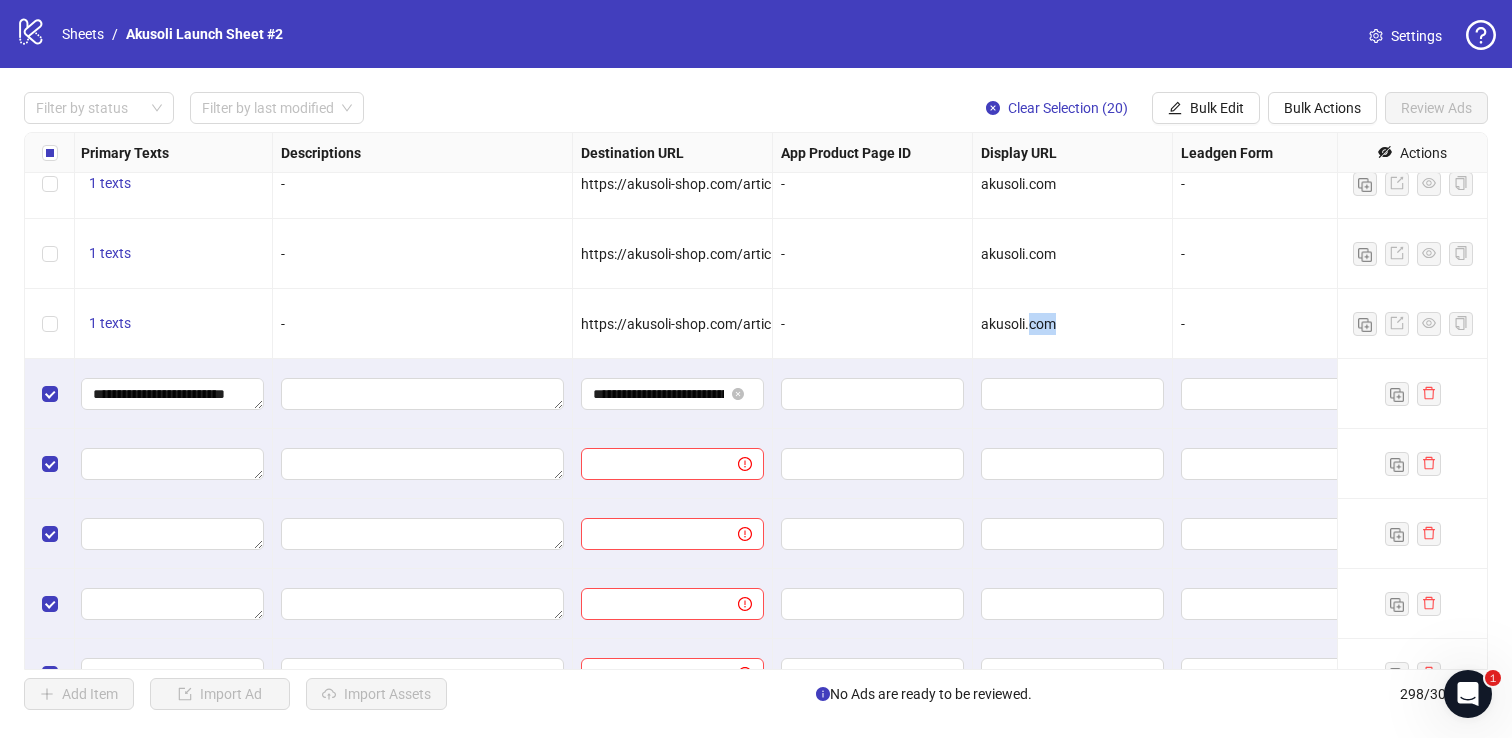click on "akusoli.com" at bounding box center [1018, 324] 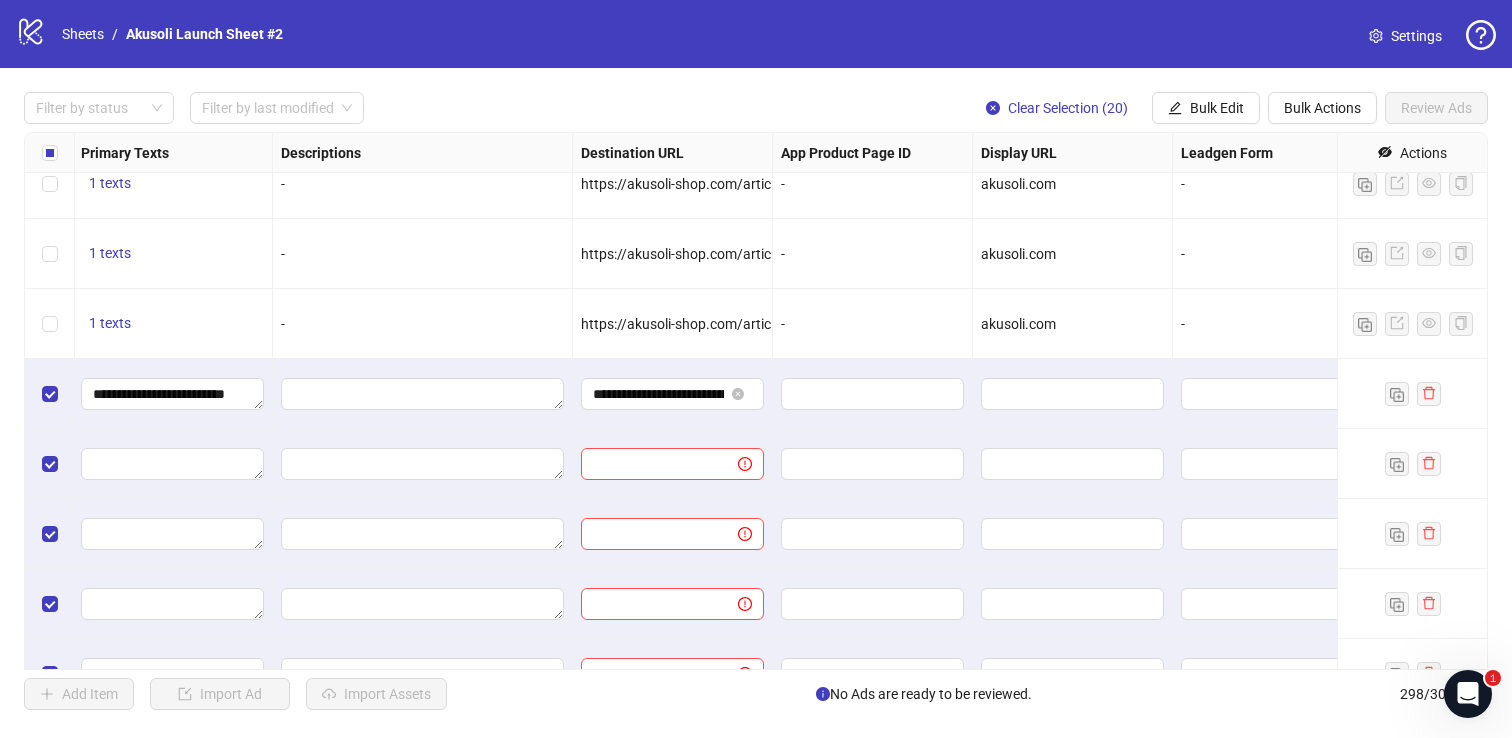 click on "akusoli.com" at bounding box center [1018, 324] 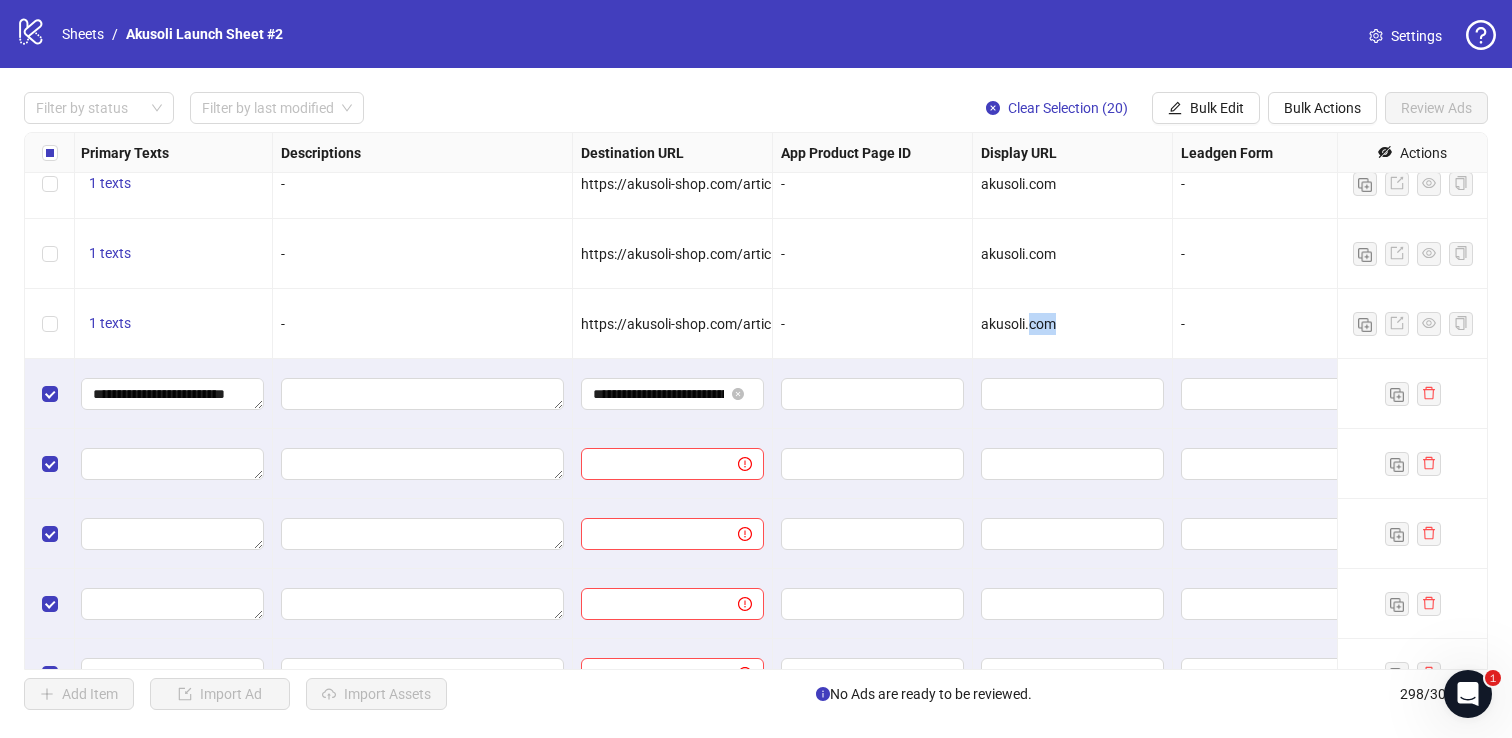 click on "akusoli.com" at bounding box center (1018, 324) 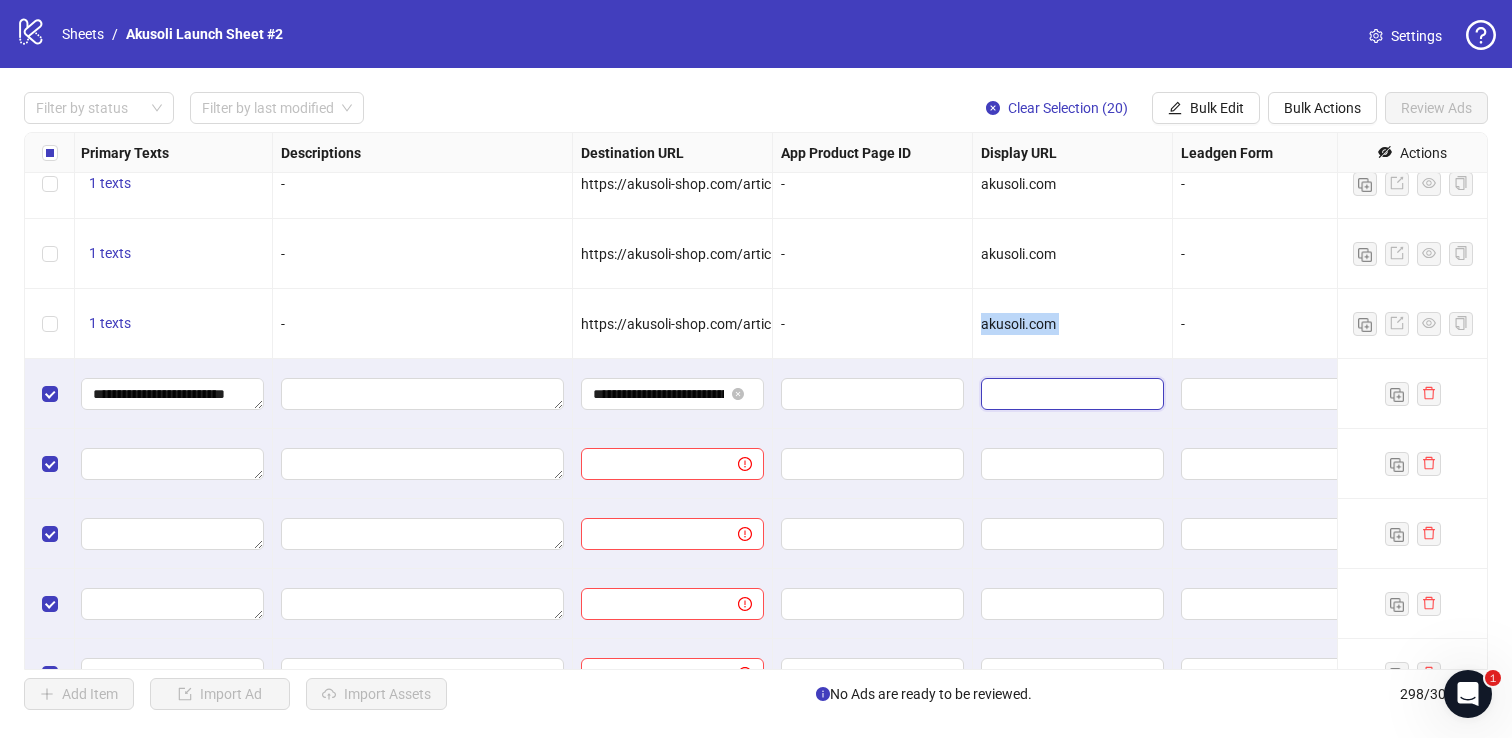 click at bounding box center (1070, 394) 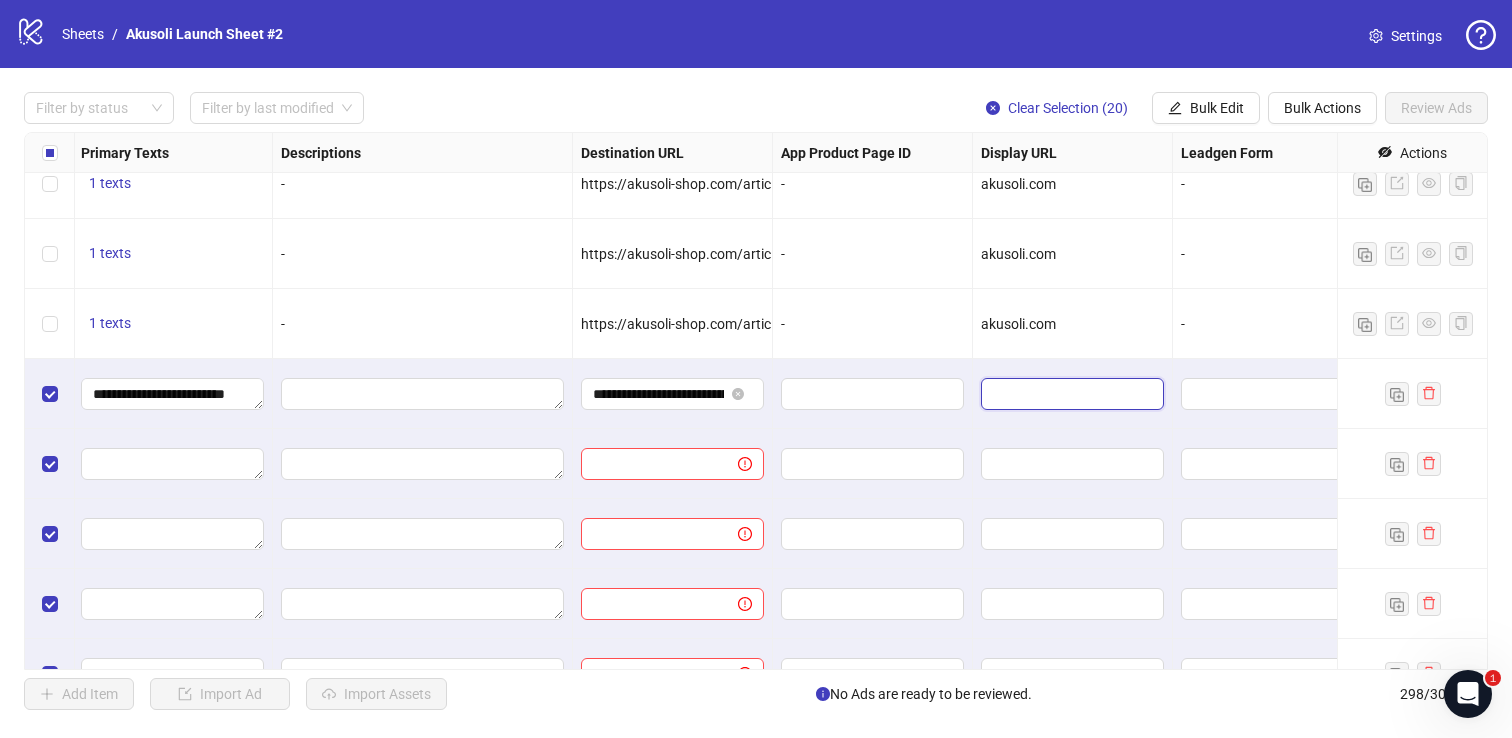 paste on "**********" 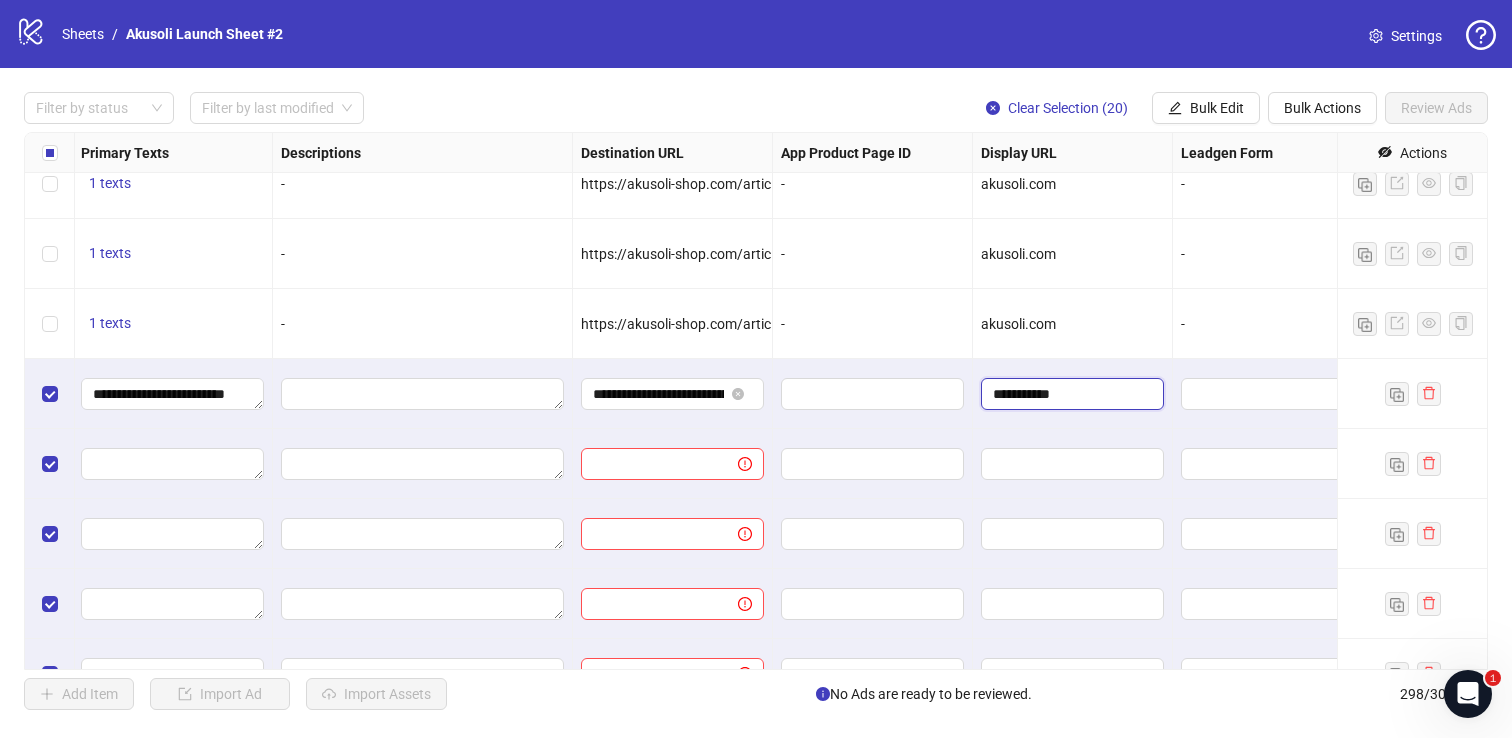 scroll, scrollTop: 19274, scrollLeft: 1743, axis: both 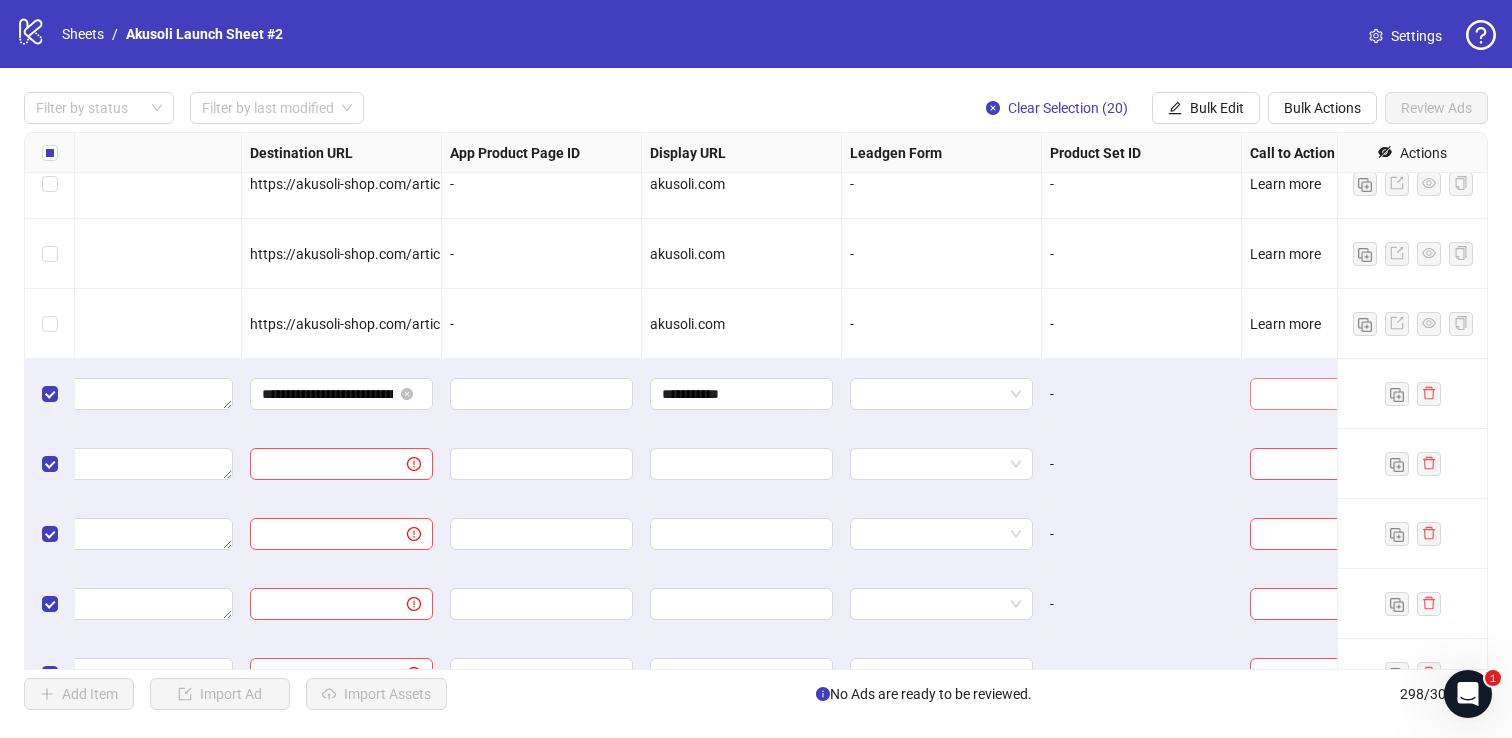 click at bounding box center [1312, 394] 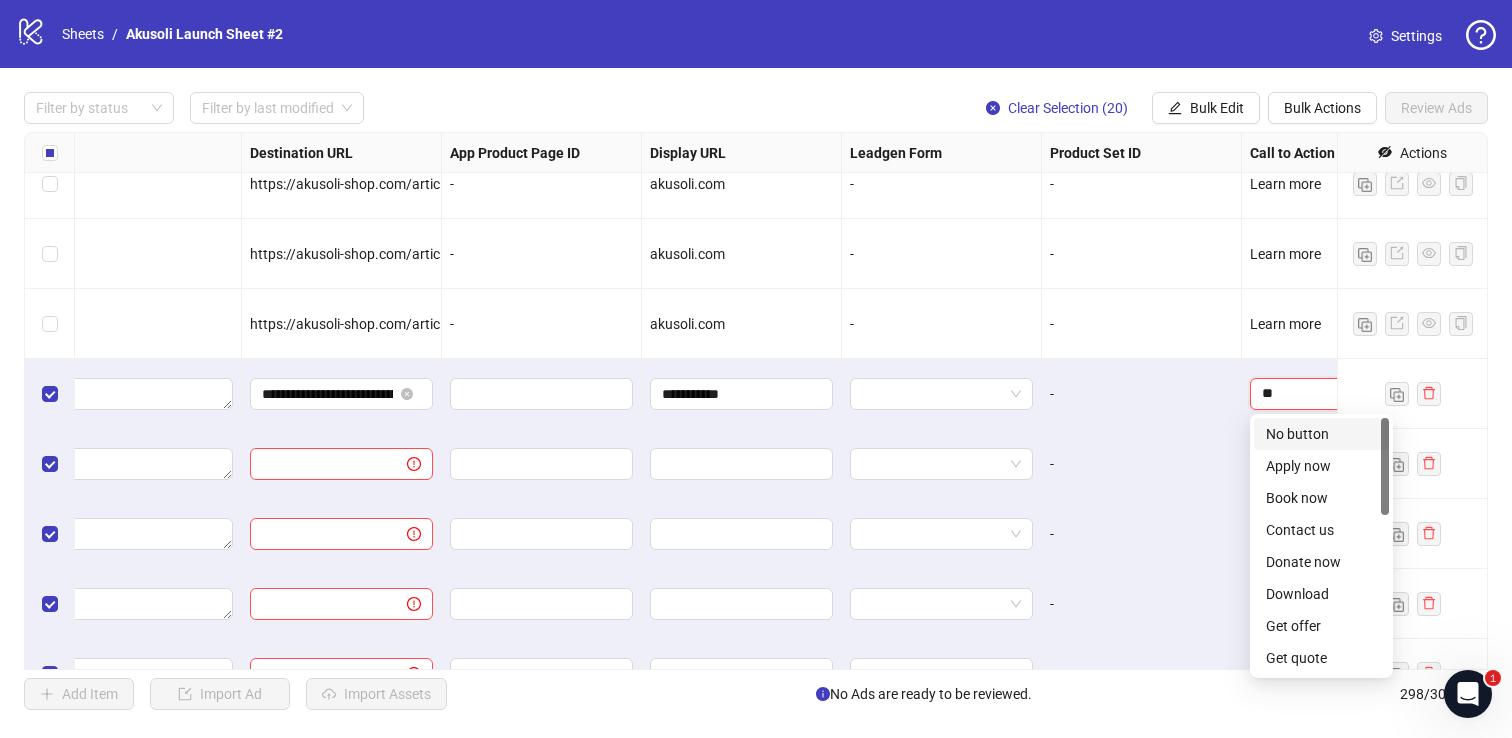 type on "***" 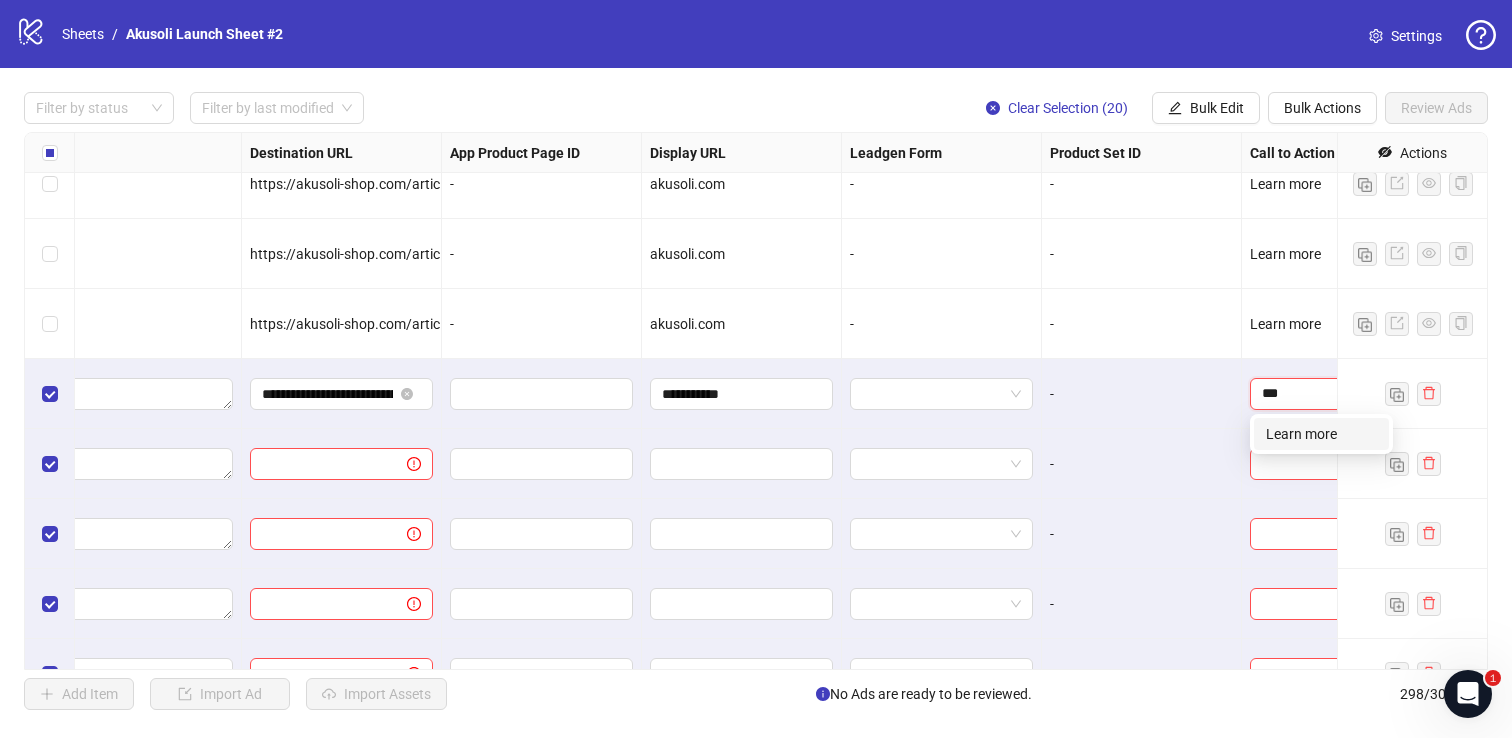 click on "Learn more" at bounding box center [1321, 434] 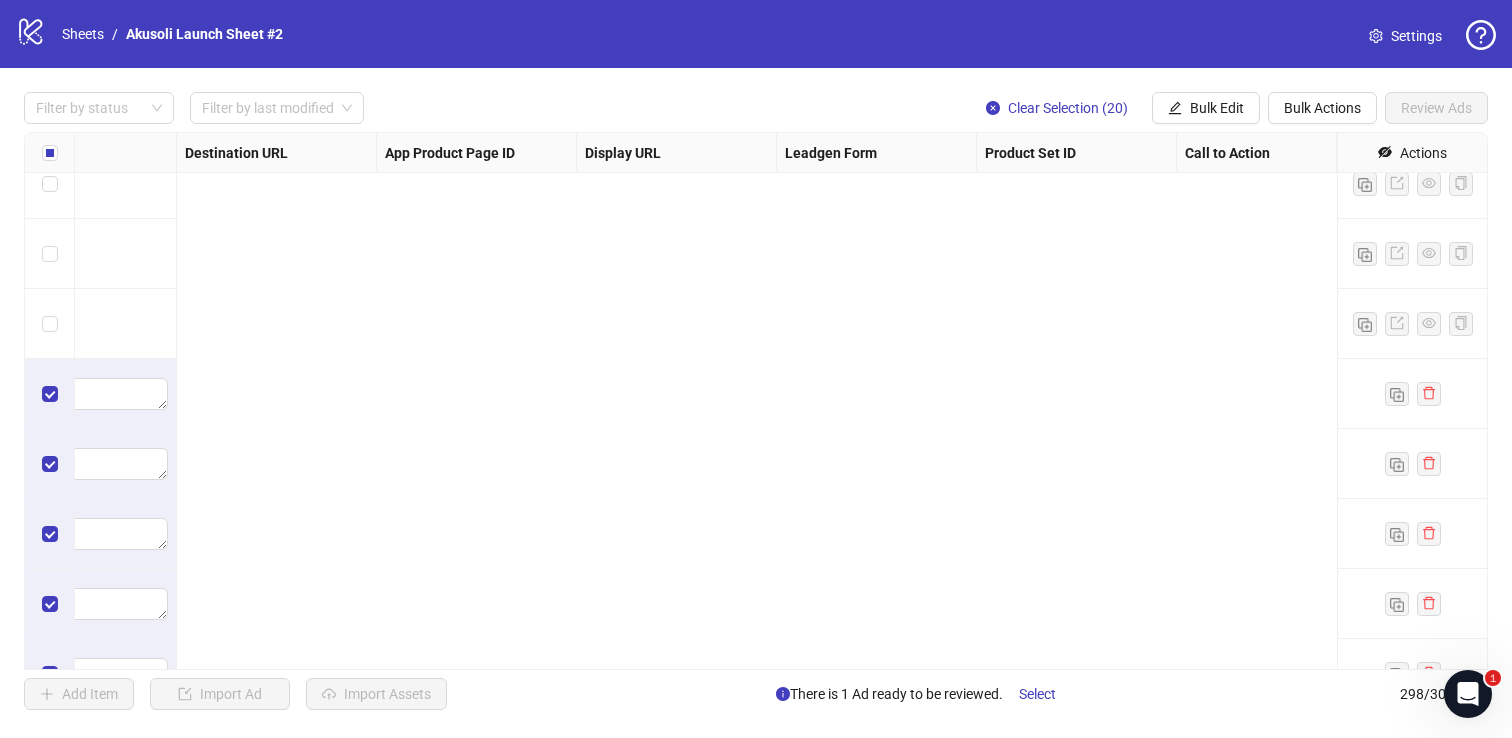 scroll, scrollTop: 19274, scrollLeft: 60, axis: both 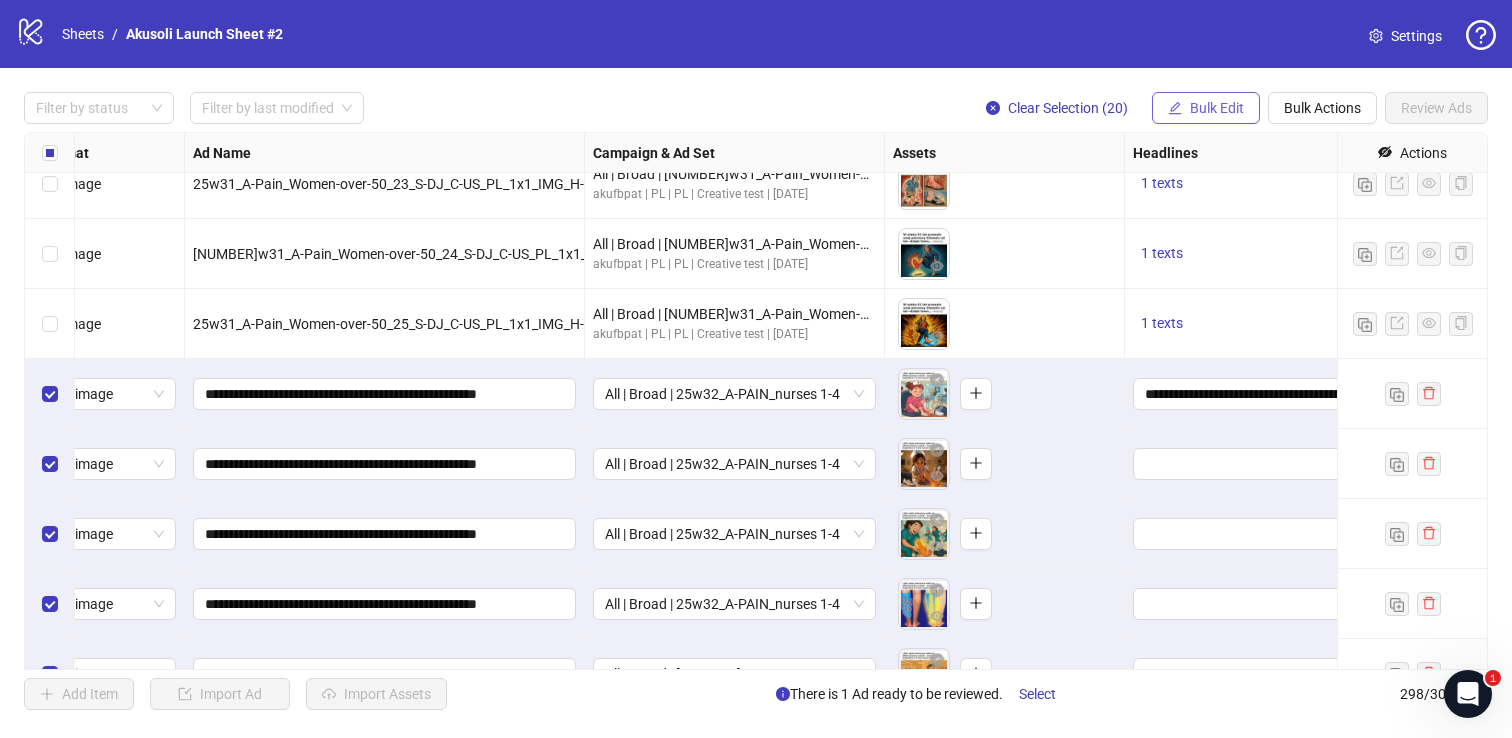 click on "Bulk Edit" at bounding box center [1217, 108] 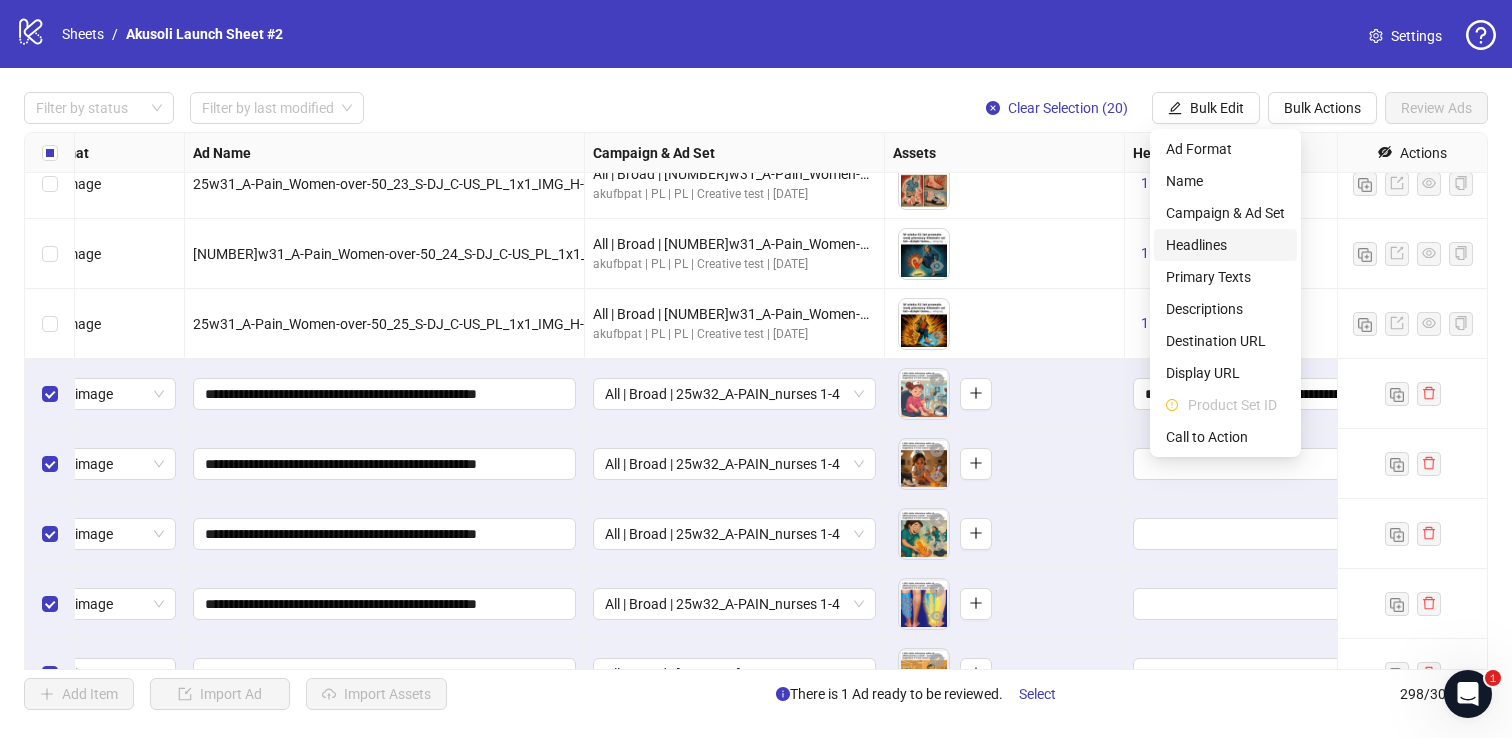 click on "Headlines" at bounding box center (1225, 245) 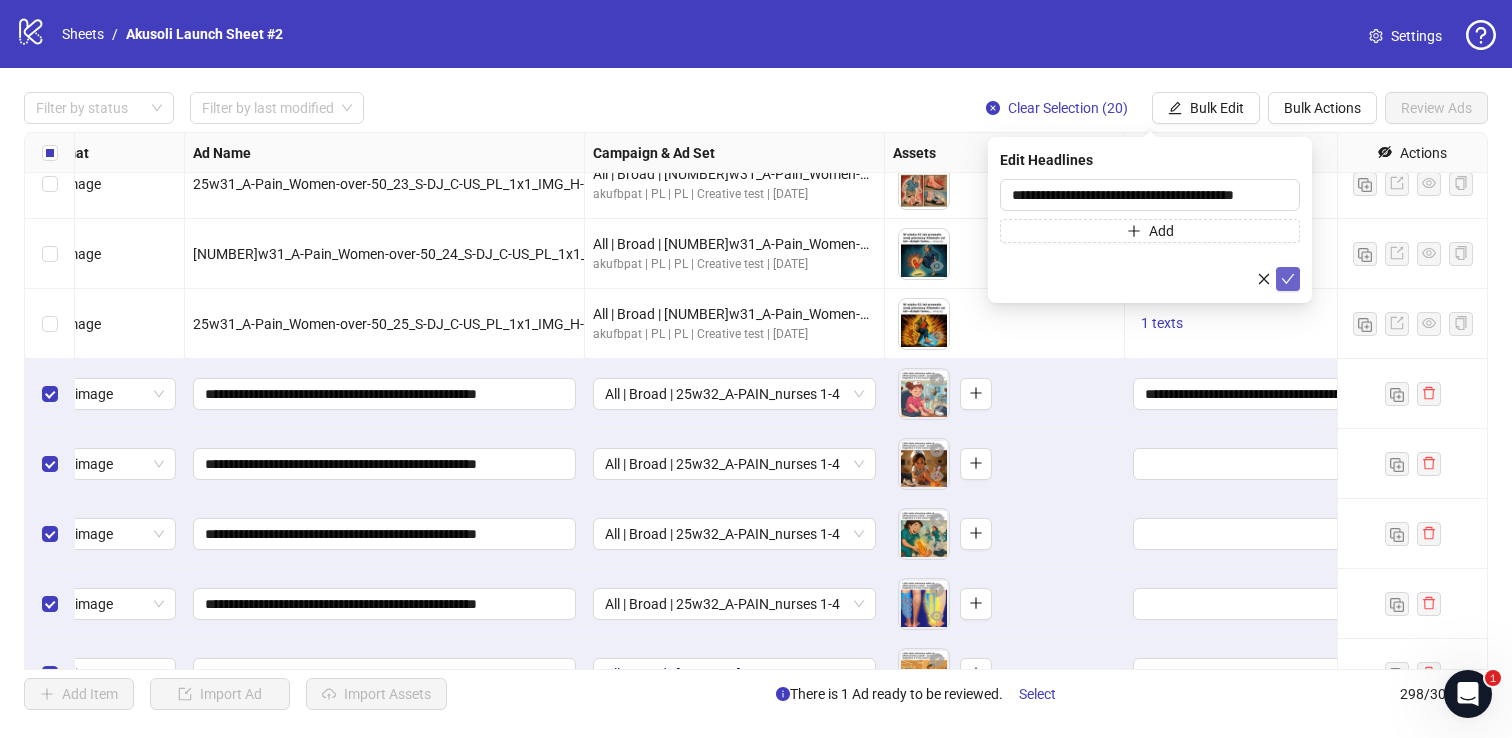 click 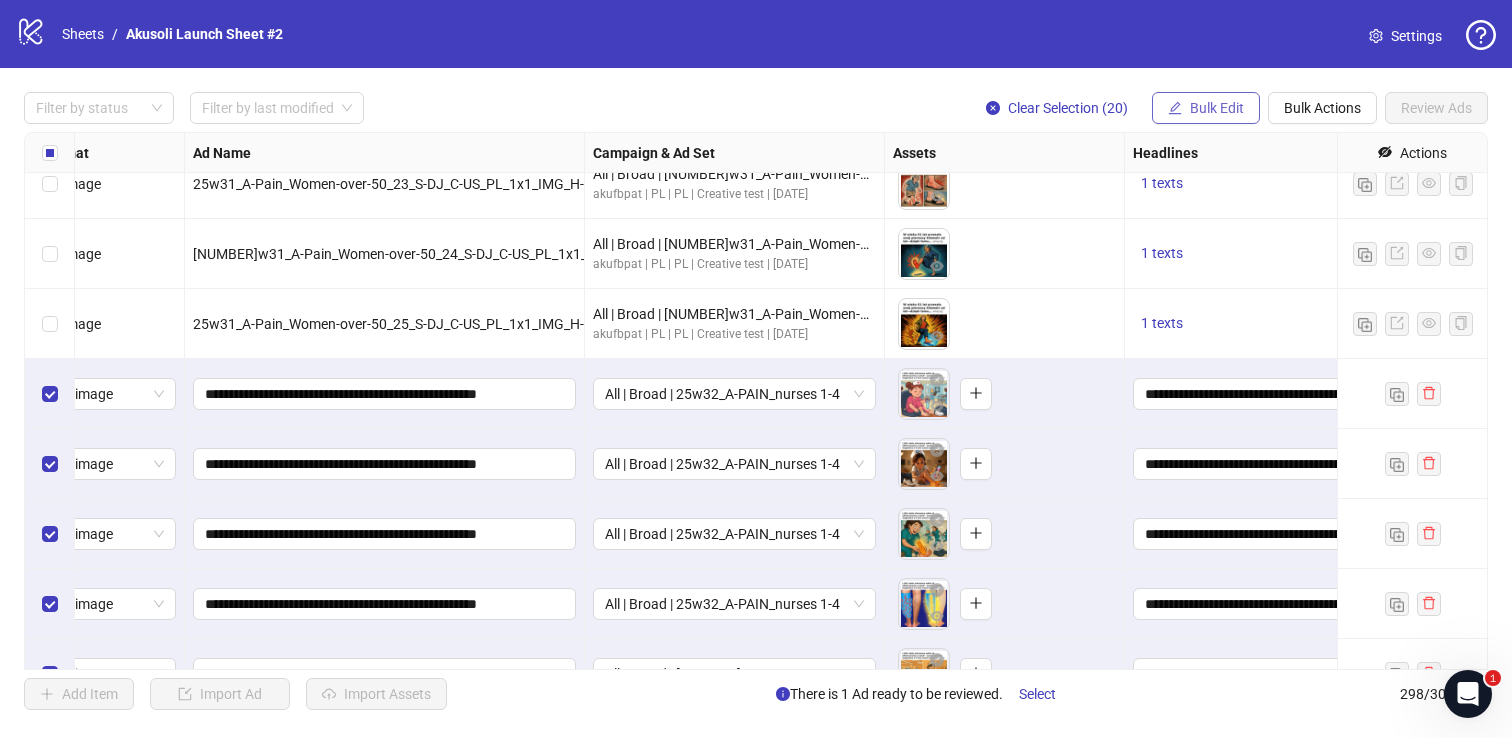 click on "Bulk Edit" at bounding box center [1217, 108] 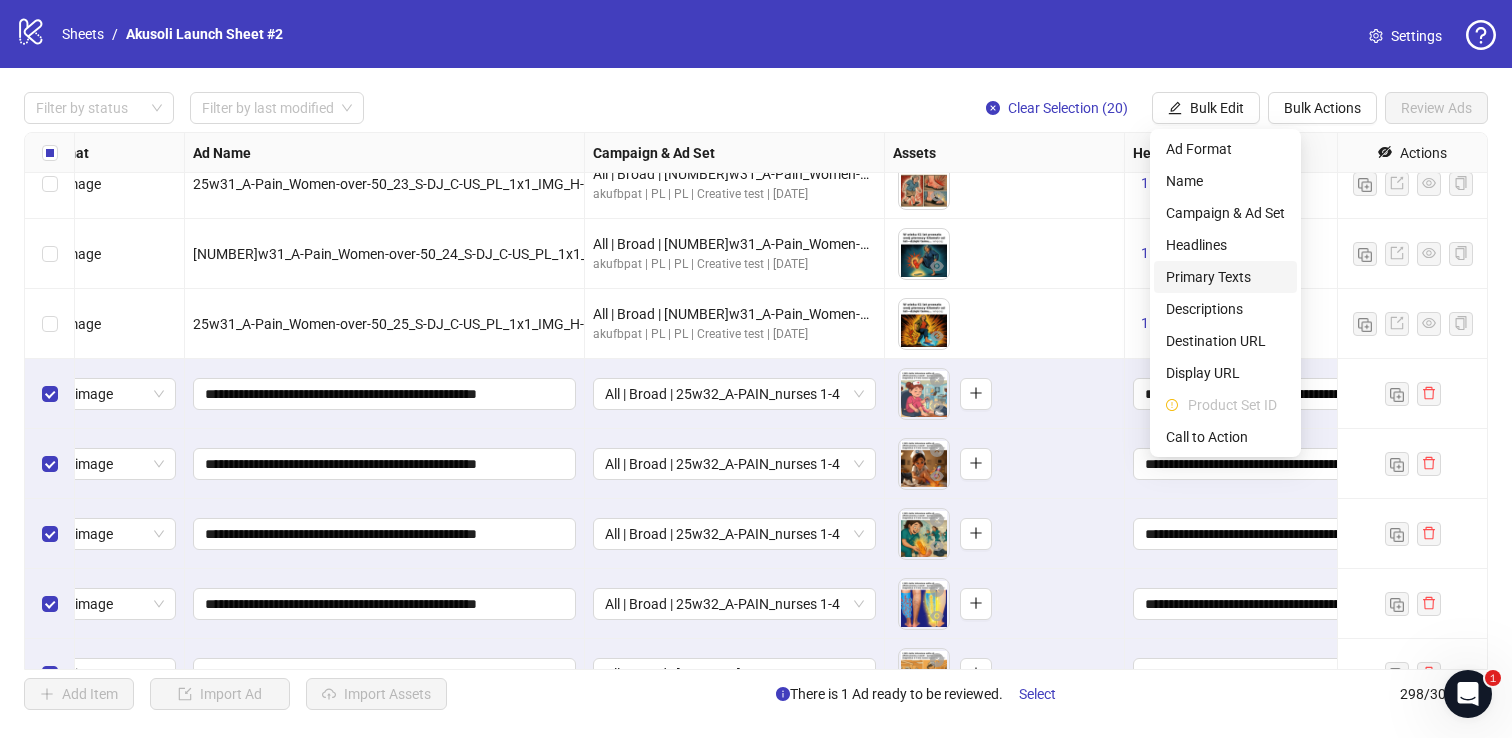 click on "Primary Texts" at bounding box center [1225, 277] 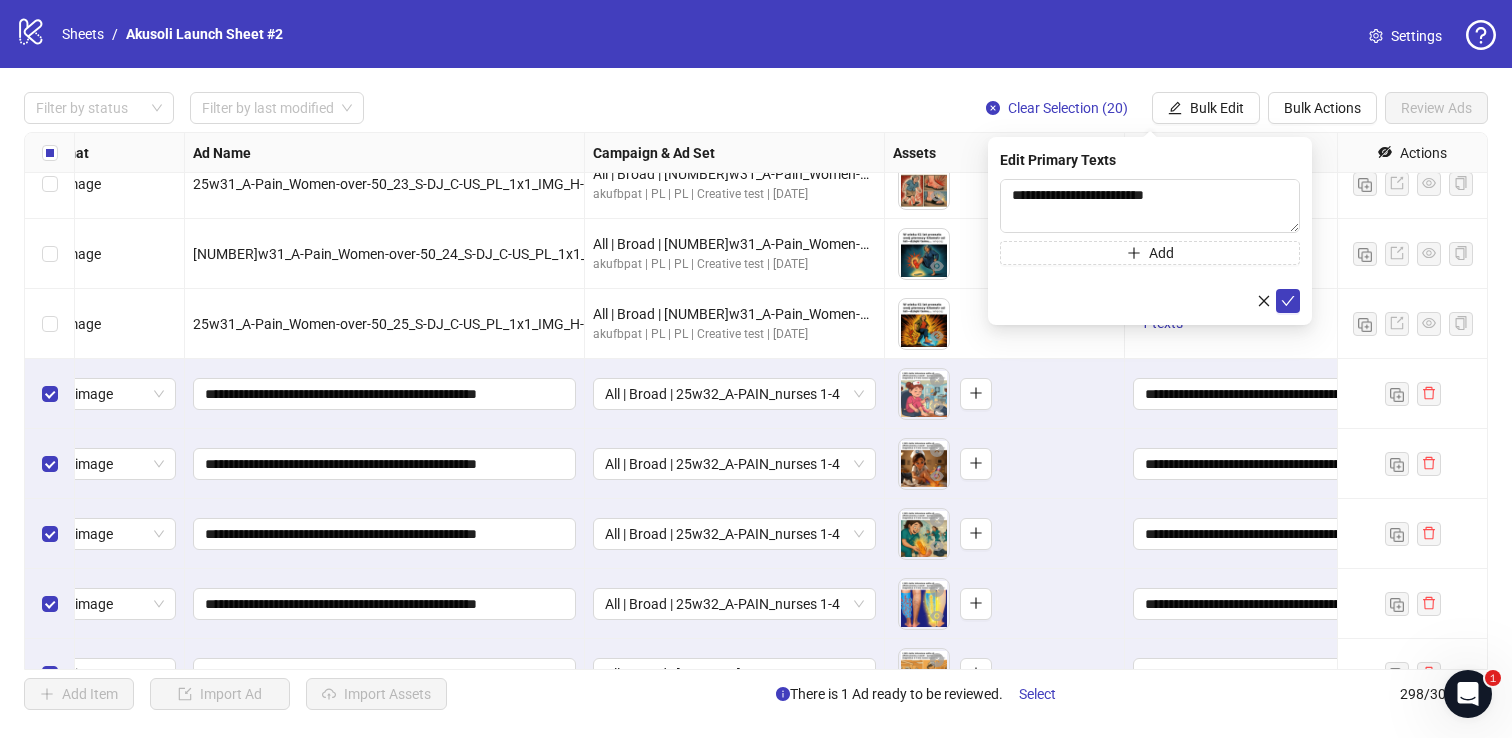 click on "**********" at bounding box center (1150, 246) 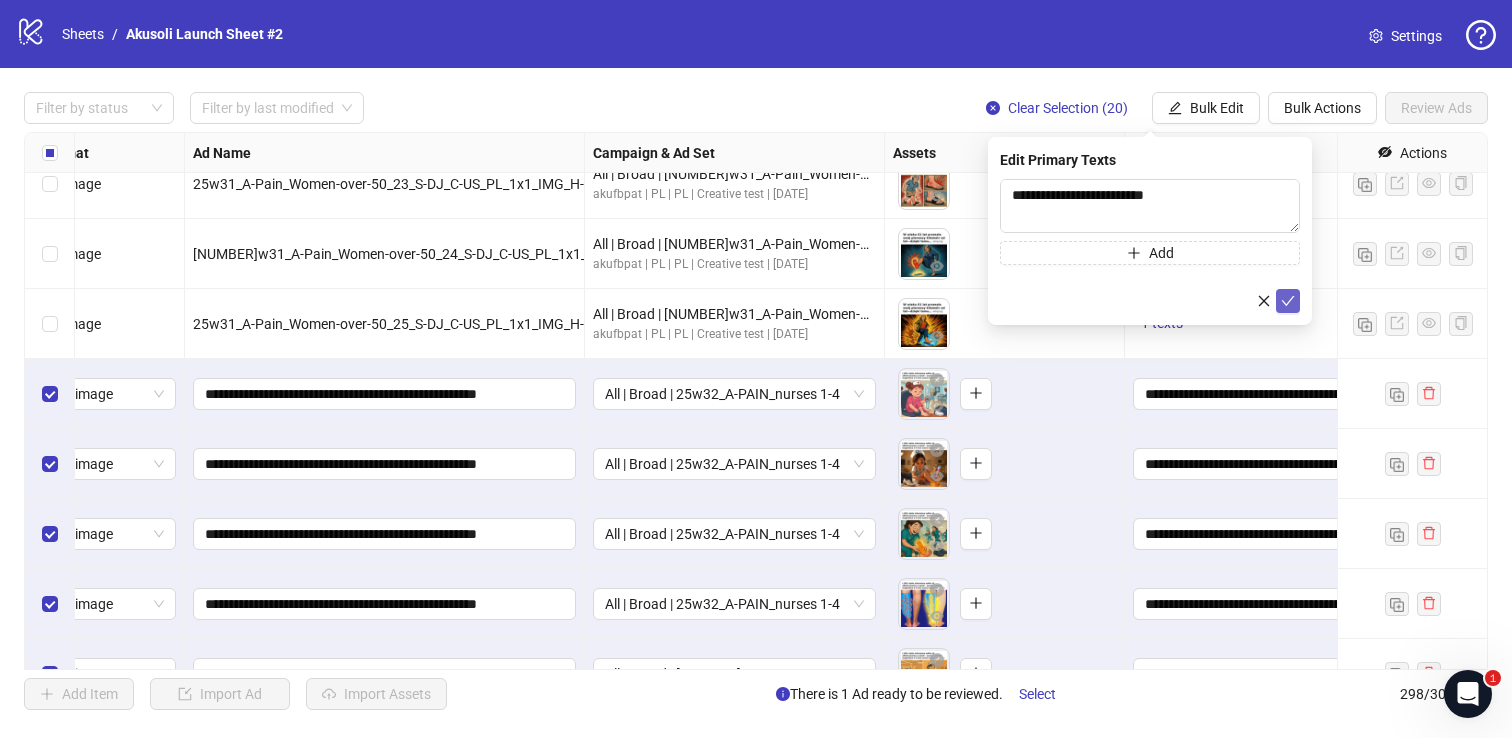 click 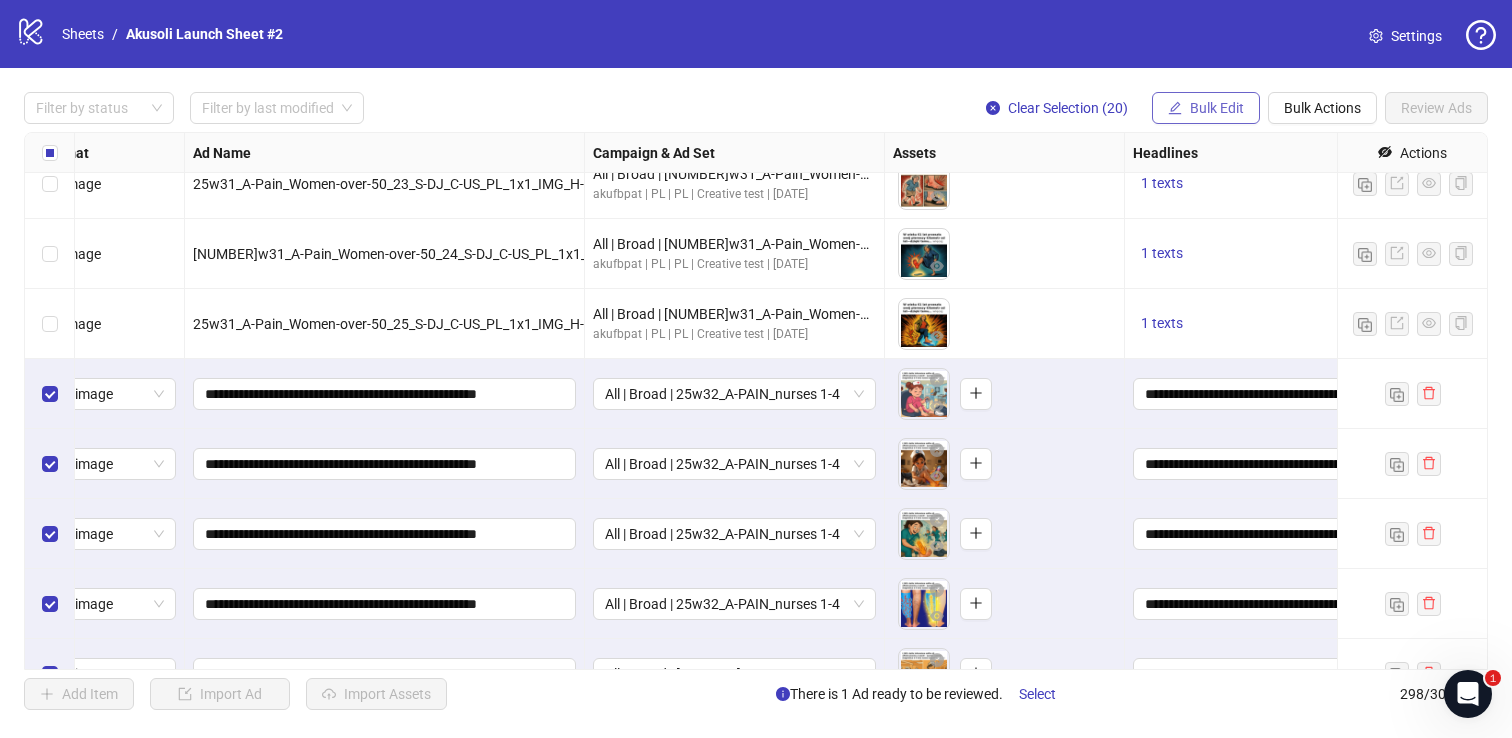 click on "Bulk Edit" at bounding box center [1217, 108] 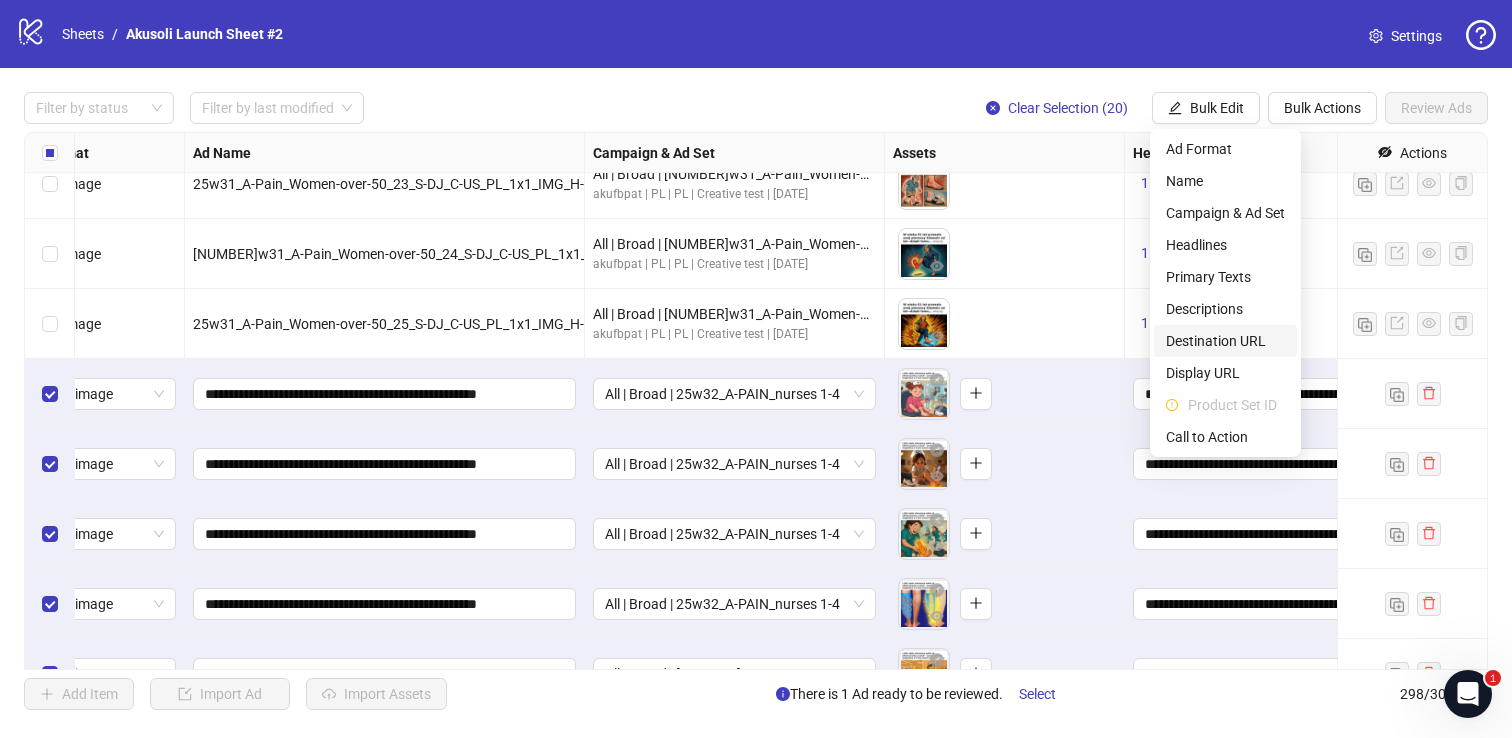 click on "Destination URL" at bounding box center (1225, 341) 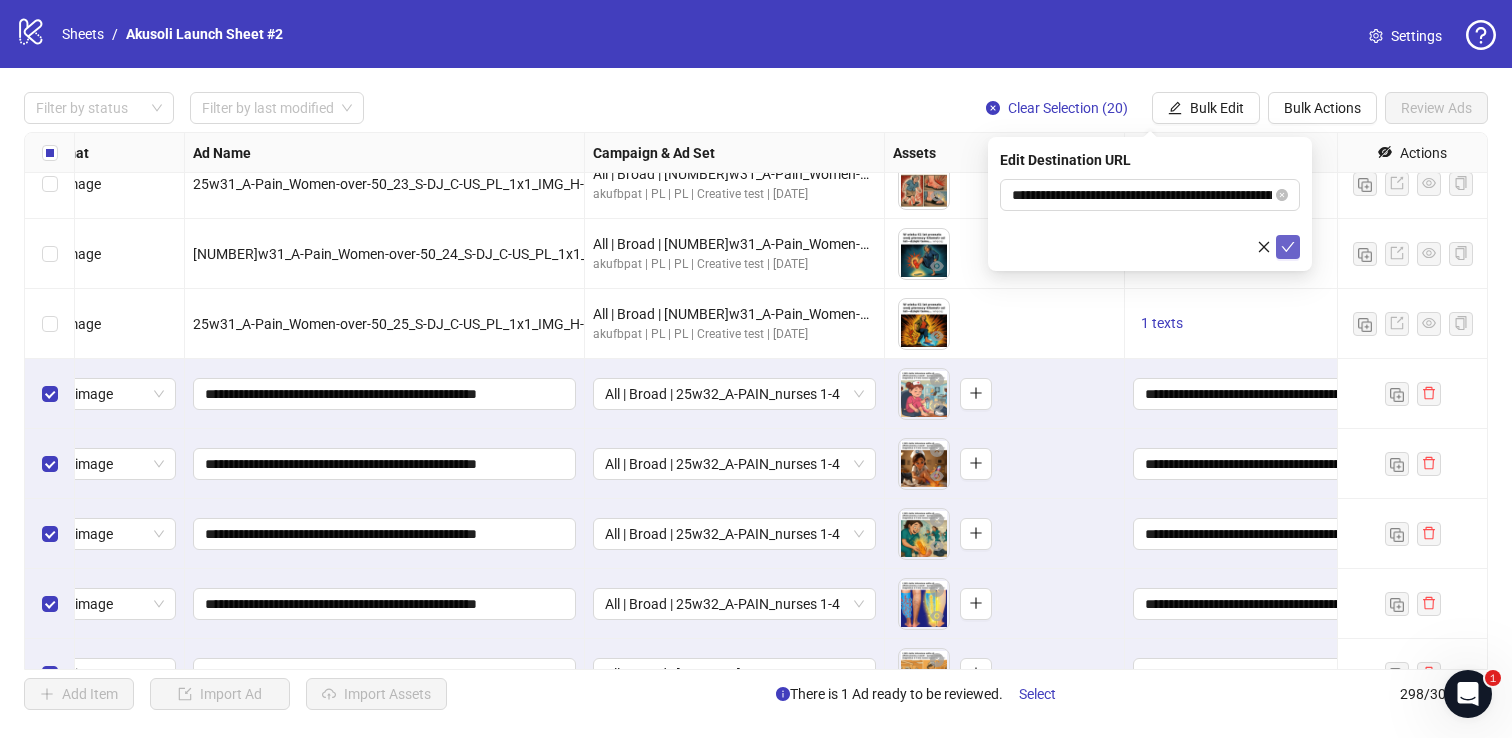 click 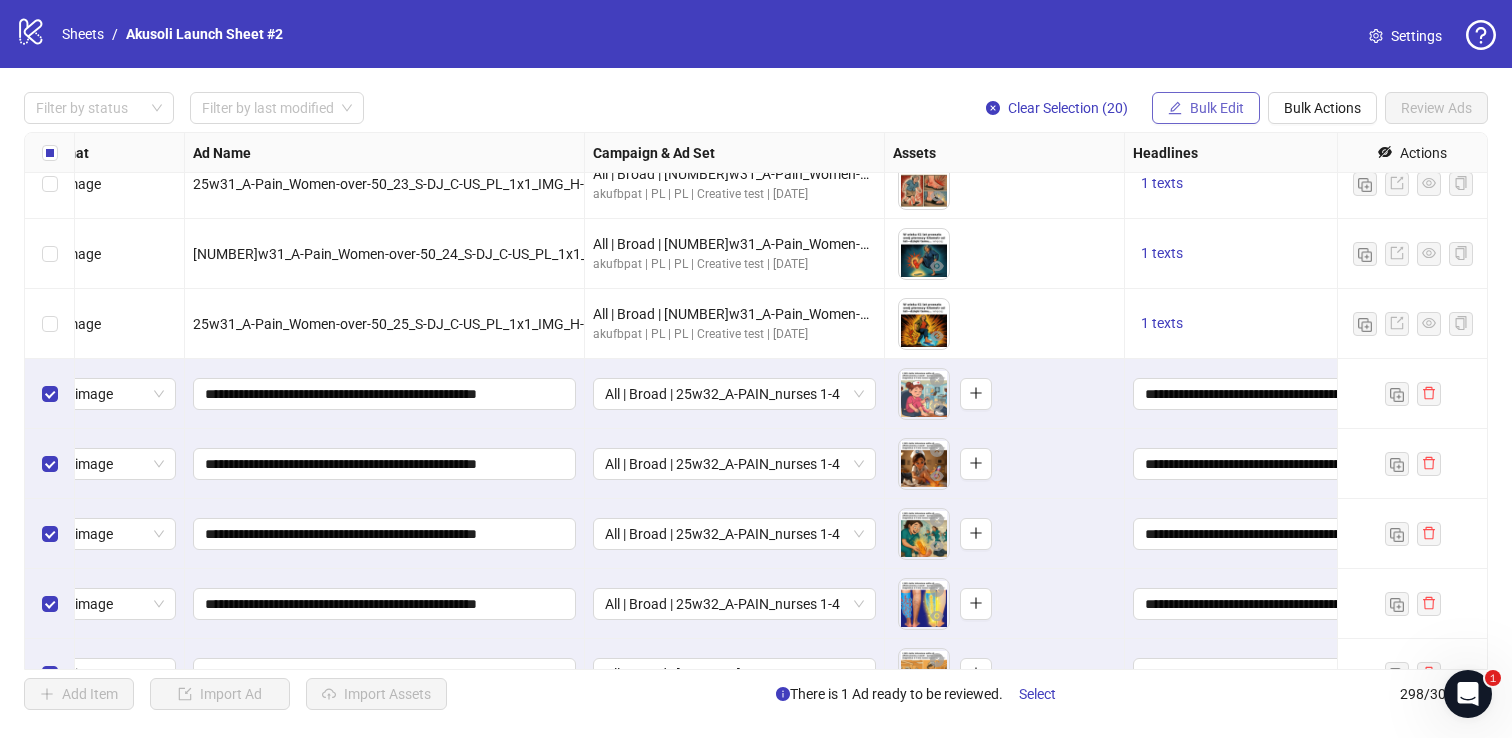 click on "Bulk Edit" at bounding box center [1217, 108] 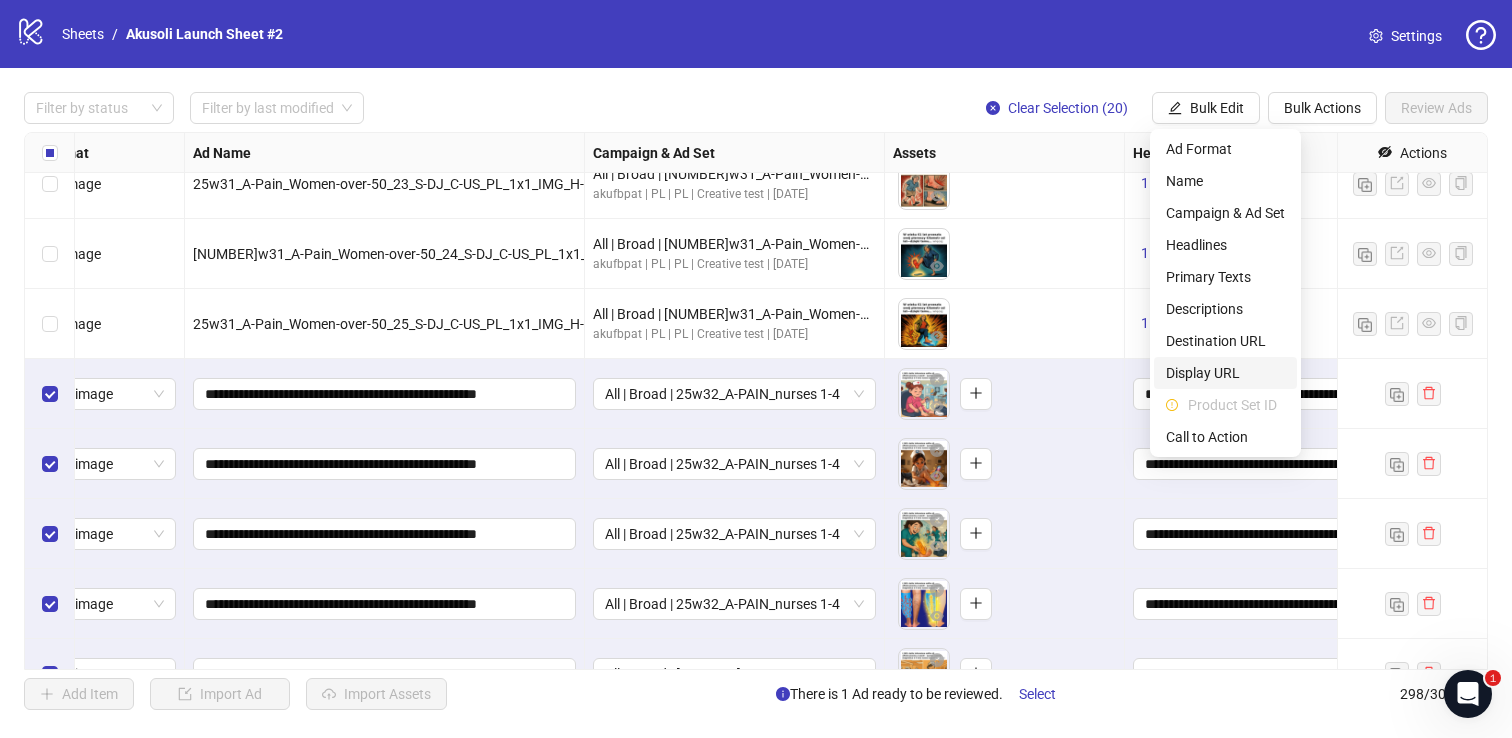 click on "Display URL" at bounding box center (1225, 373) 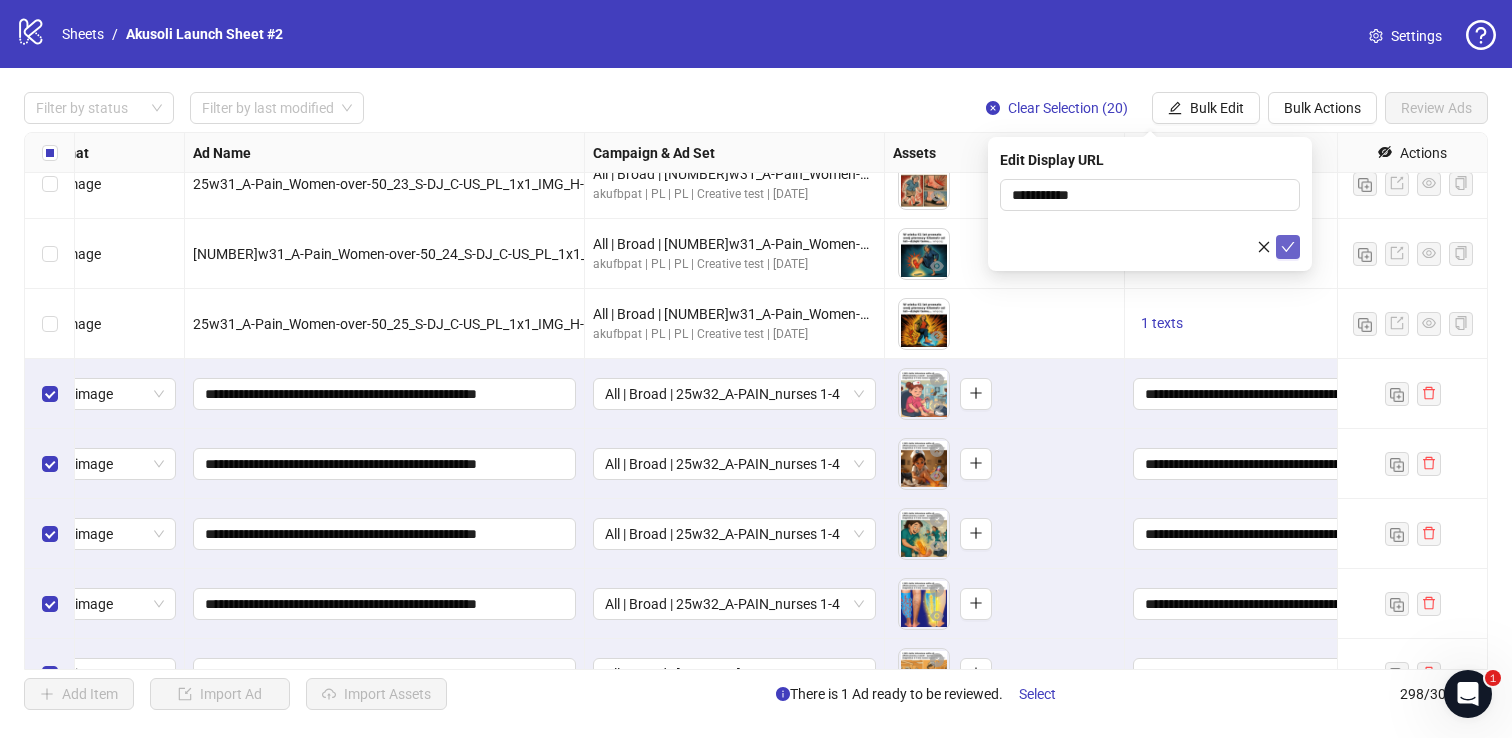click 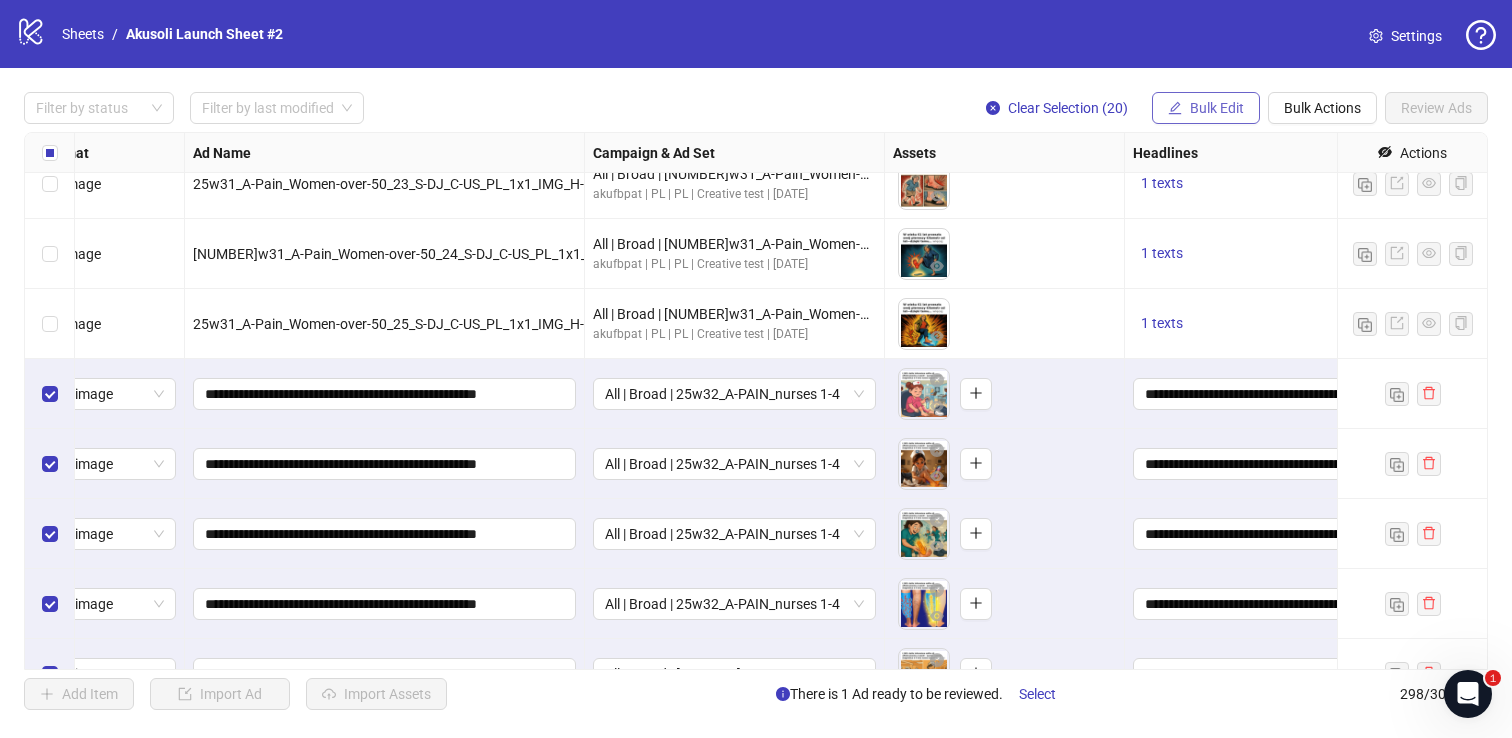 click on "Bulk Edit" at bounding box center [1217, 108] 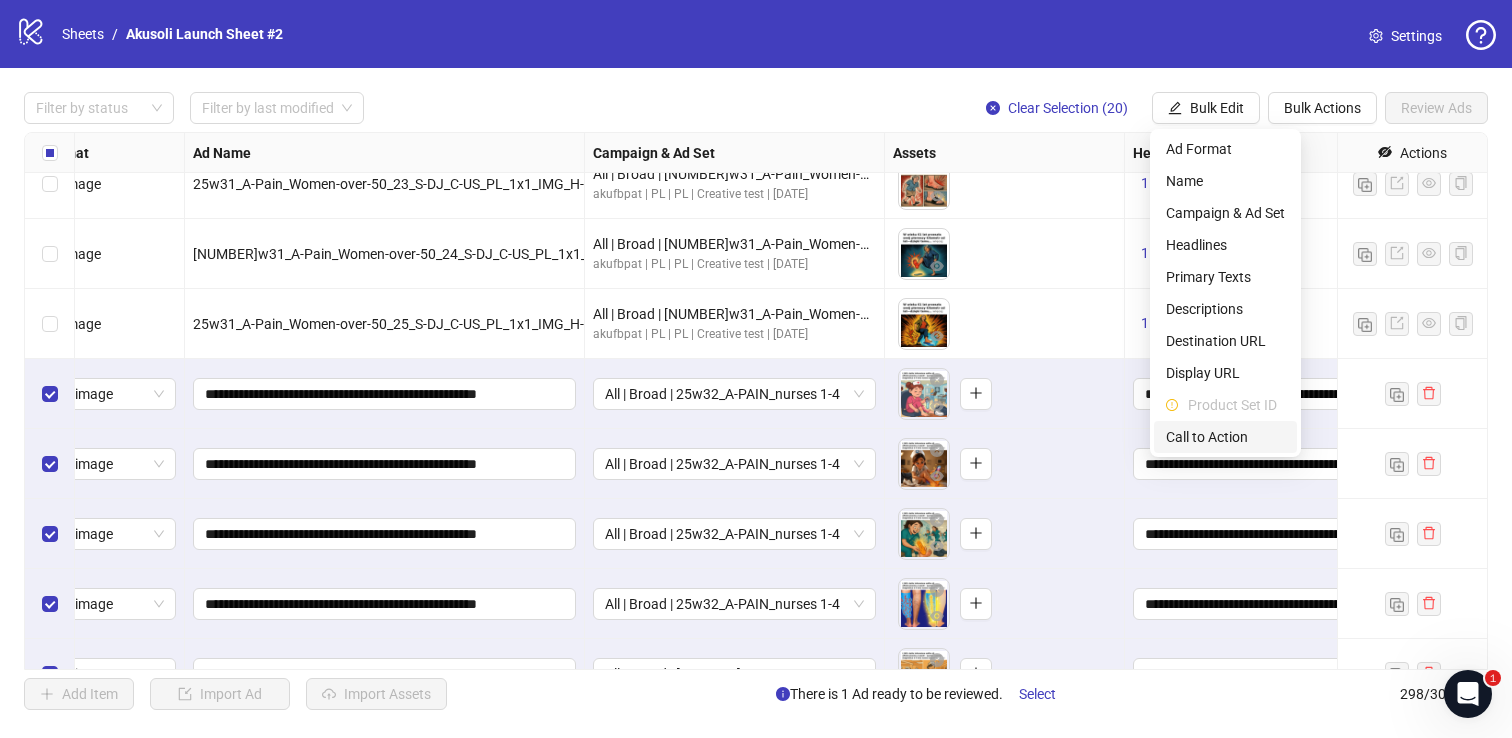 click on "Call to Action" at bounding box center [1225, 437] 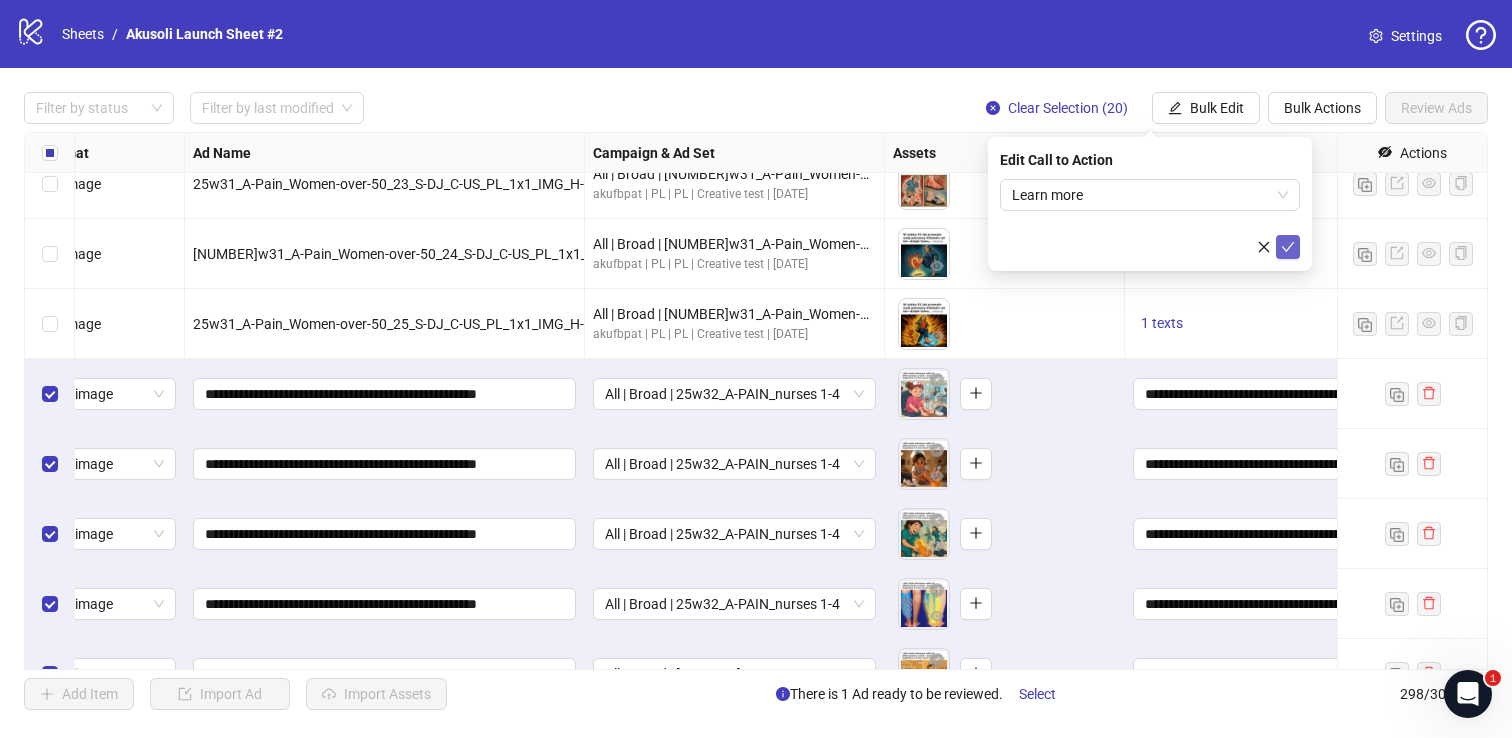 click 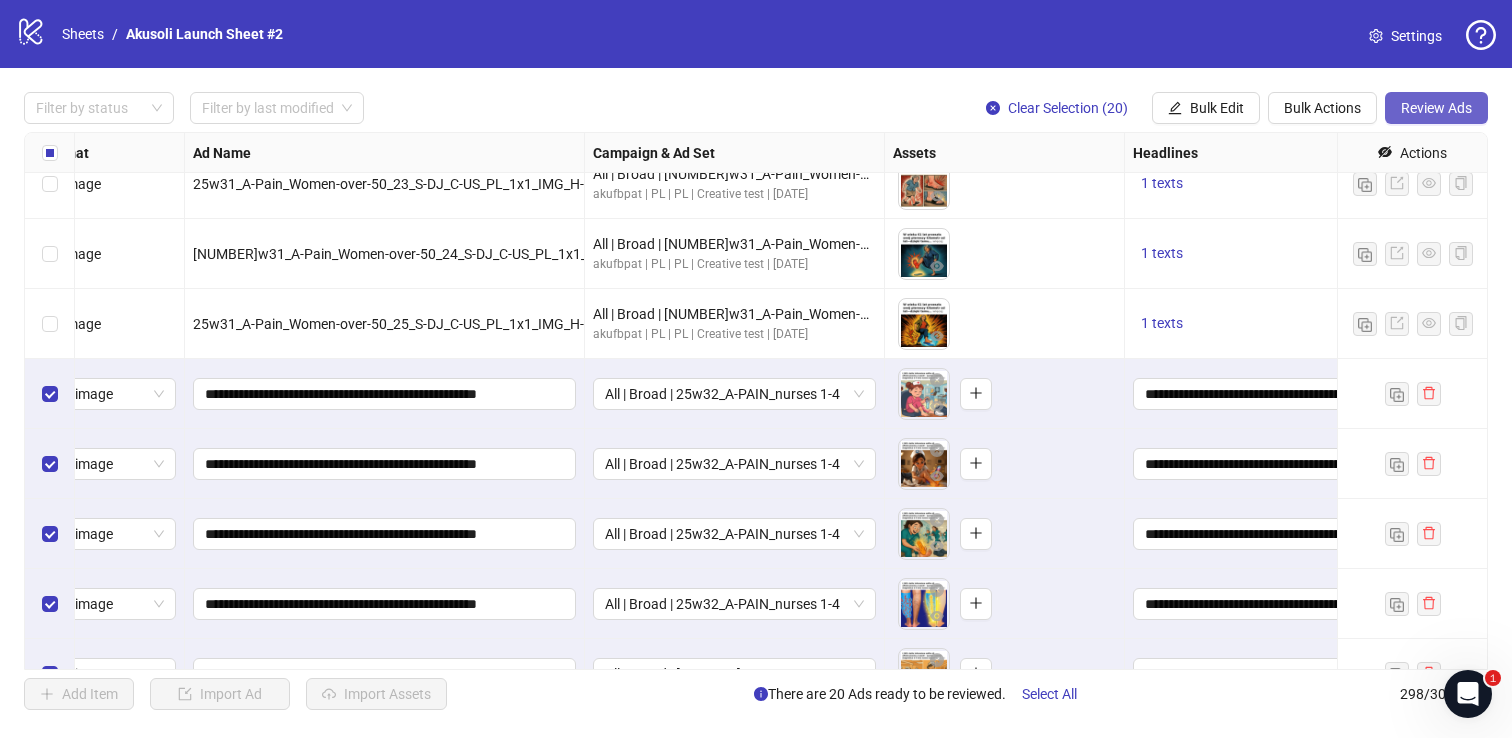 click on "Review Ads" at bounding box center [1436, 108] 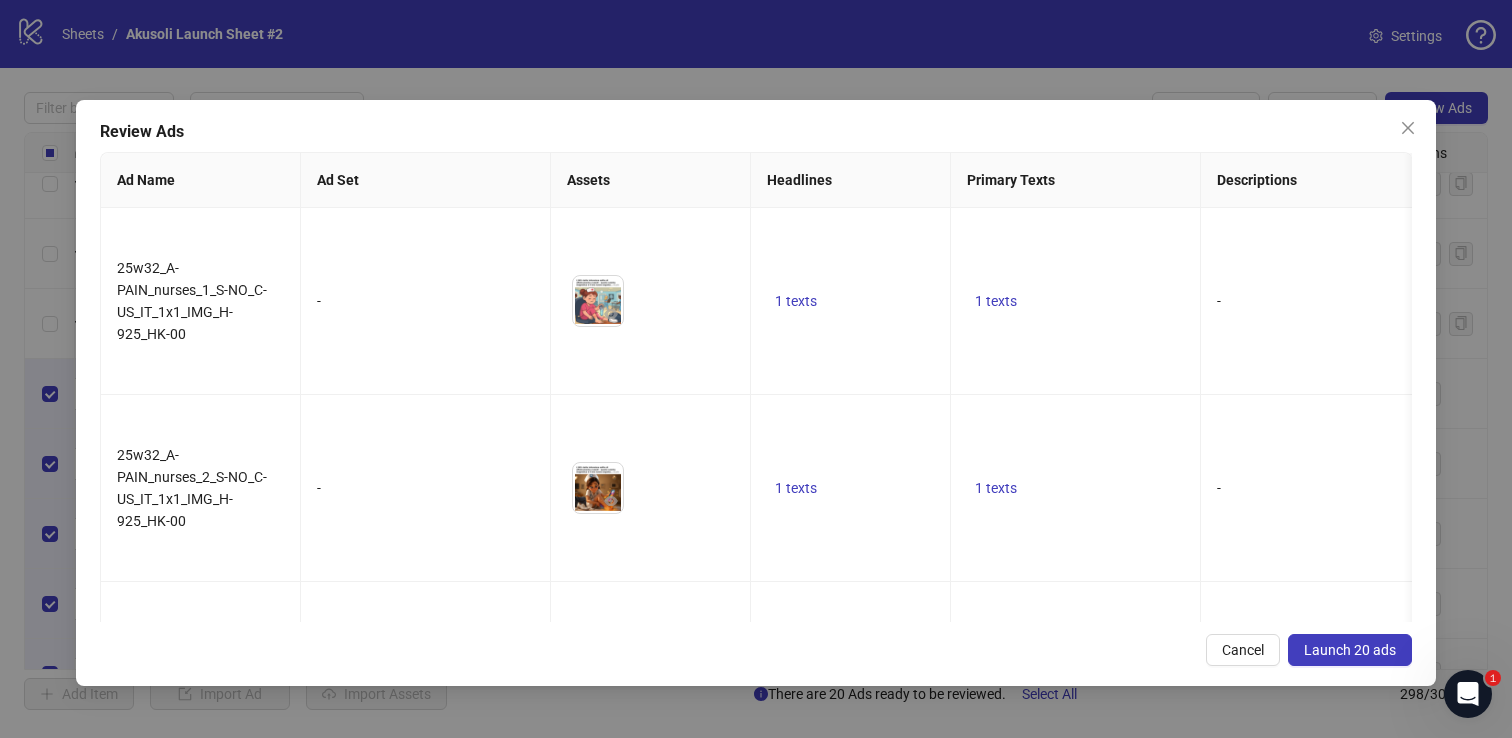 click on "Launch 20 ads" at bounding box center [1350, 650] 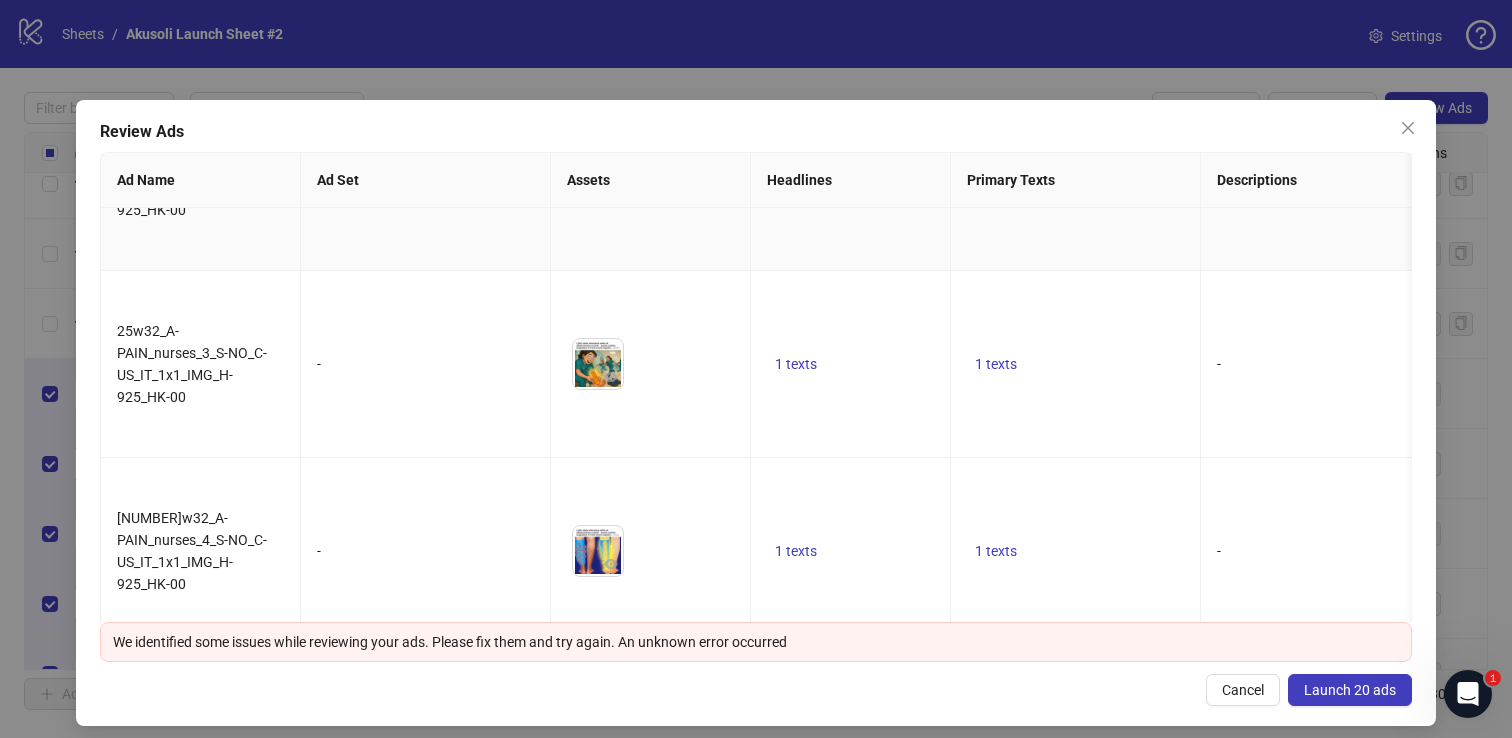 scroll, scrollTop: 328, scrollLeft: 0, axis: vertical 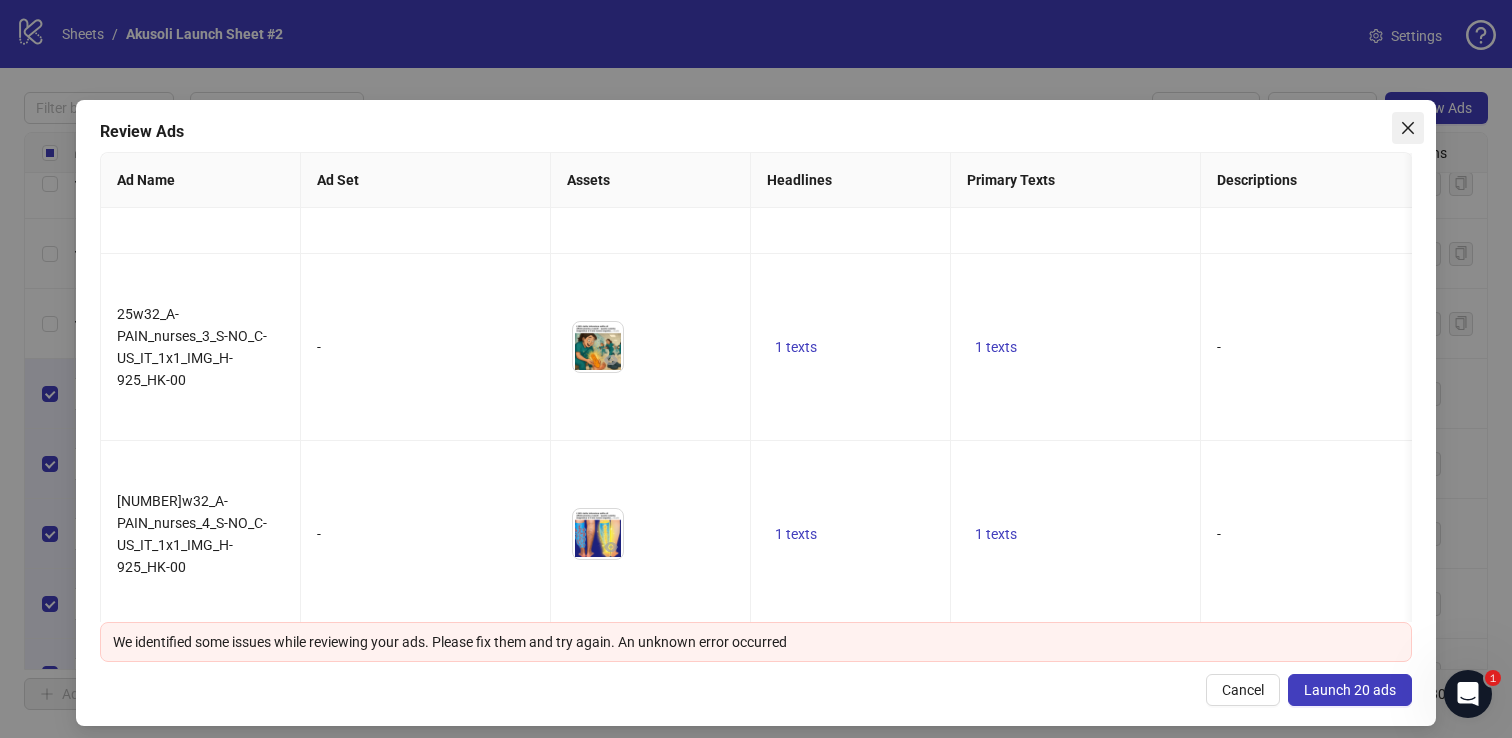 click 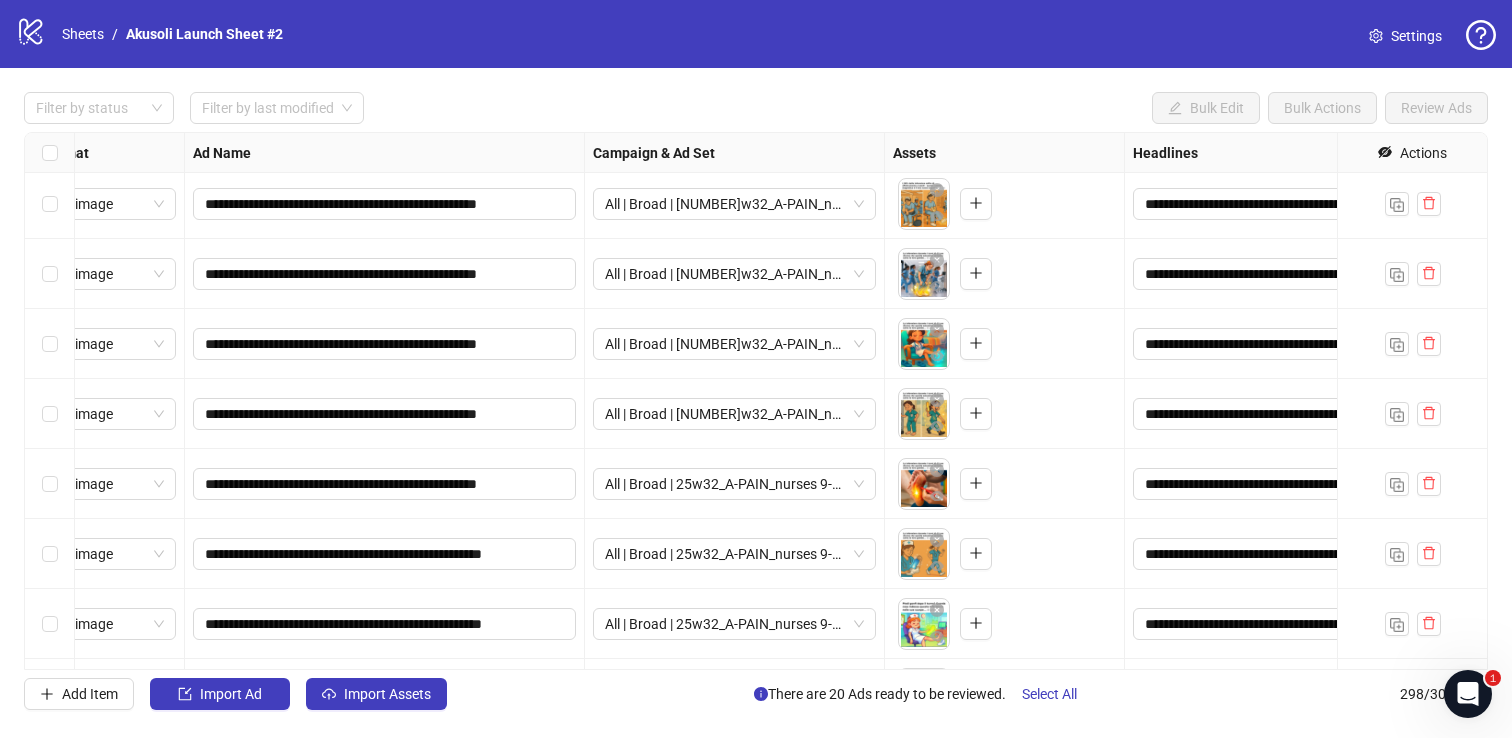 scroll, scrollTop: 19744, scrollLeft: 392, axis: both 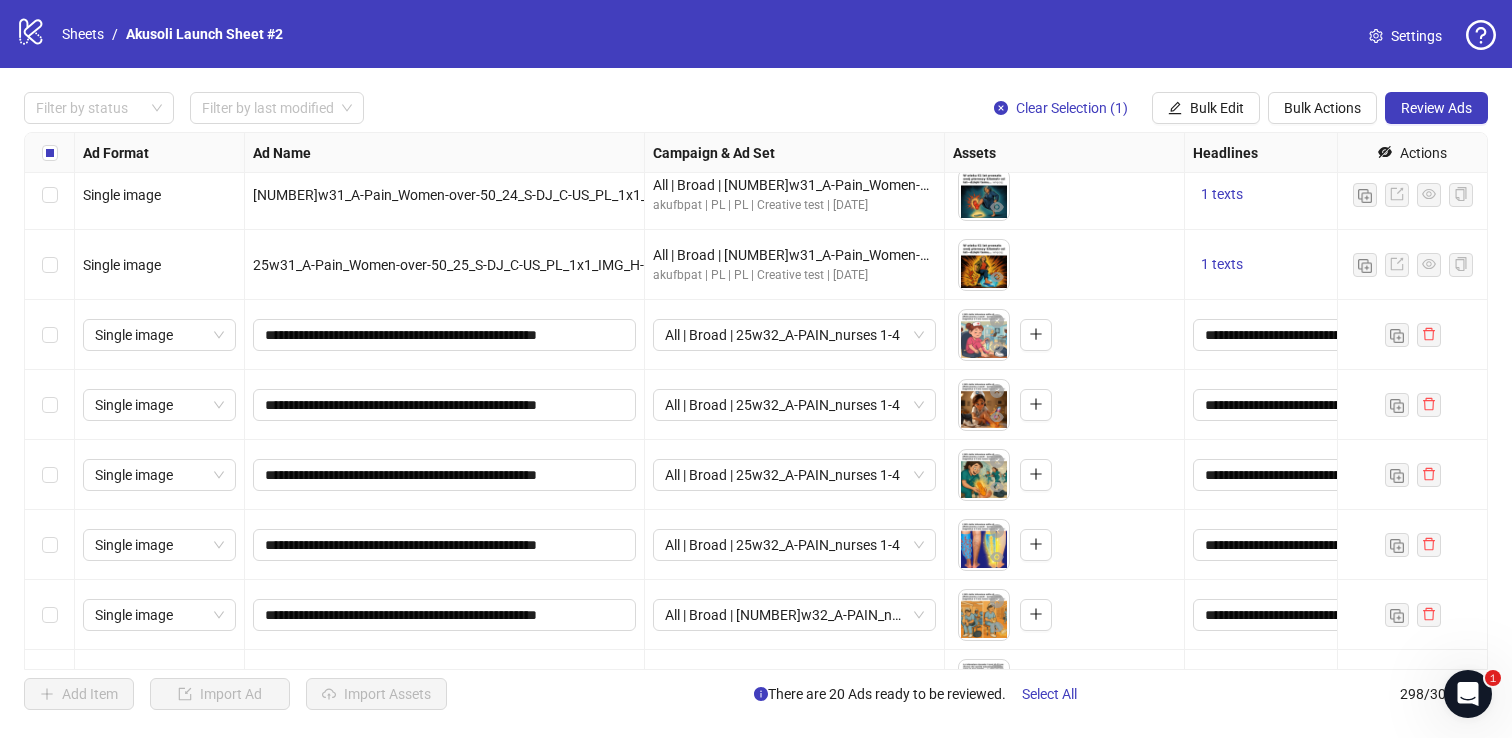 click at bounding box center (50, 335) 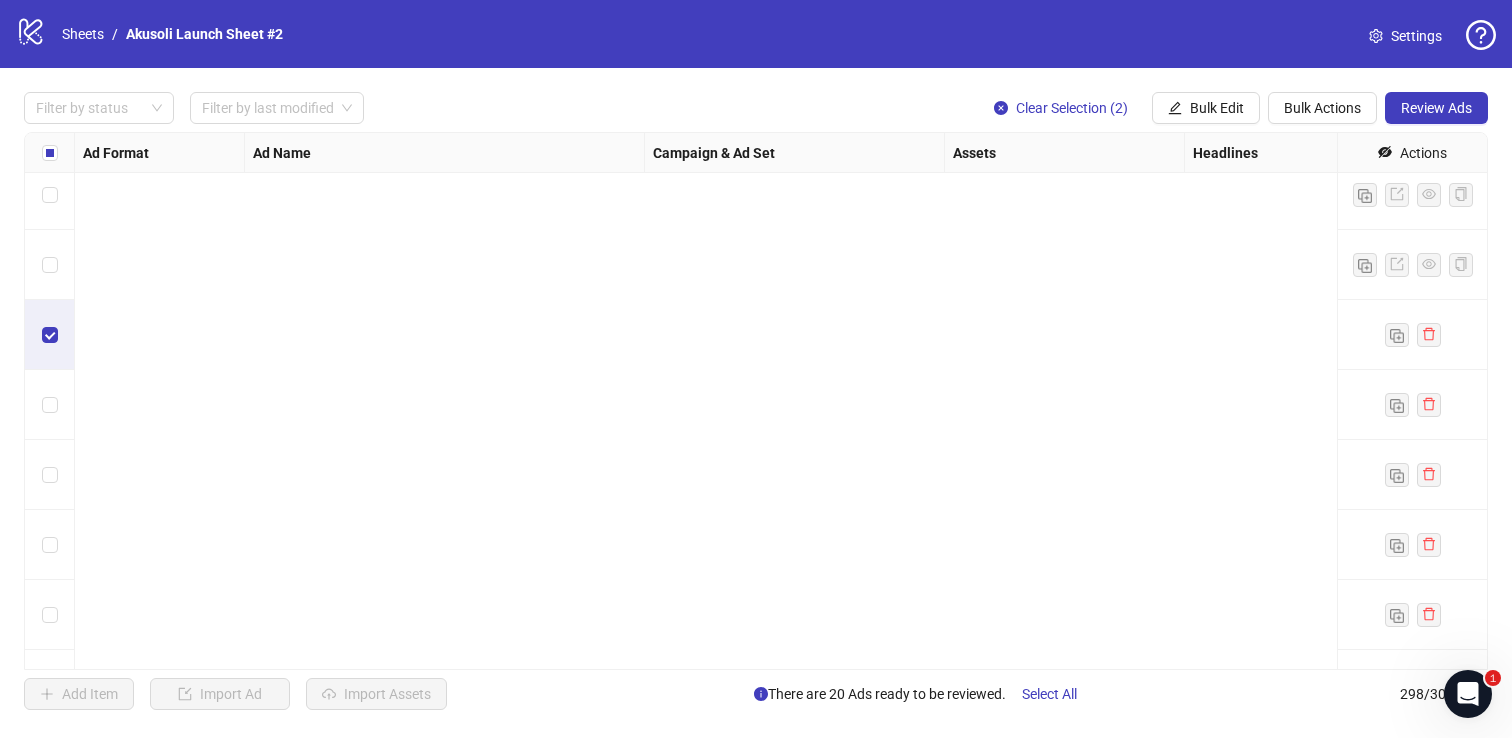 scroll, scrollTop: 20364, scrollLeft: 0, axis: vertical 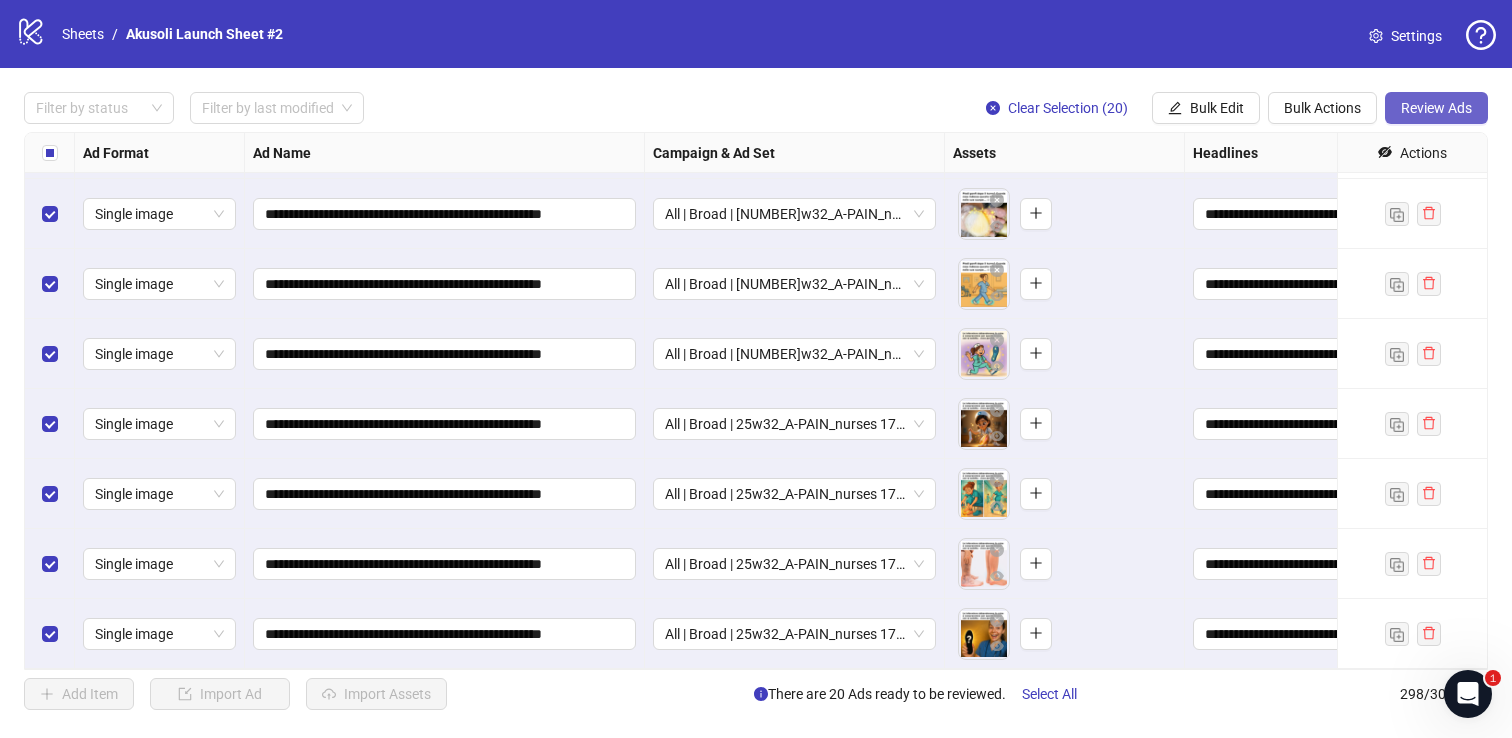click on "Review Ads" at bounding box center [1436, 108] 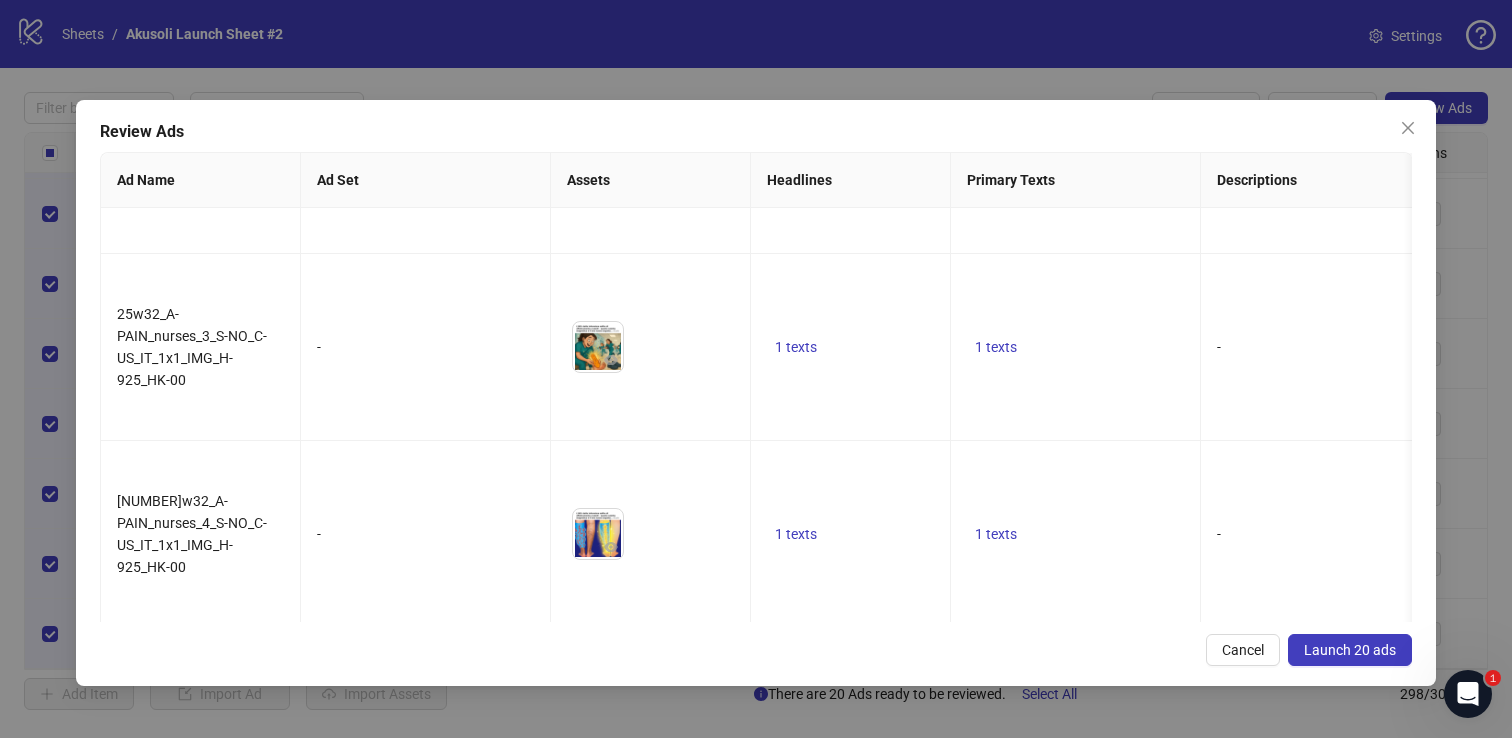 click on "Launch 20 ads" at bounding box center (1350, 650) 